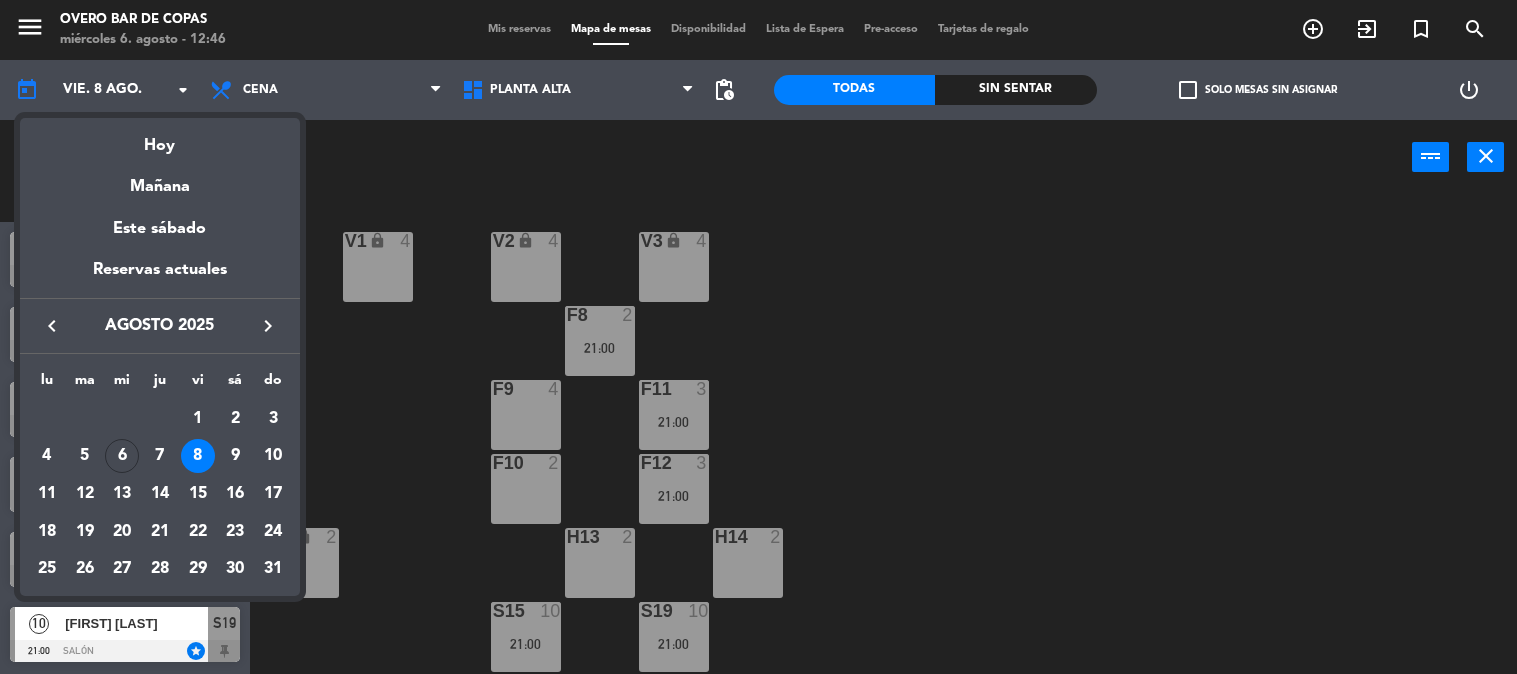 scroll, scrollTop: 0, scrollLeft: 0, axis: both 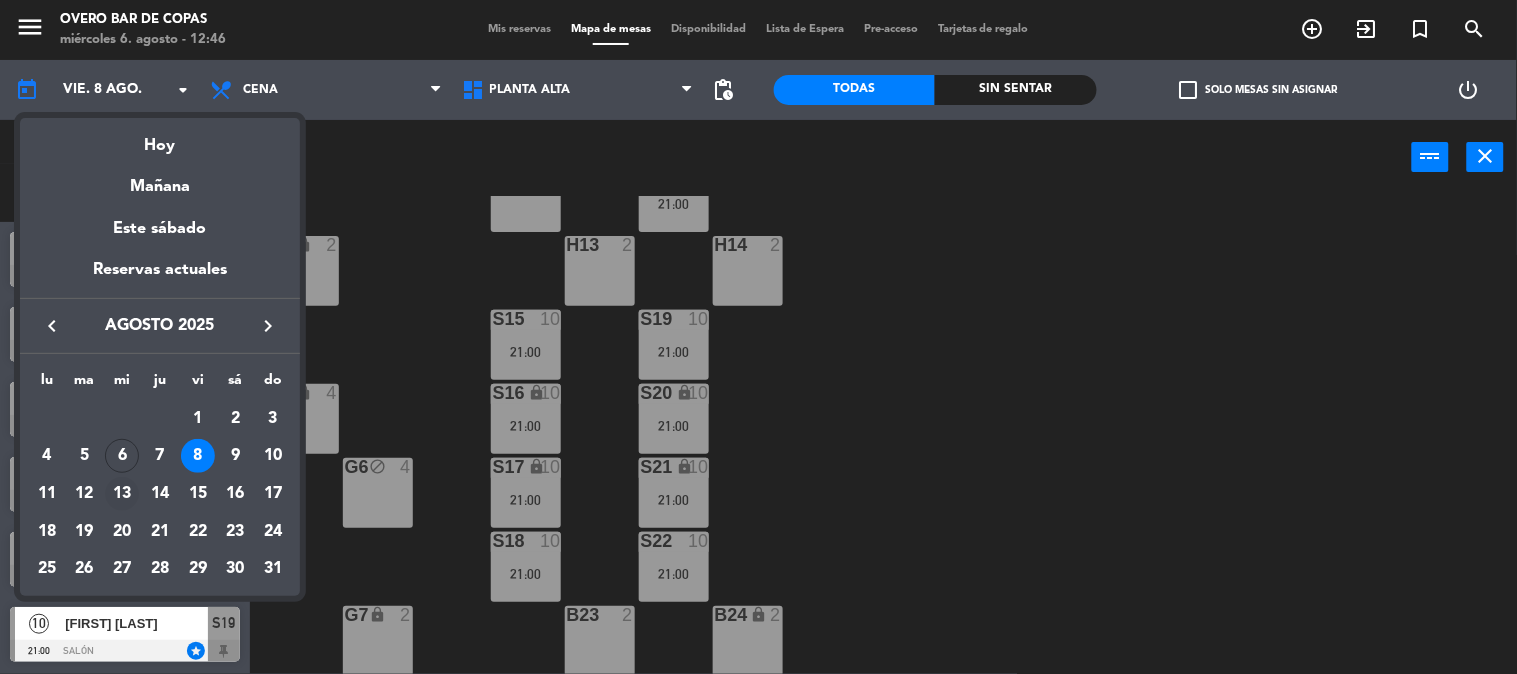 click on "13" at bounding box center [122, 494] 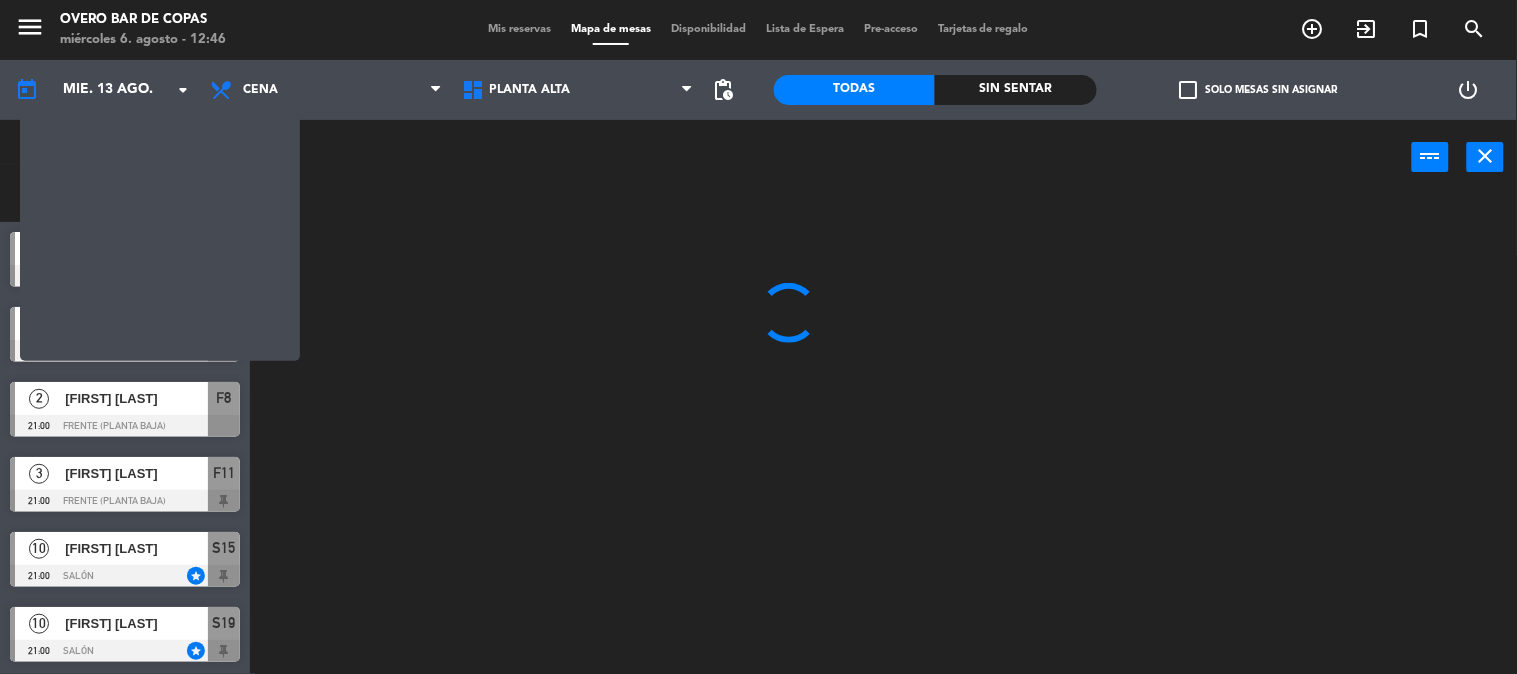 scroll, scrollTop: 0, scrollLeft: 0, axis: both 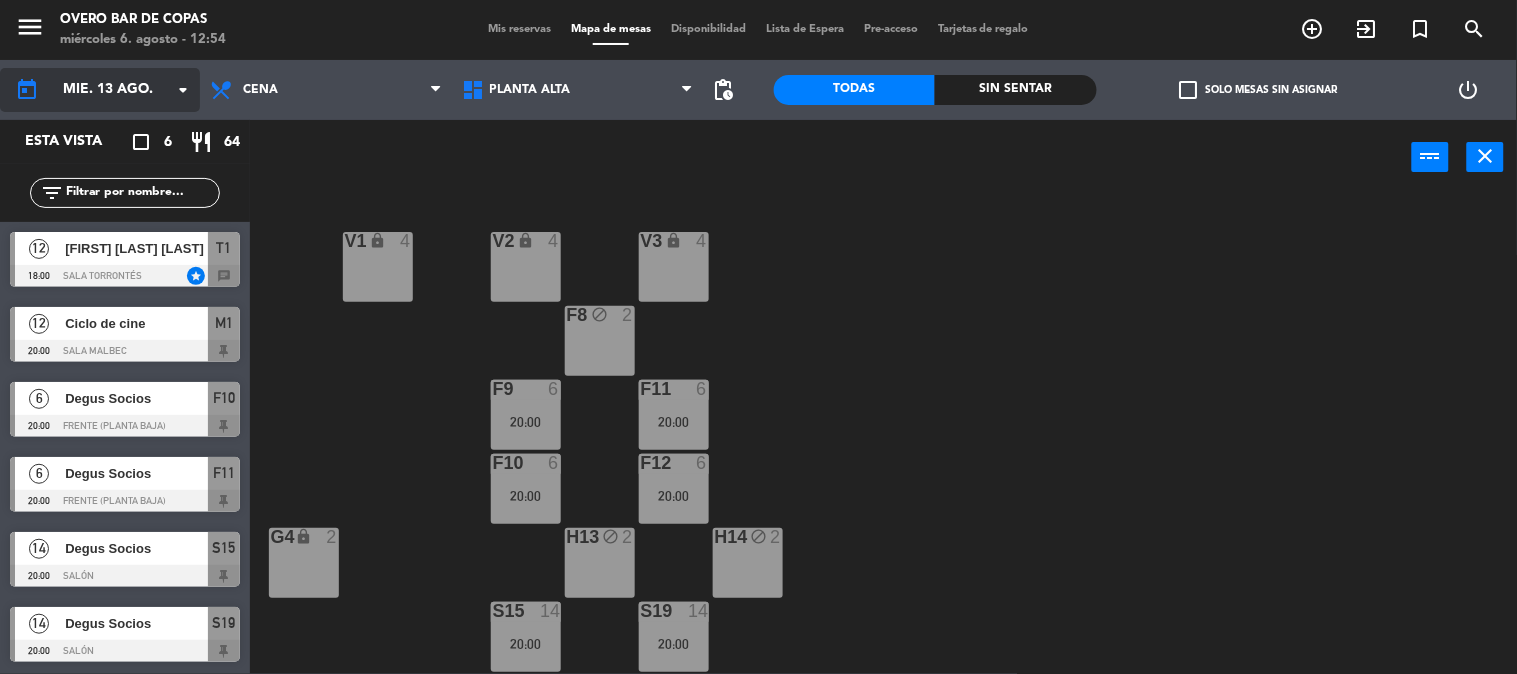click on "mié. 13 ago." 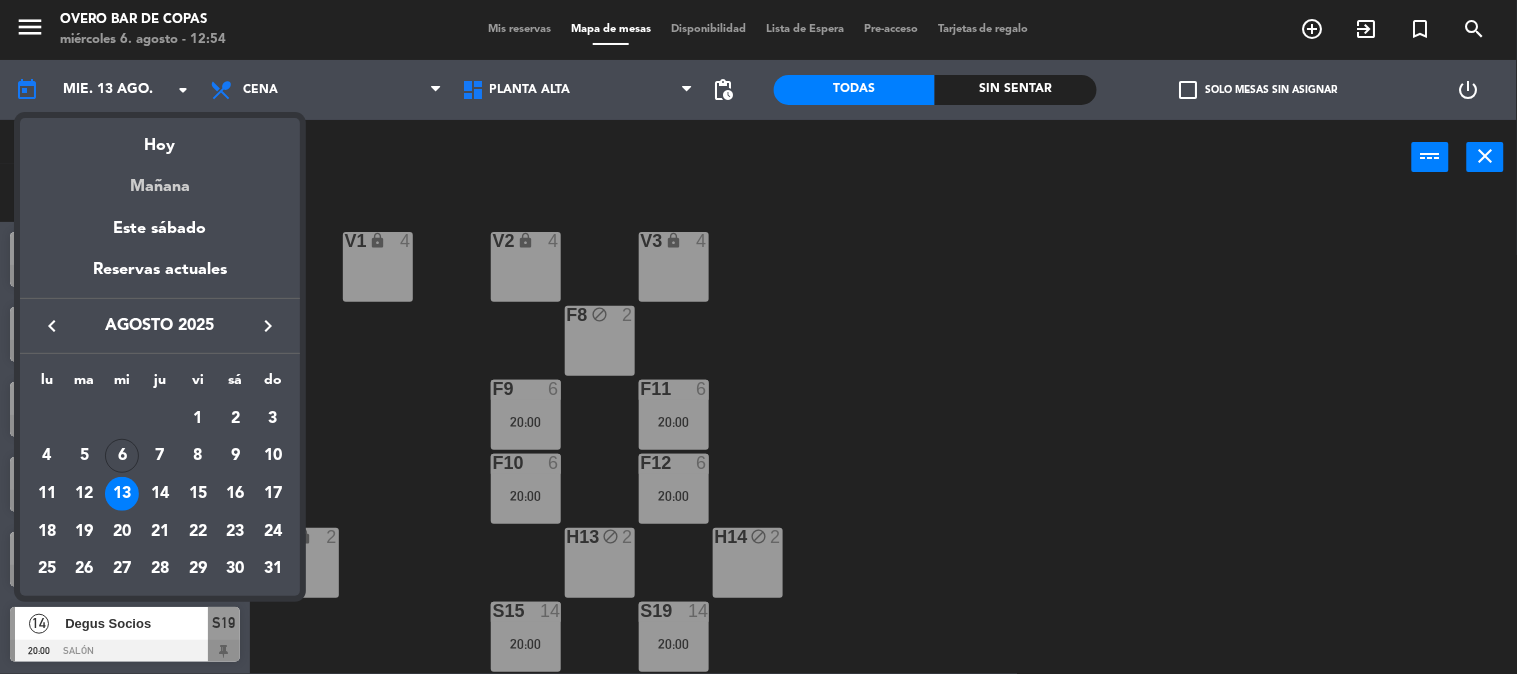 click on "Mañana" at bounding box center (160, 179) 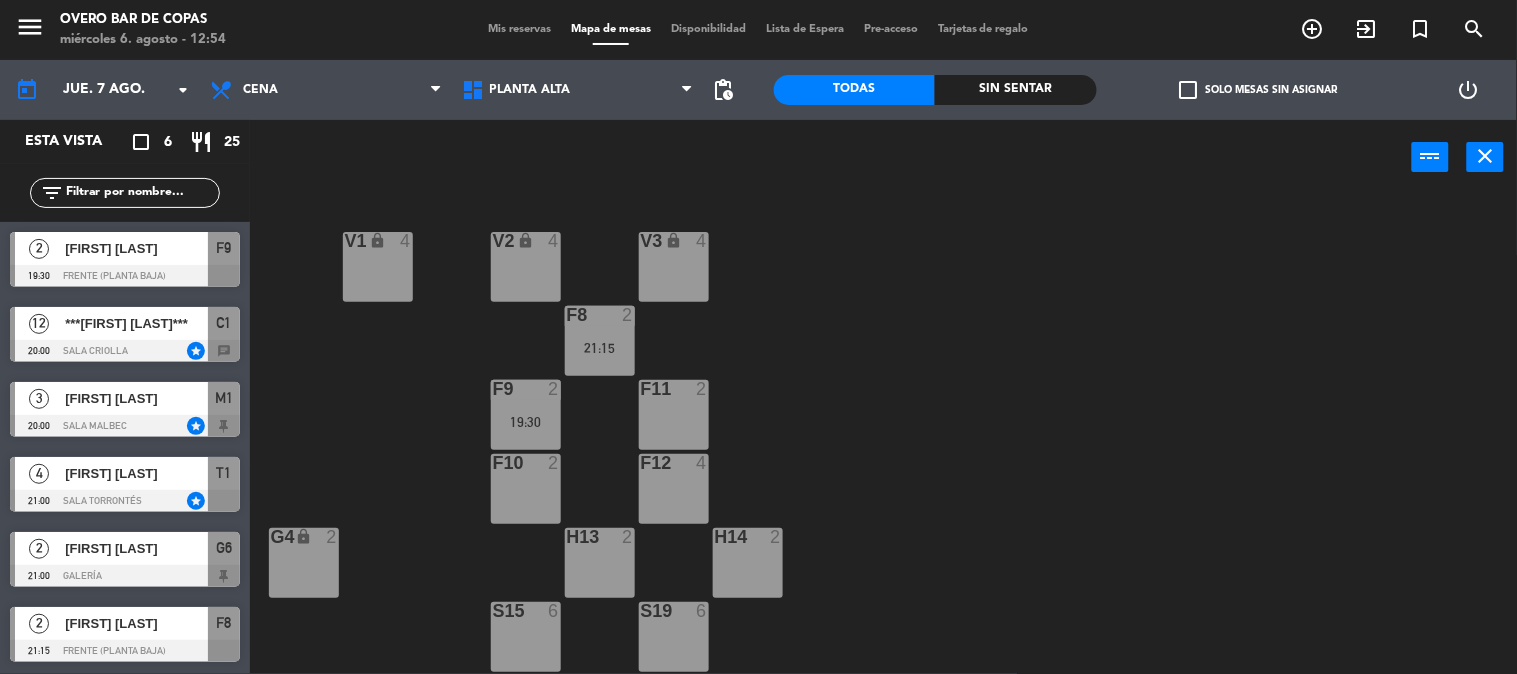 click on "***[FIRST] [LAST]***" at bounding box center [136, 323] 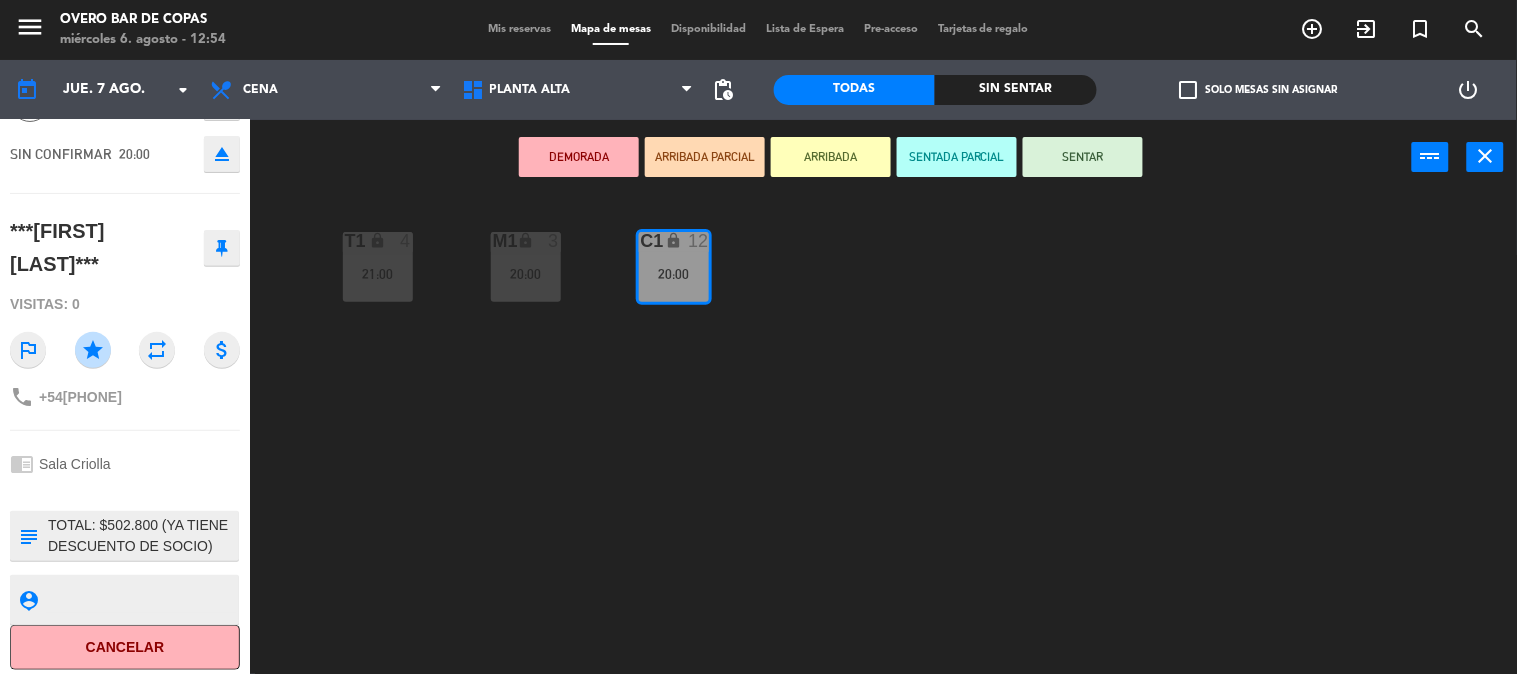 scroll, scrollTop: 125, scrollLeft: 0, axis: vertical 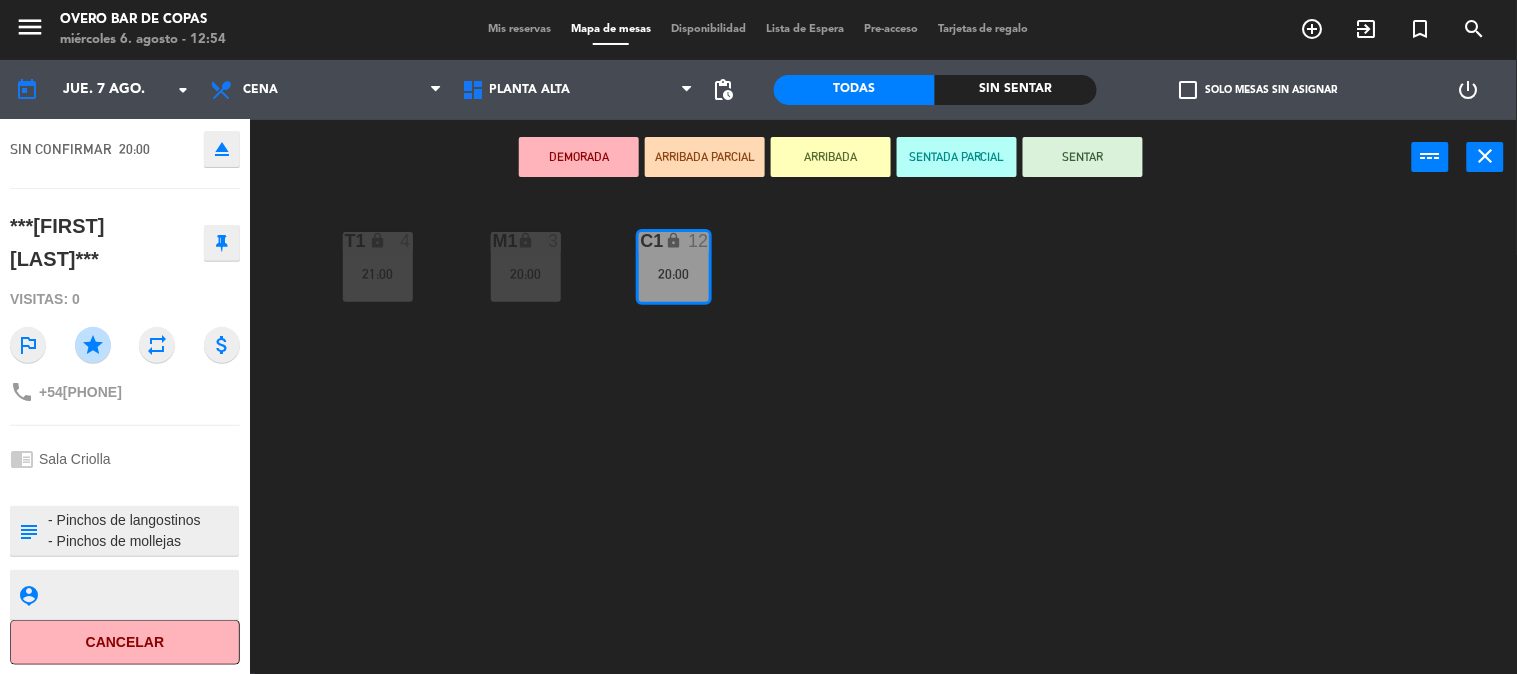 click on "T1 lock  4   [TIME]  M1 lock  3   [TIME]  C1 lock  12   [TIME]" 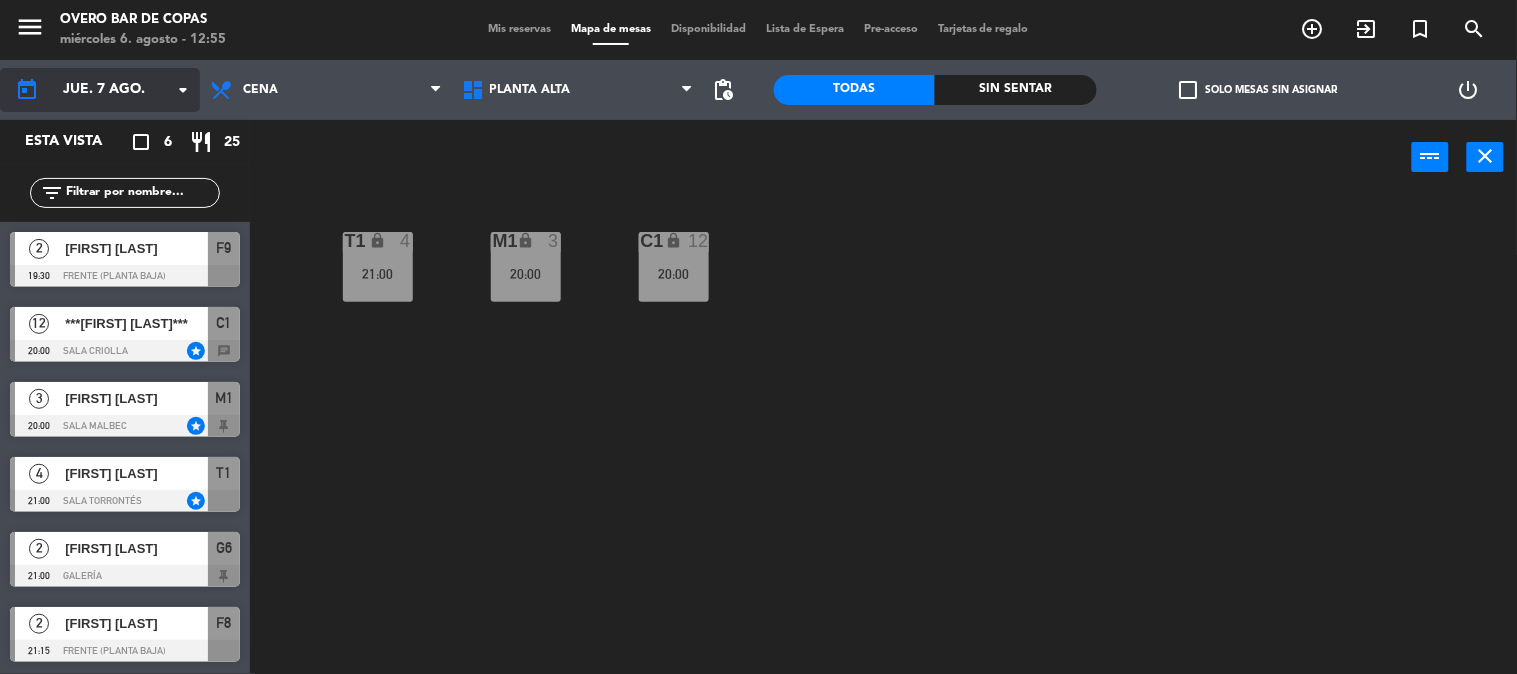 click on "jue. 7 ago." 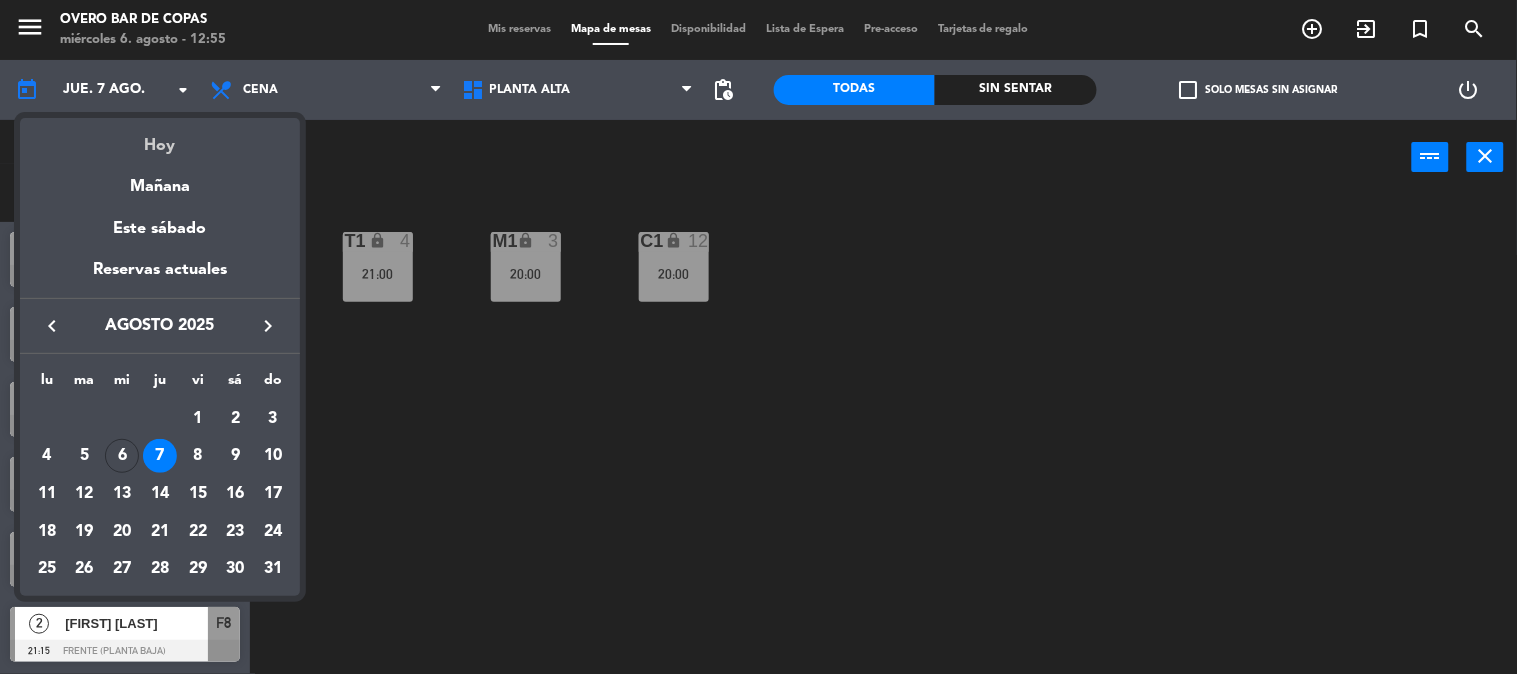 click on "Hoy" at bounding box center [160, 138] 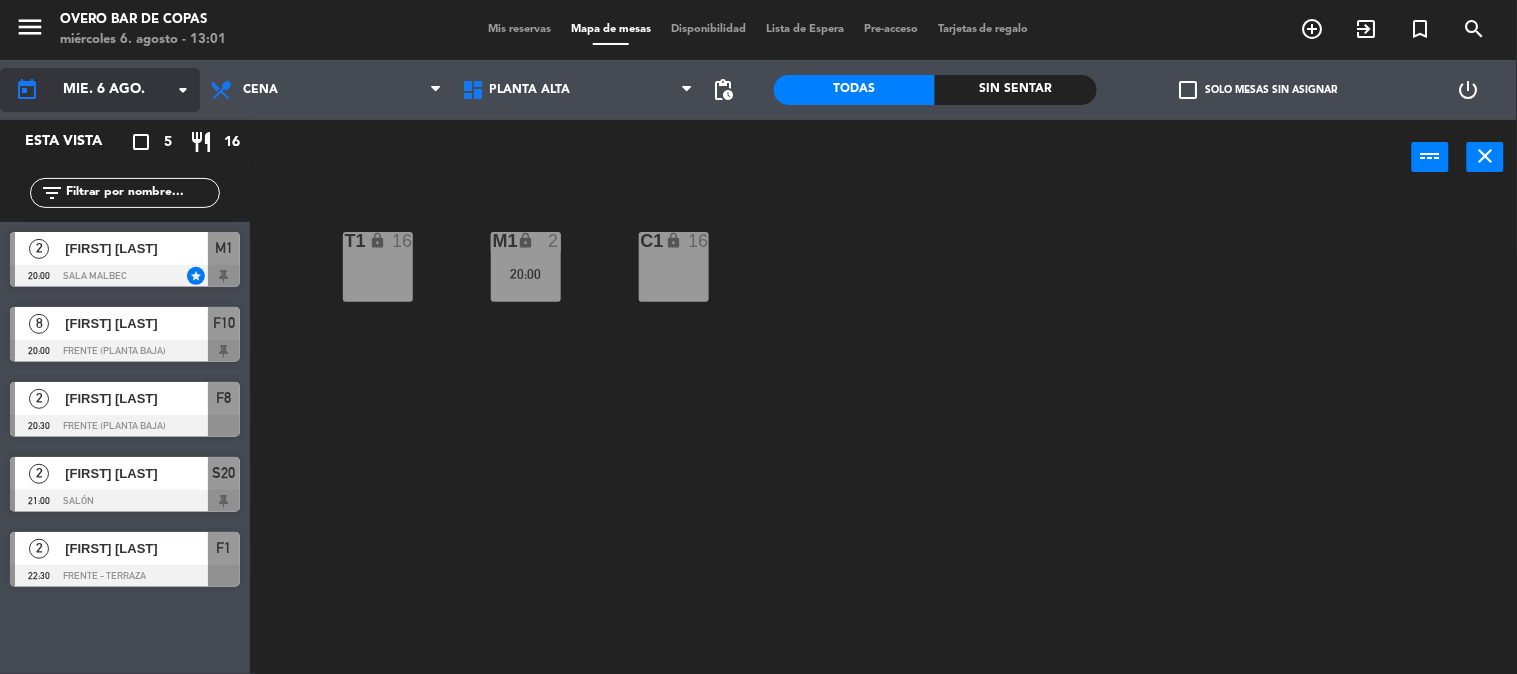click on "mié. 6 ago." 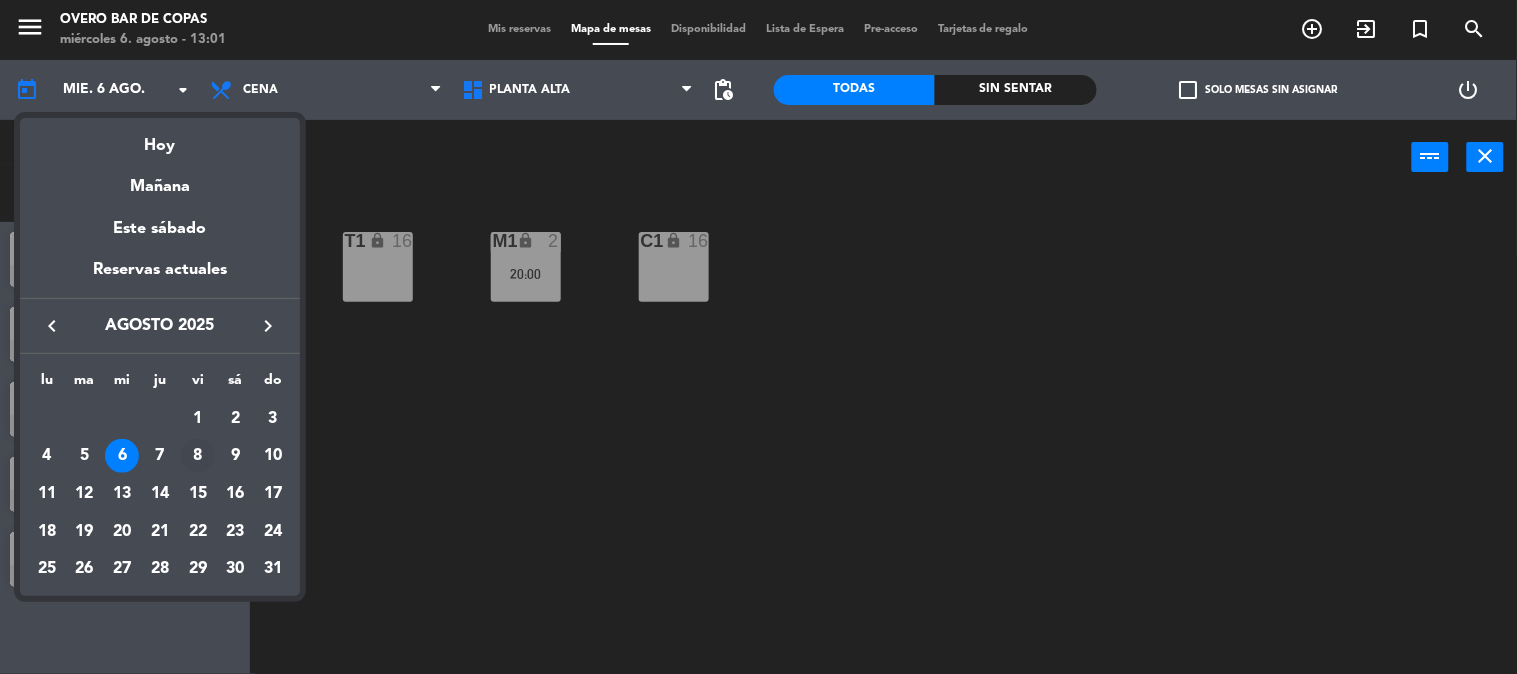 click on "8" at bounding box center [198, 456] 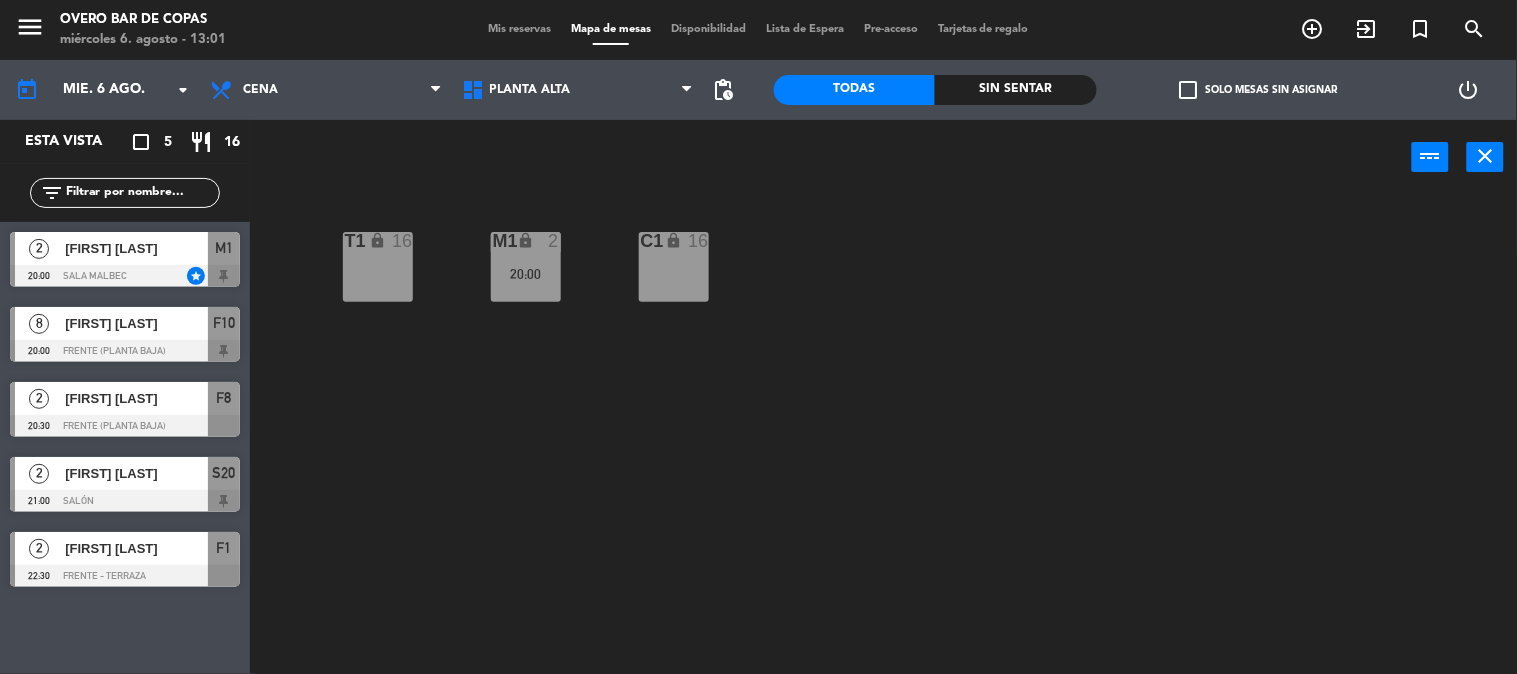 type on "vie. 8 ago." 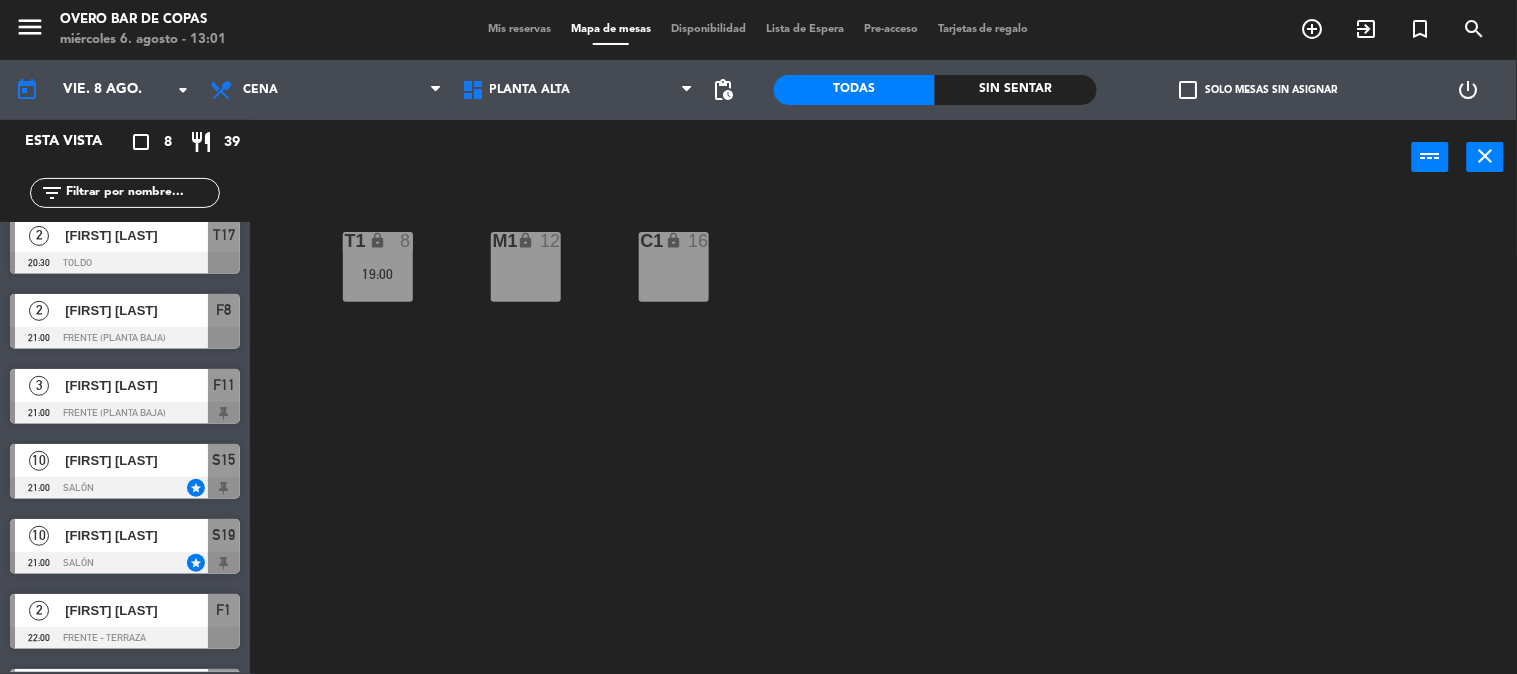 scroll, scrollTop: 100, scrollLeft: 0, axis: vertical 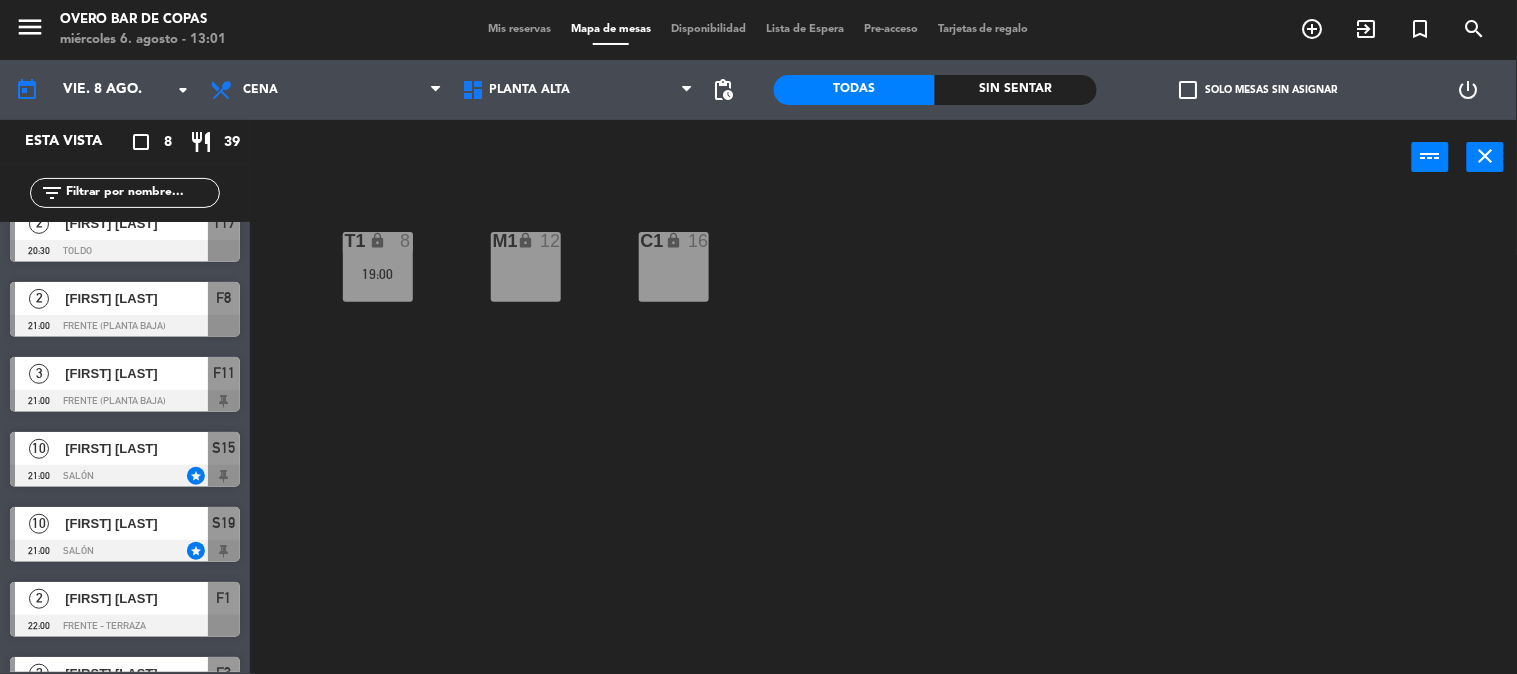 click on "[FIRST] [LAST]" at bounding box center [136, 448] 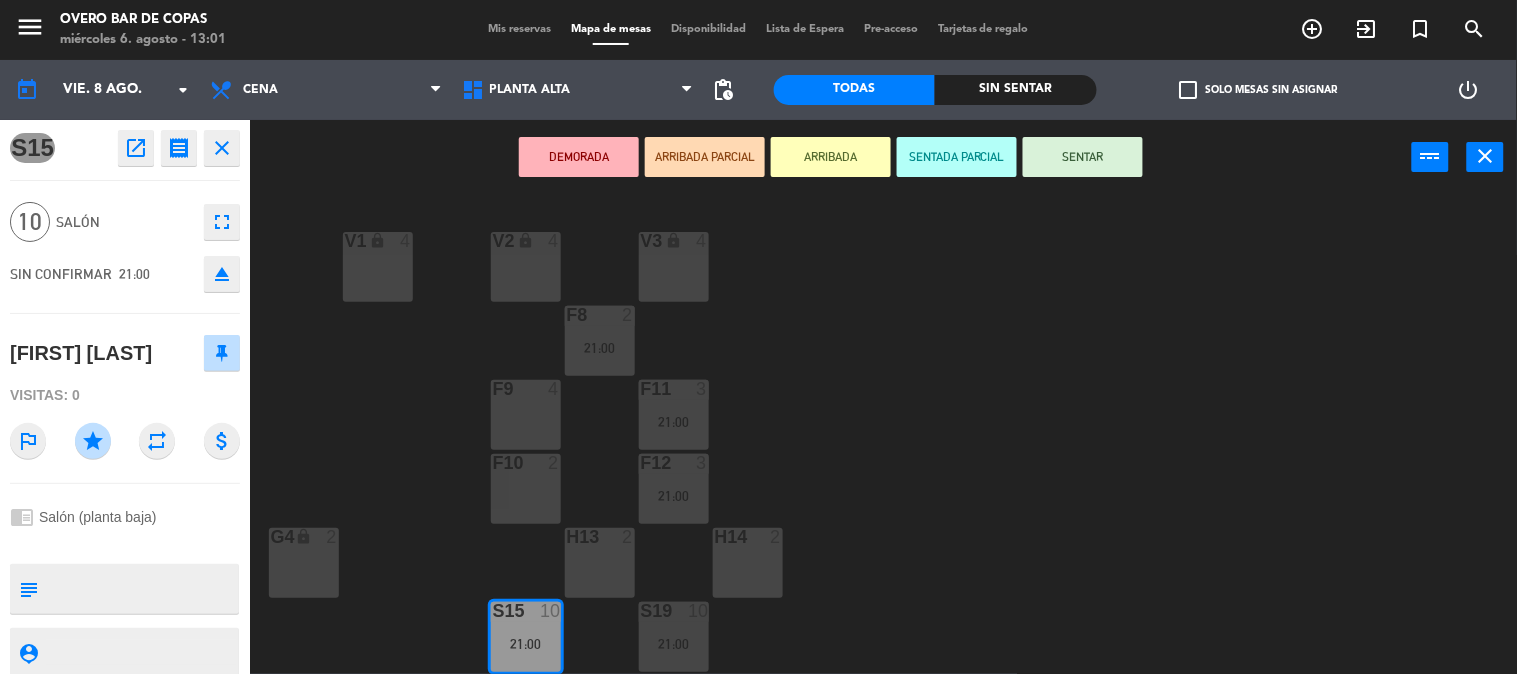 click on "V1 lock  4  V2 lock  4  V3 lock  4  F8  2   21:00  F9  4  F11  3   21:00  F10  2  F12  3   21:00  G4 lock  2  H13  2  H14  2  S15  10   21:00  S19  10   21:00  G5 lock  4  S16 lock  10   21:00  S20 lock  10   21:00  G6 block  4  S17 lock  10   21:00  S21 lock  10   21:00  S22  10   21:00  S18  10   21:00  G7 lock  2  B23  2  B24 lock  2" 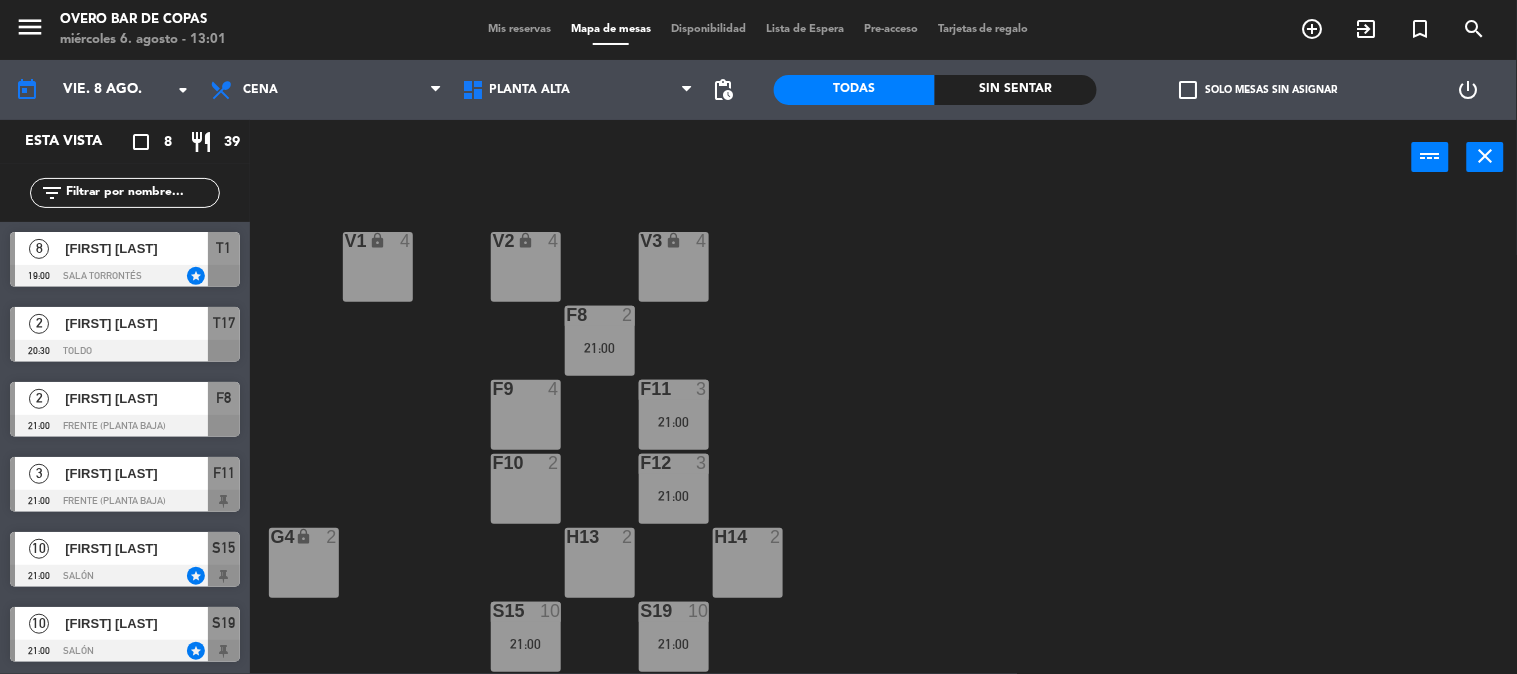 click on "[FIRST] [LAST]" at bounding box center (136, 548) 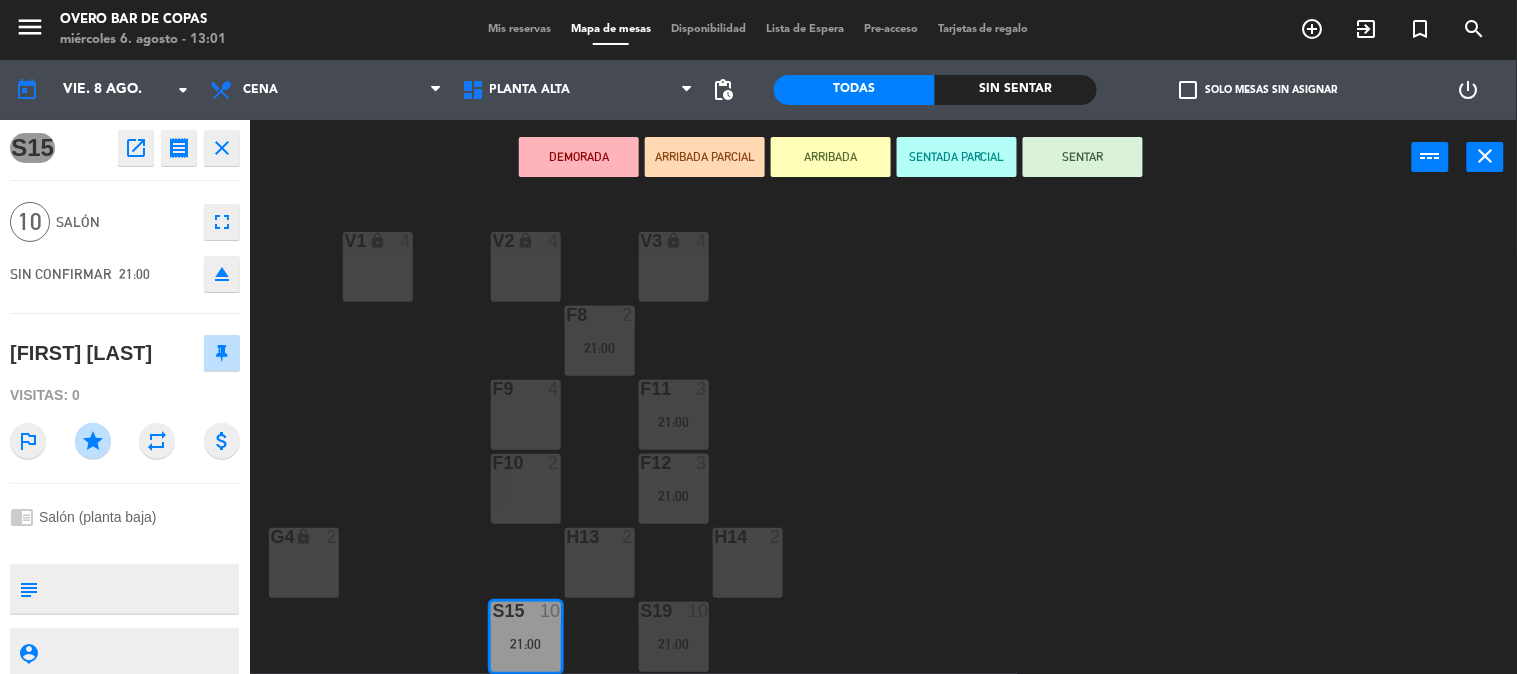 click on "open_in_new" 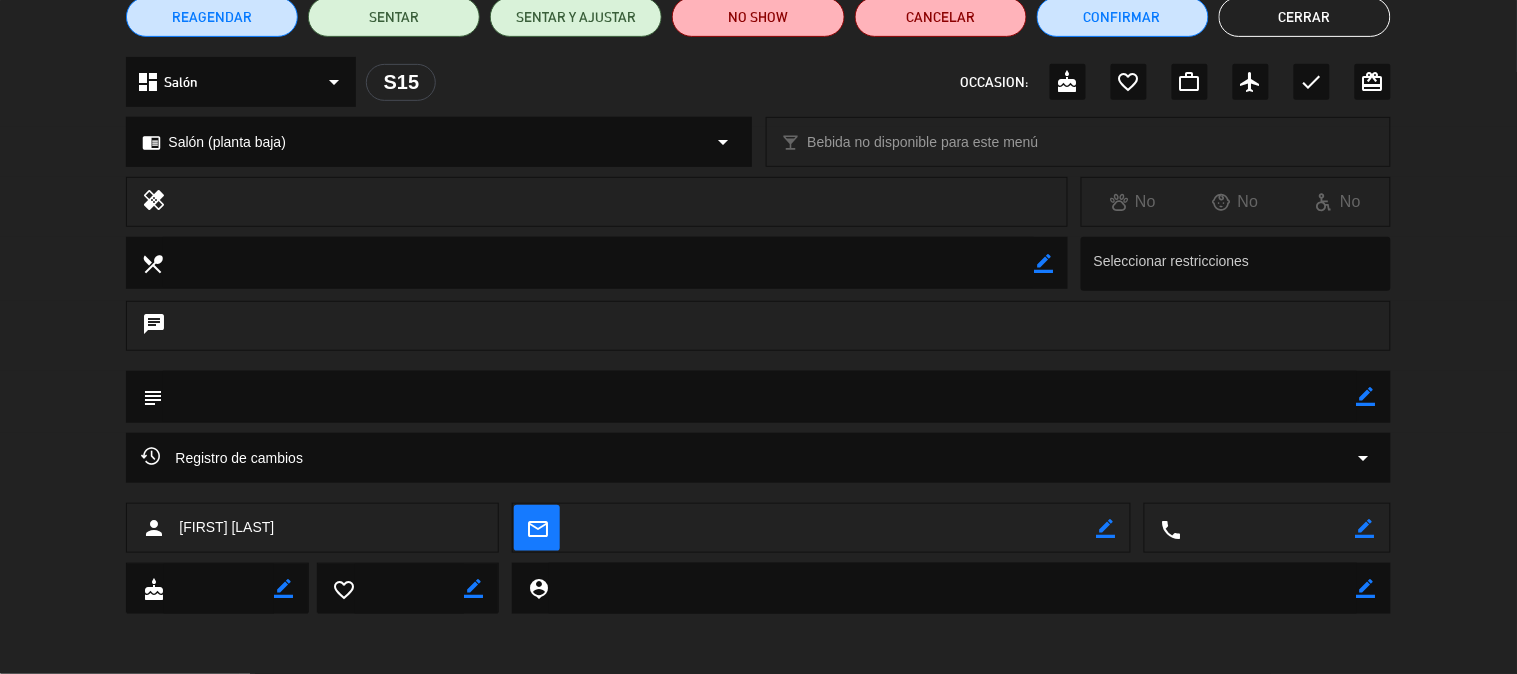 scroll, scrollTop: 0, scrollLeft: 0, axis: both 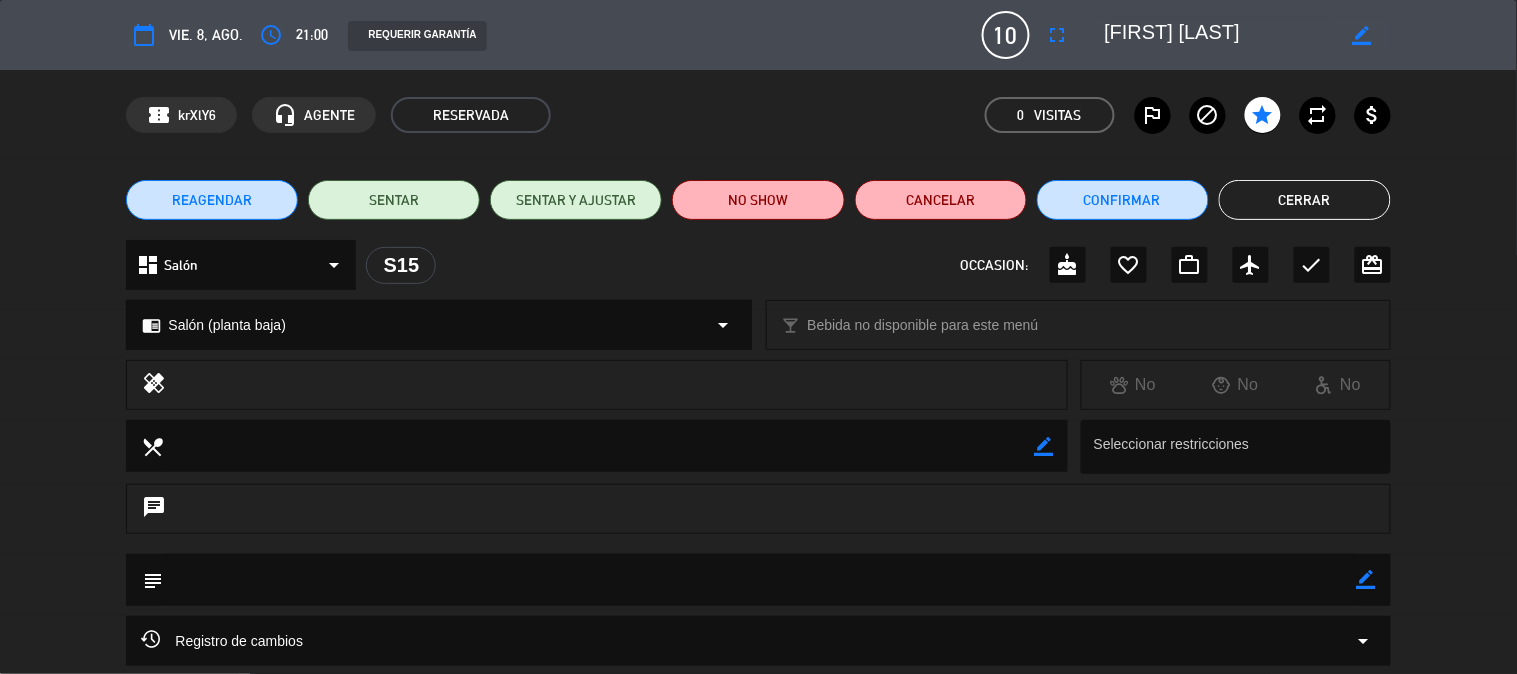 click on "border_color" 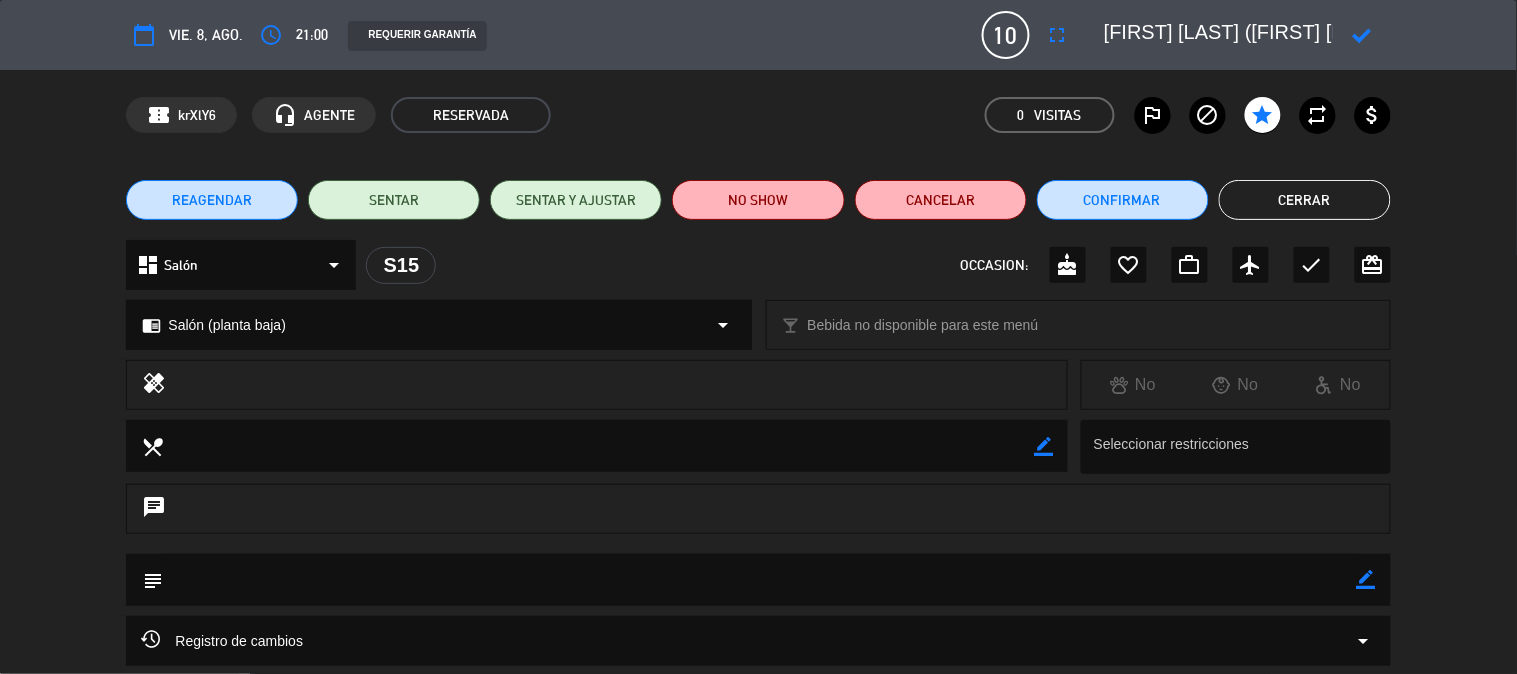 scroll, scrollTop: 0, scrollLeft: 37, axis: horizontal 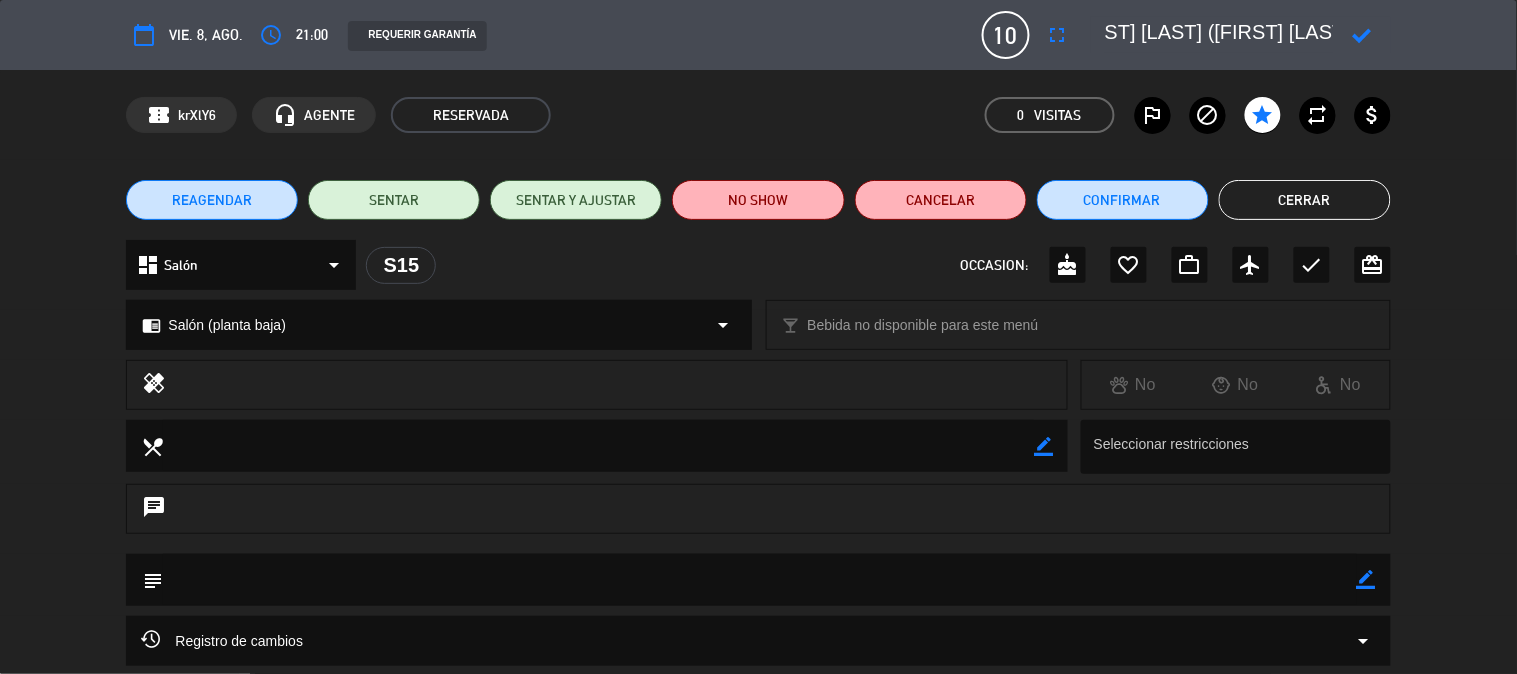 drag, startPoint x: 1108, startPoint y: 28, endPoint x: 1432, endPoint y: 45, distance: 324.44568 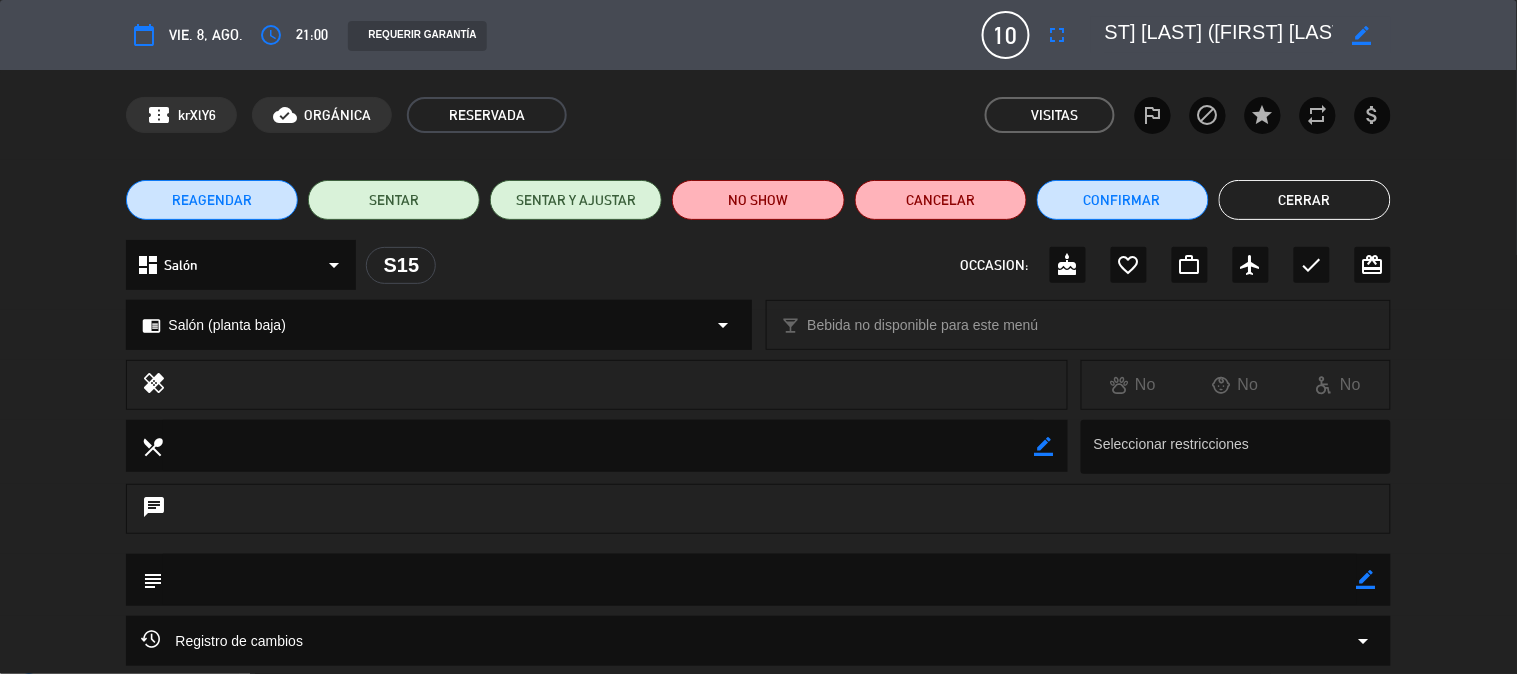 click on "Cerrar" 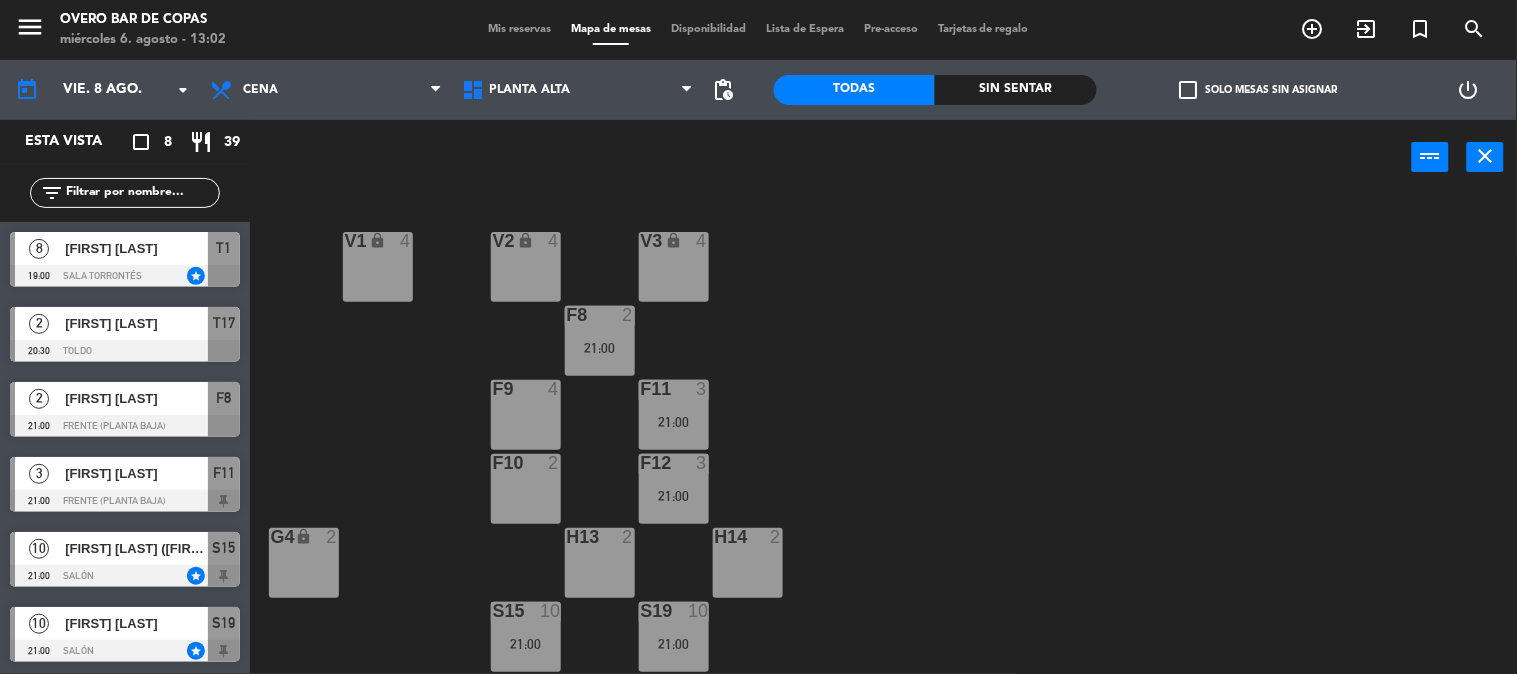 click on "[FIRST] [LAST] ([FIRST] [LAST])" at bounding box center [135, 548] 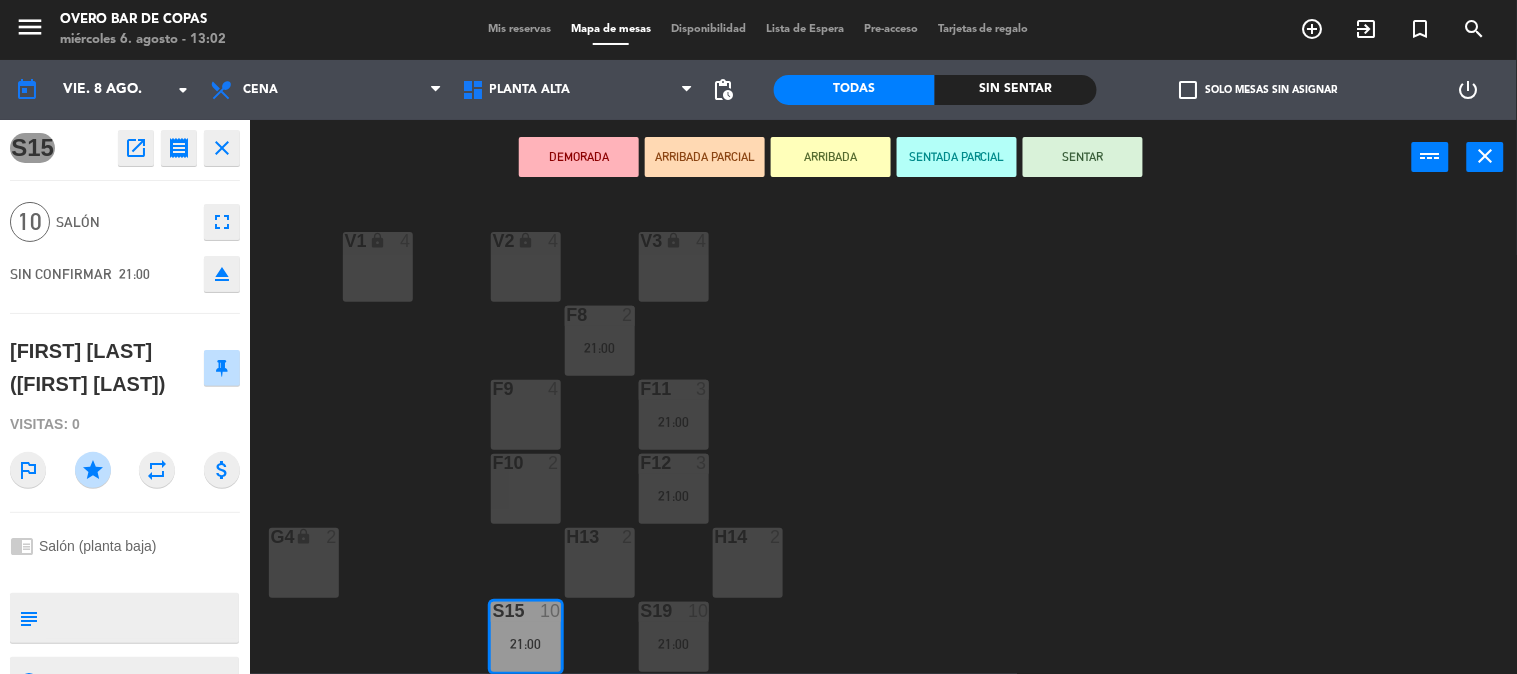 click on "star" 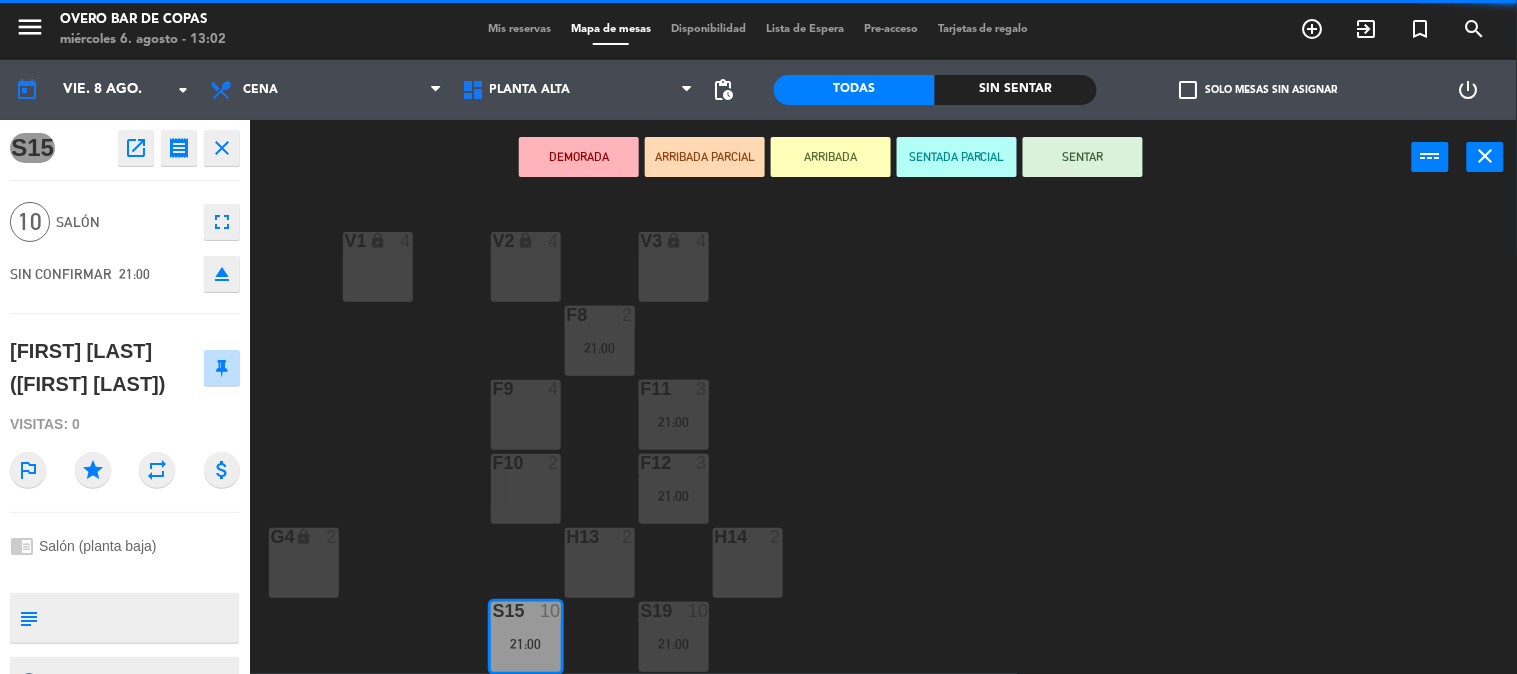 click on "V1 lock  4  V2 lock  4  V3 lock  4  F8  2   21:00  F9  4  F11  3   21:00  F10  2  F12  3   21:00  G4 lock  2  H13  2  H14  2  S15  10   21:00  S19  10   21:00  G5 lock  4  S16 lock  10   21:00  S20 lock  10   21:00  G6 block  4  S17 lock  10   21:00  S21 lock  10   21:00  S22  10   21:00  S18  10   21:00  G7 lock  2  B23  2  B24 lock  2" 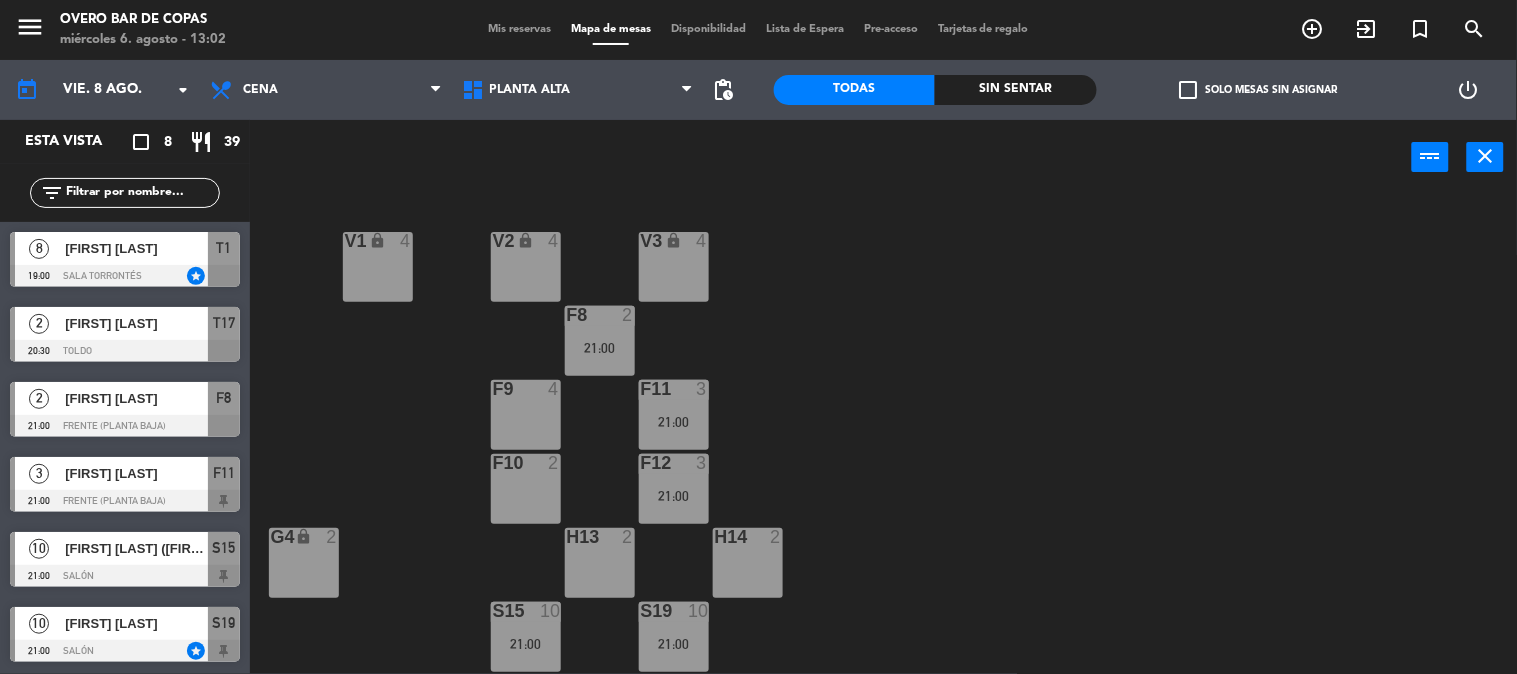 click on "[FIRST] [LAST]" at bounding box center (136, 623) 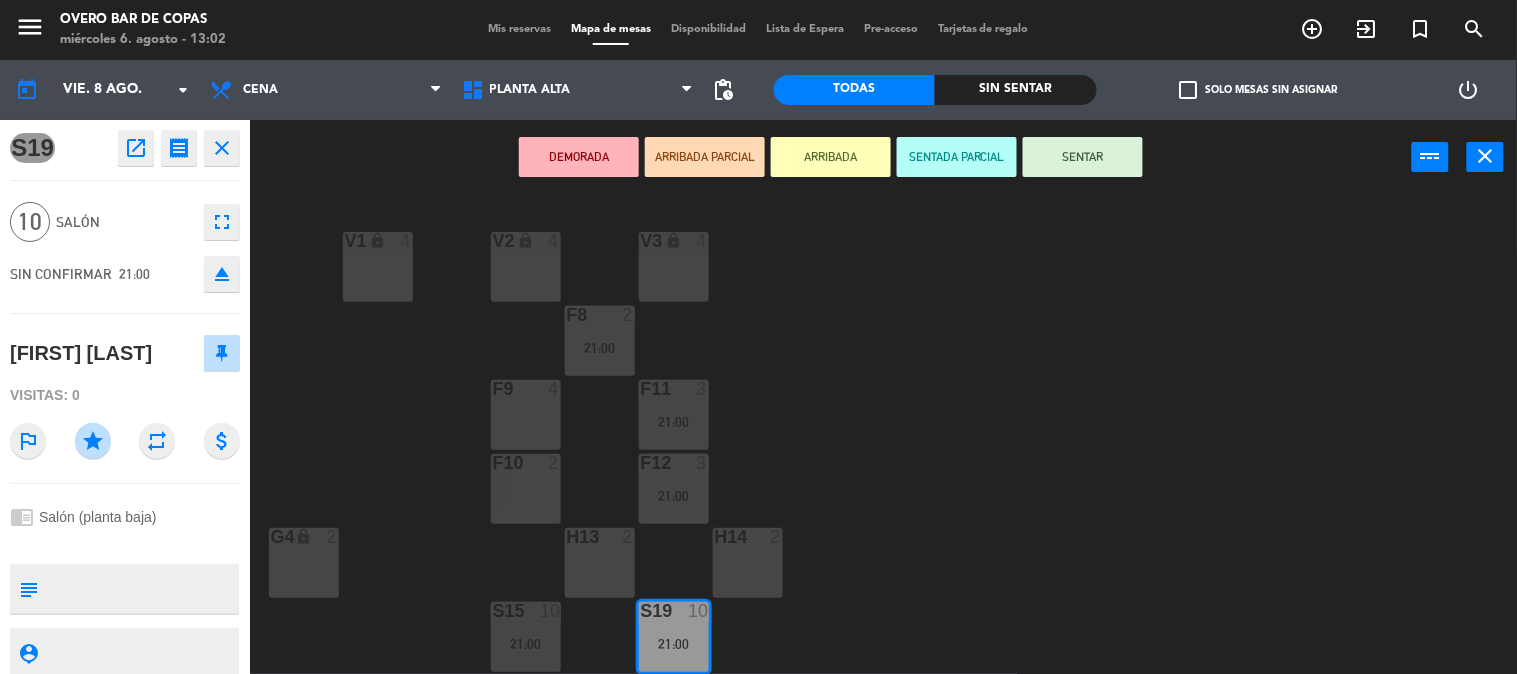 click on "open_in_new" 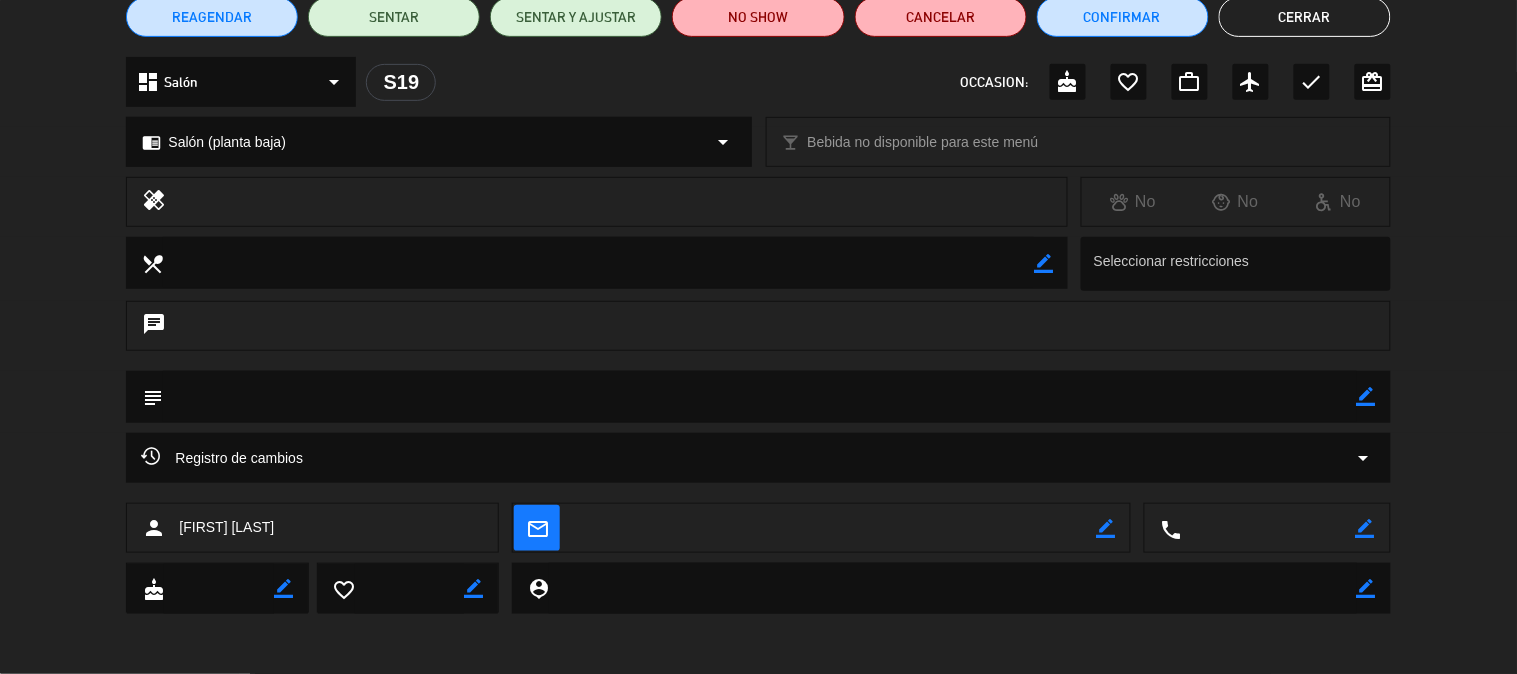 scroll, scrollTop: 0, scrollLeft: 0, axis: both 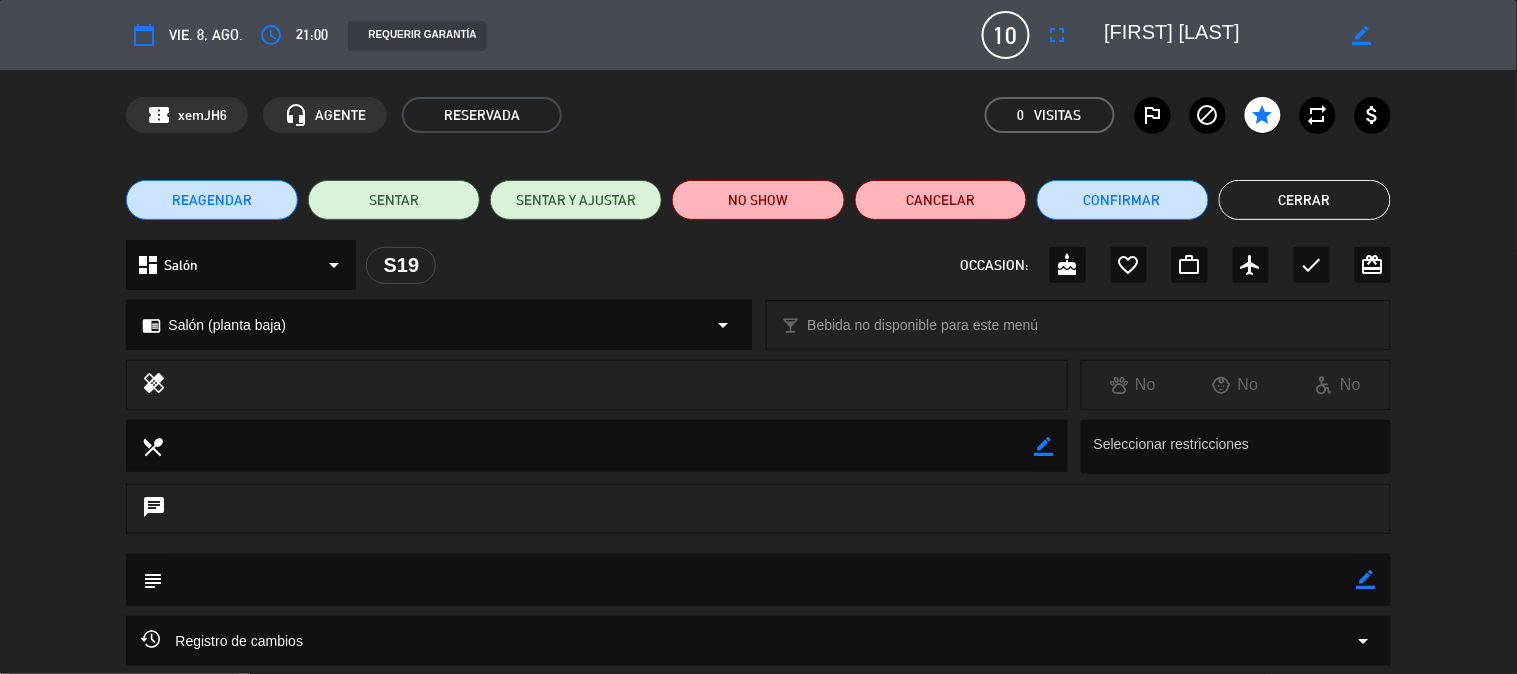 click on "border_color" 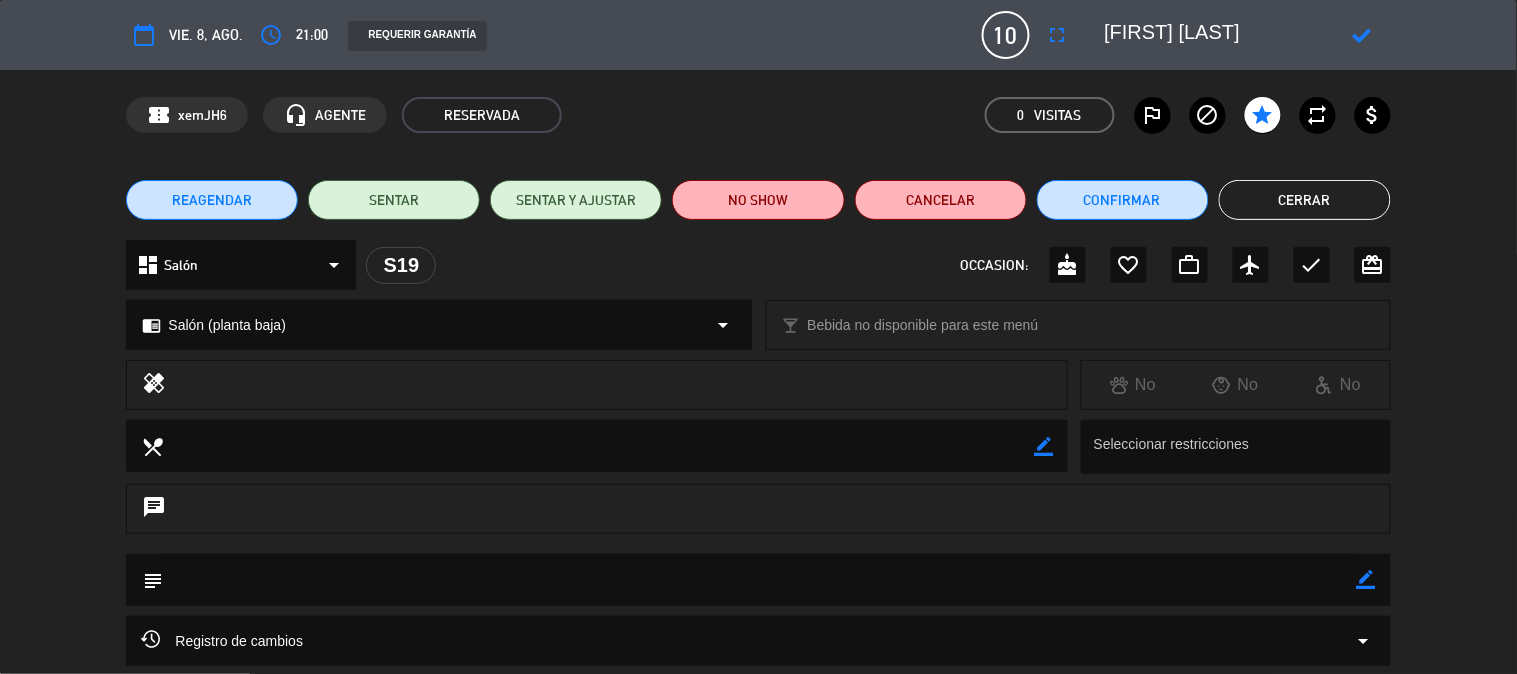 drag, startPoint x: 1238, startPoint y: 33, endPoint x: 1095, endPoint y: 36, distance: 143.03146 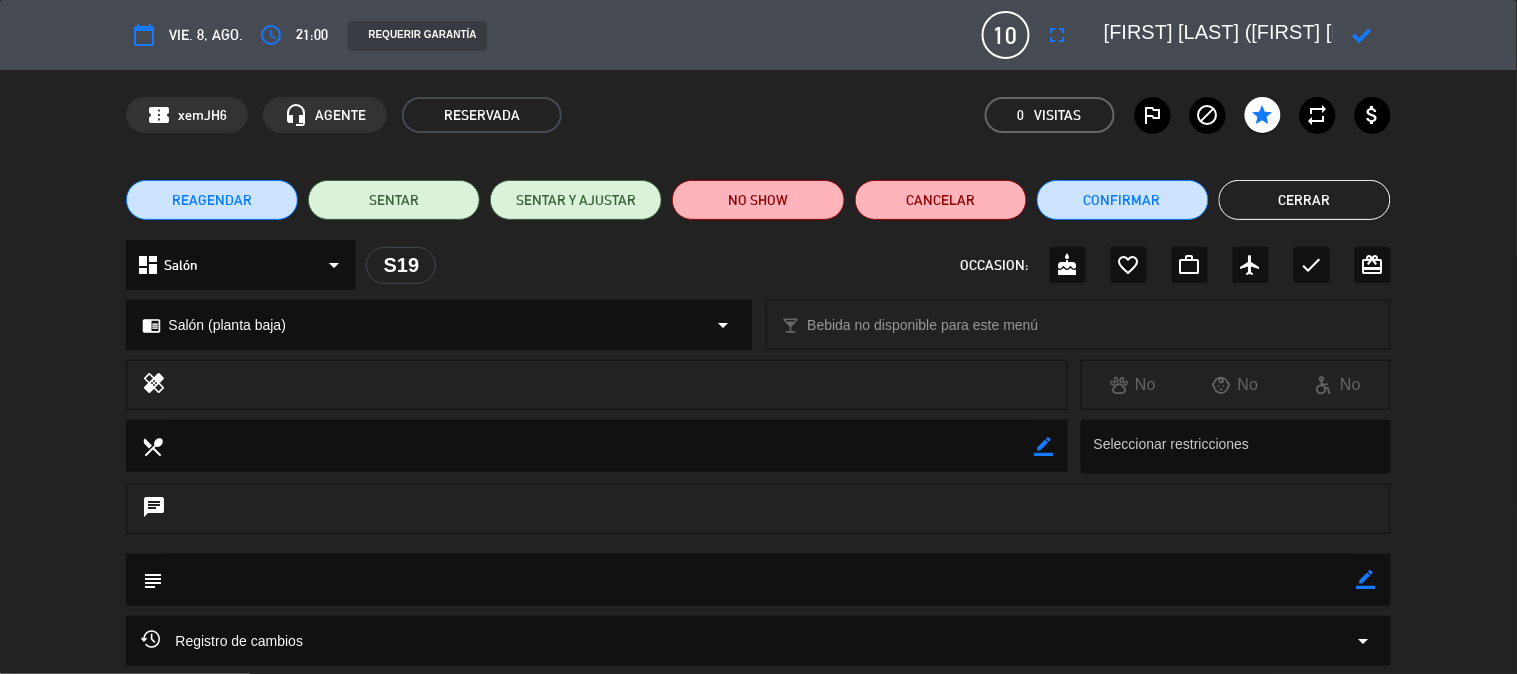 scroll, scrollTop: 0, scrollLeft: 37, axis: horizontal 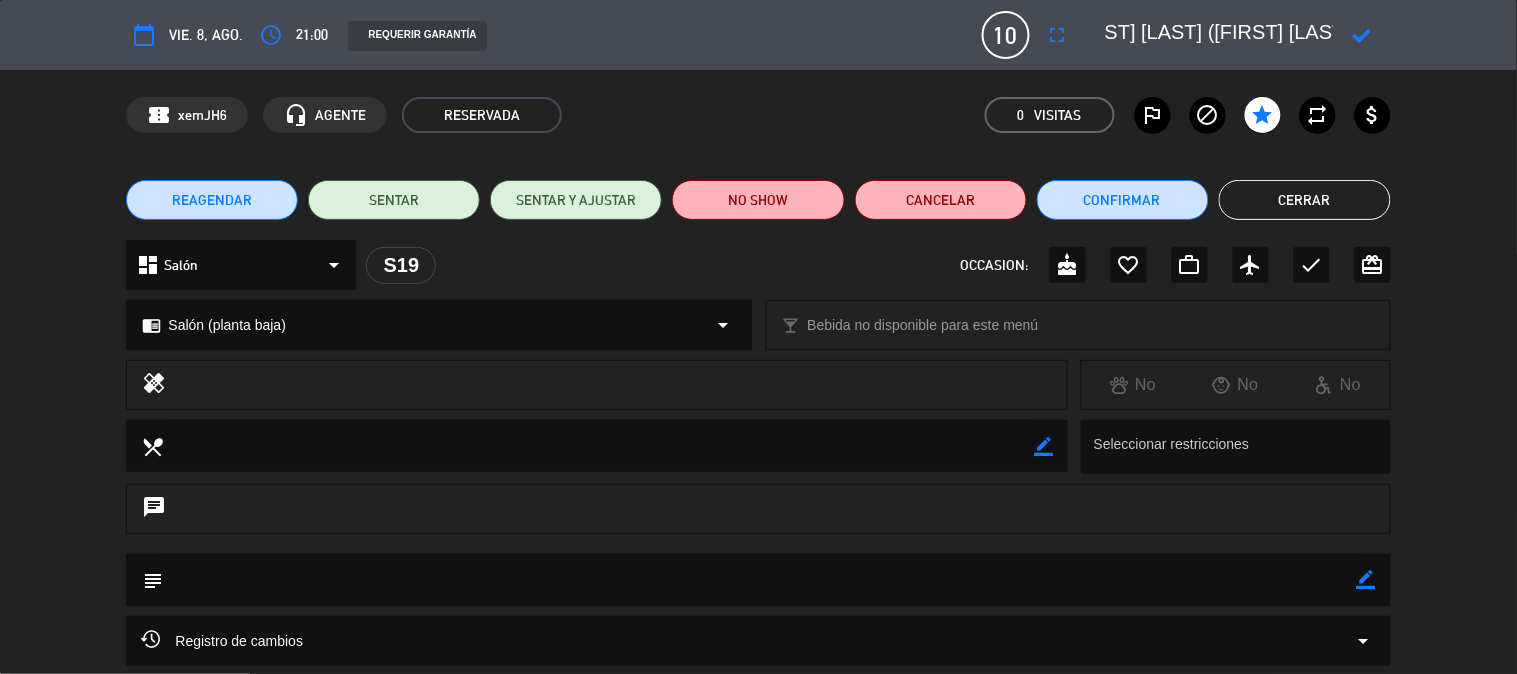 type on "[FIRST] [LAST] ([FIRST] [LAST])" 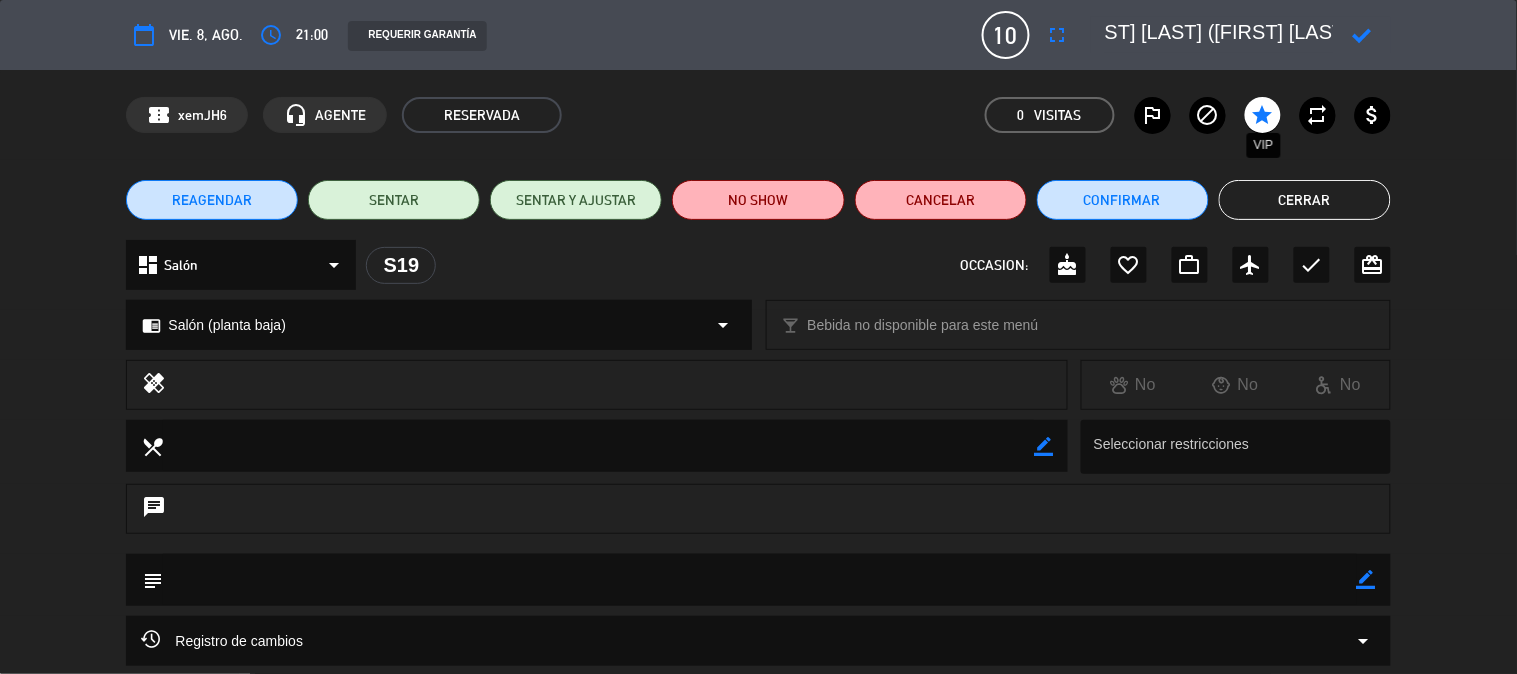 click on "star" 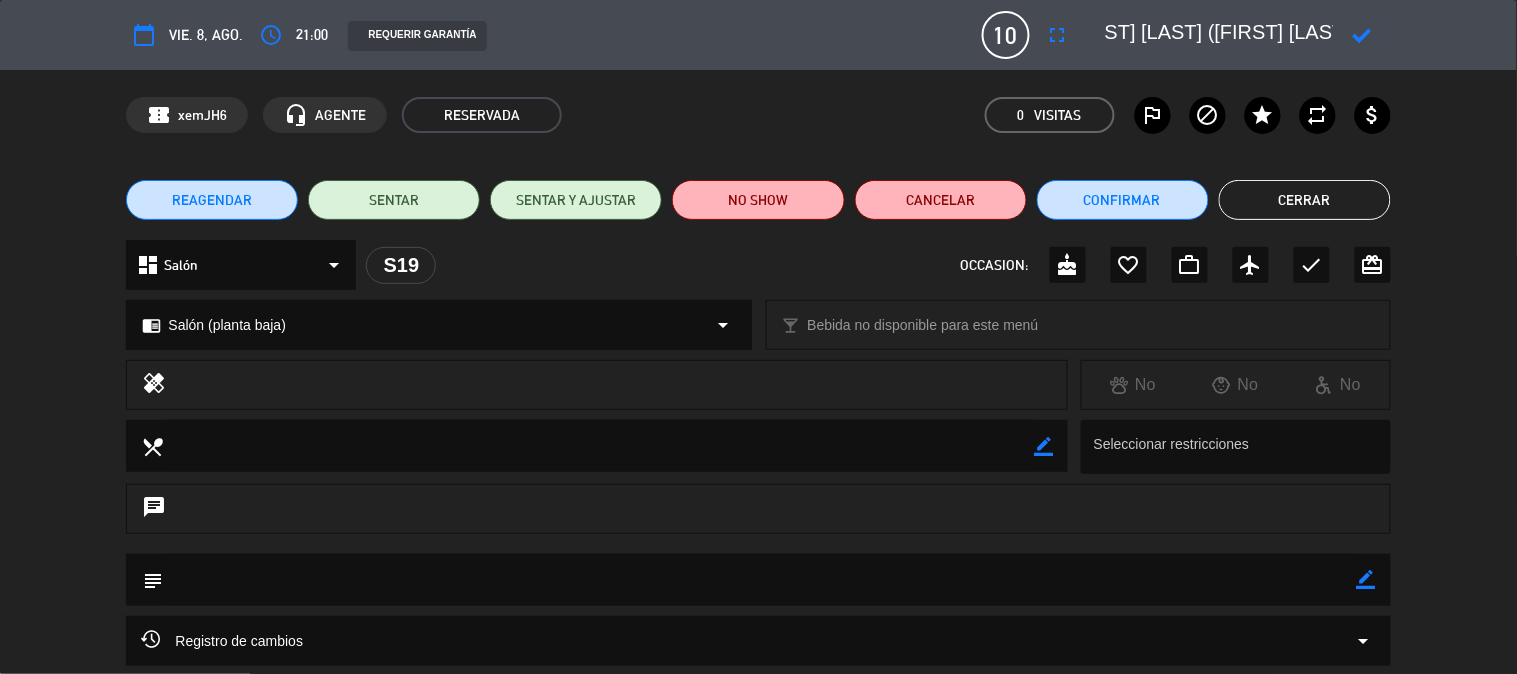 click 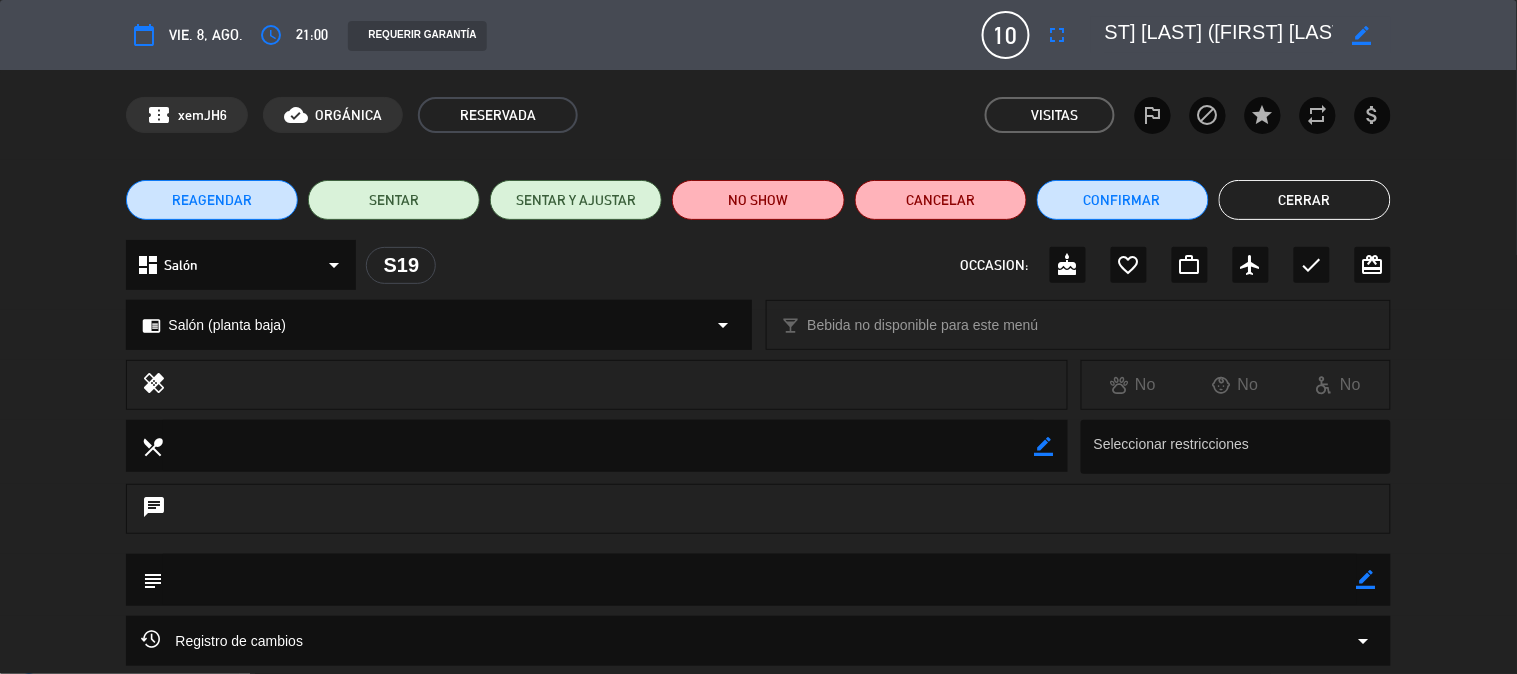 click on "Cerrar" 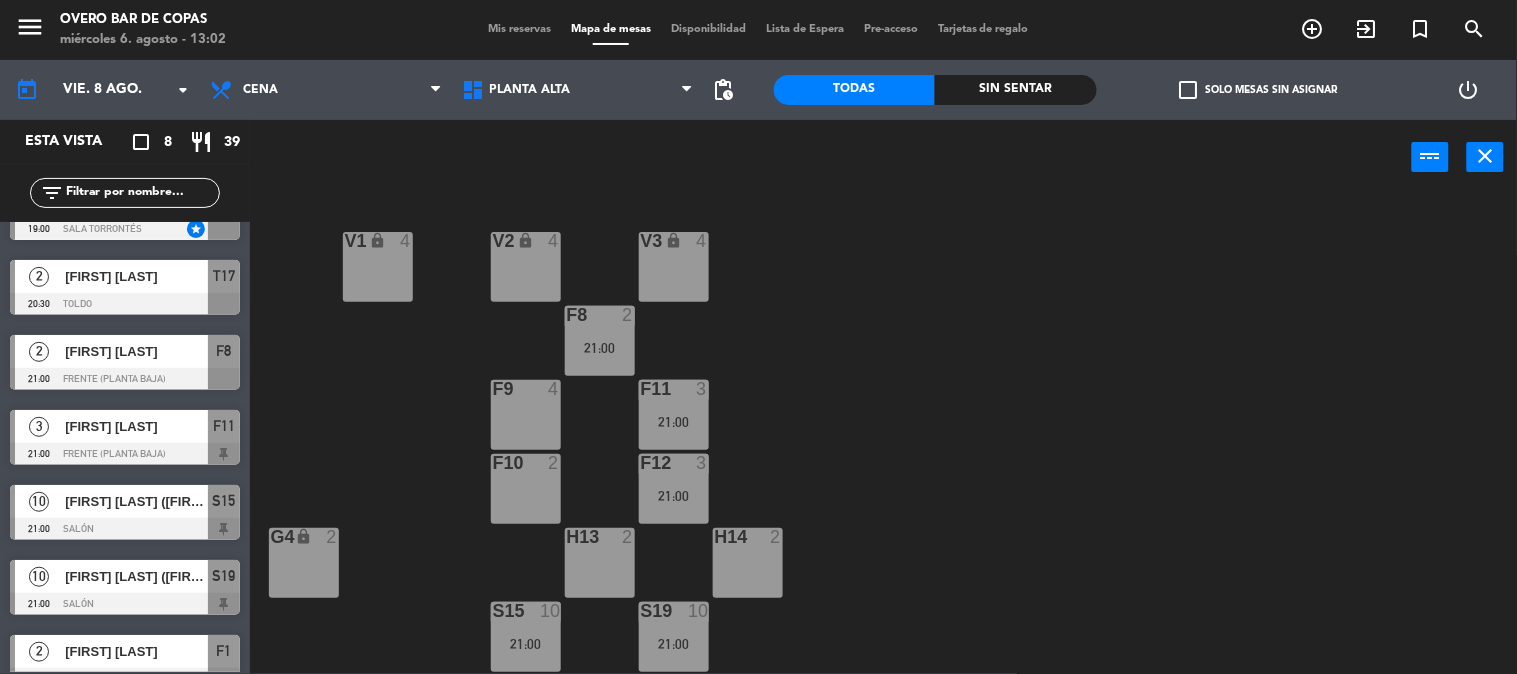 scroll, scrollTop: 52, scrollLeft: 0, axis: vertical 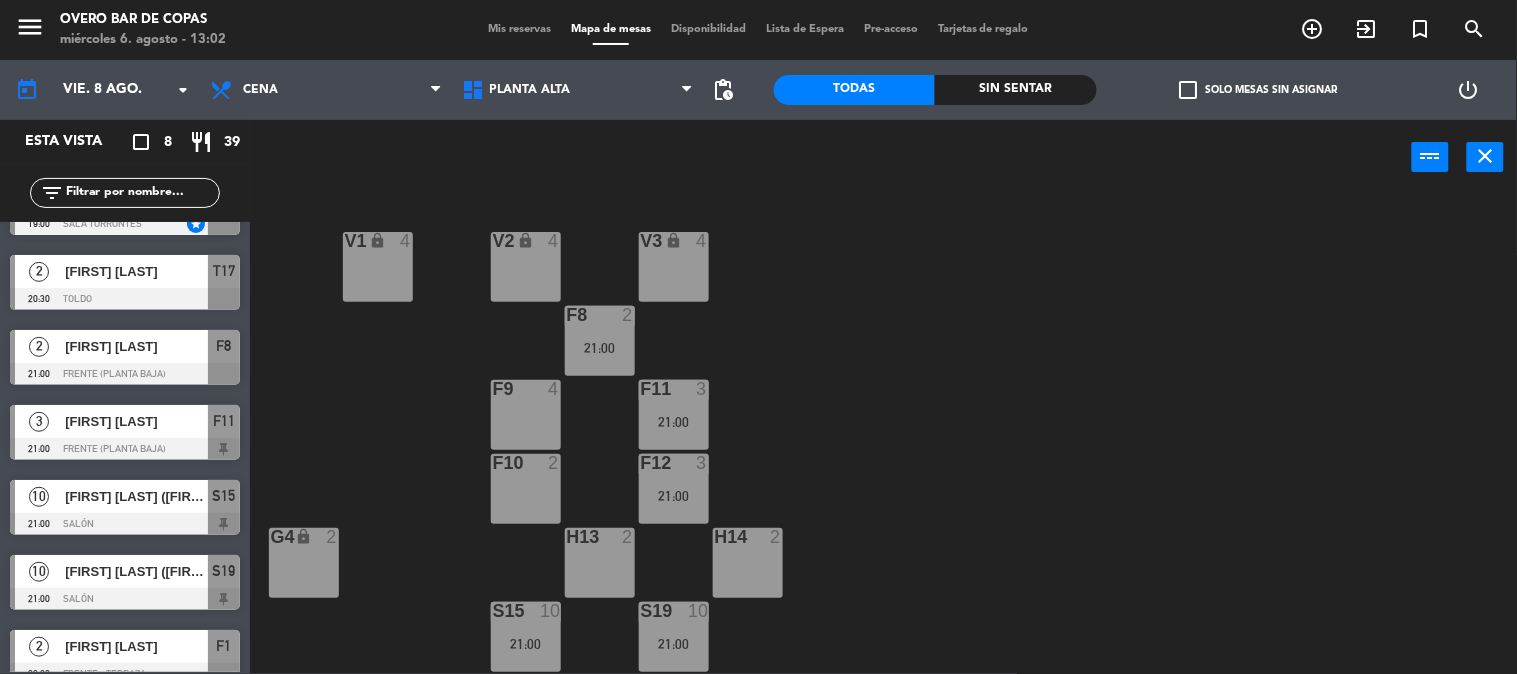 click on "[FIRST] [LAST] ([FIRST] [LAST])" at bounding box center (135, 571) 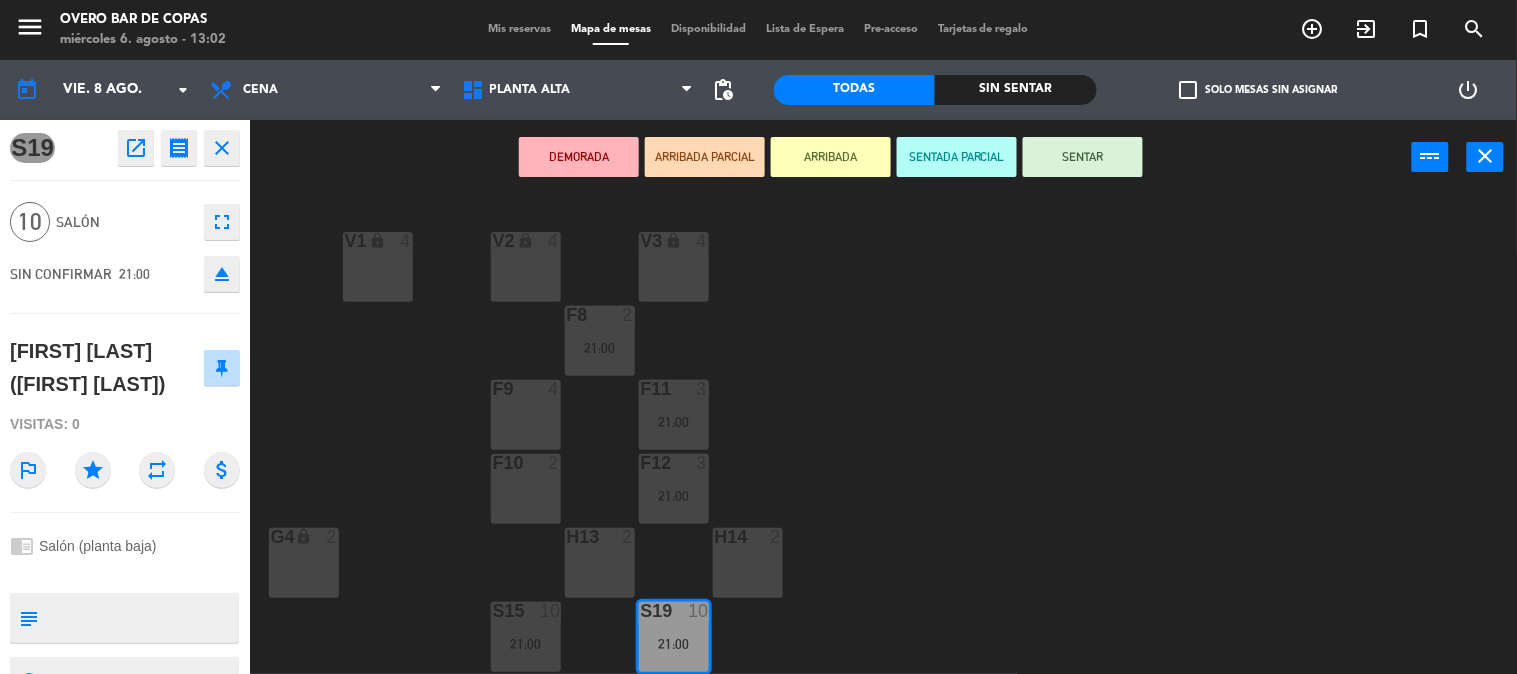 click on "V1 lock  4  V2 lock  4  V3 lock  4  F8  2   21:00  F9  4  F11  3   21:00  F10  2  F12  3   21:00  G4 lock  2  H13  2  H14  2  S15  10   21:00  S19  10   21:00  G5 lock  4  S16 lock  10   21:00  S20 lock  10   21:00  G6 block  4  S17 lock  10   21:00  S21 lock  10   21:00  S22  10   21:00  S18  10   21:00  G7 lock  2  B23  2  B24 lock  2" 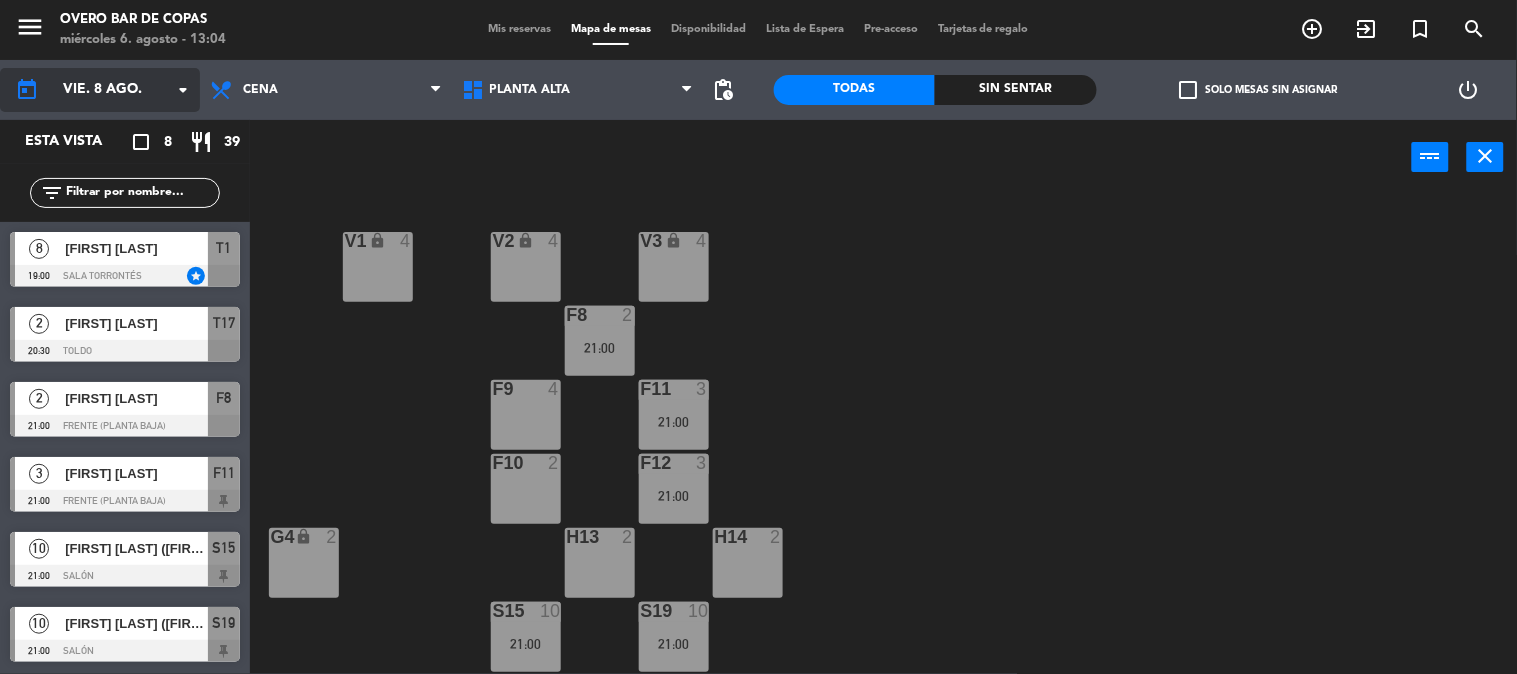 click on "vie. 8 ago." 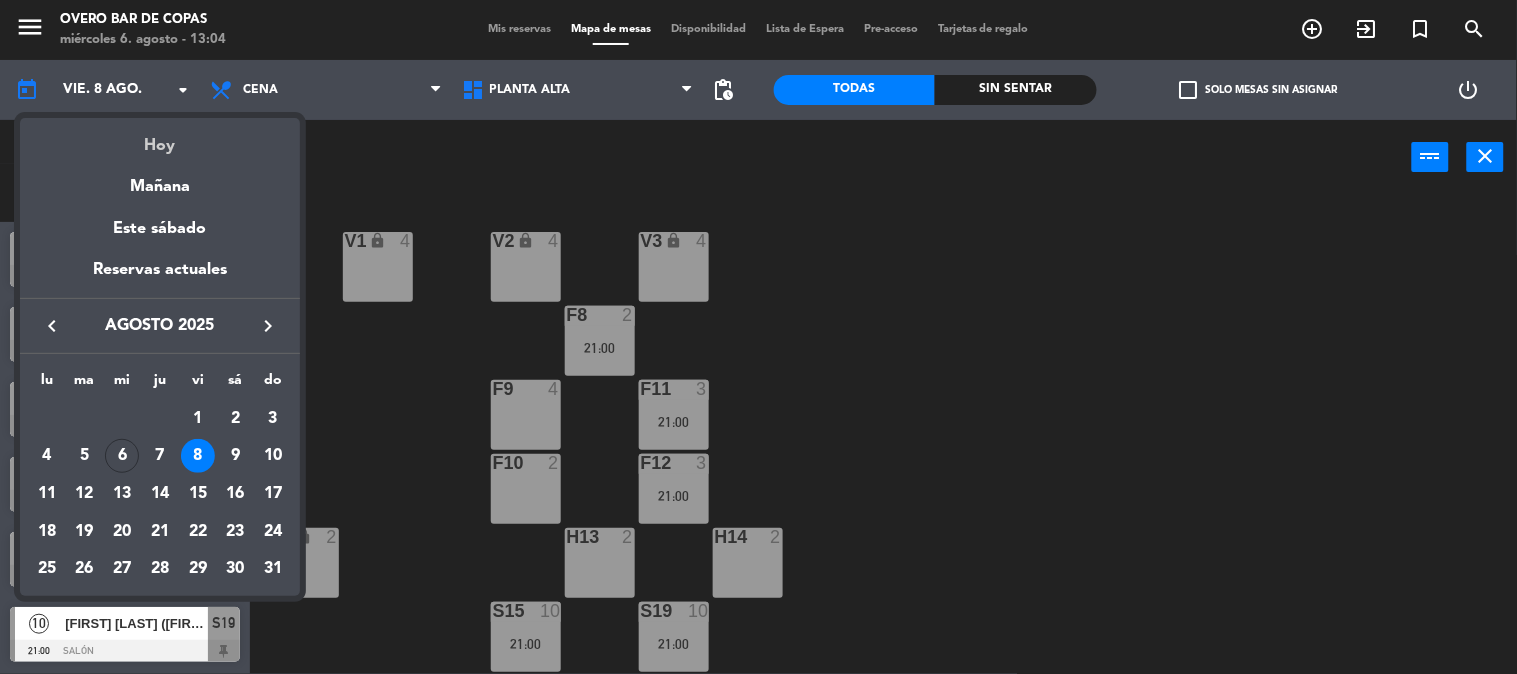 click on "Hoy" at bounding box center (160, 138) 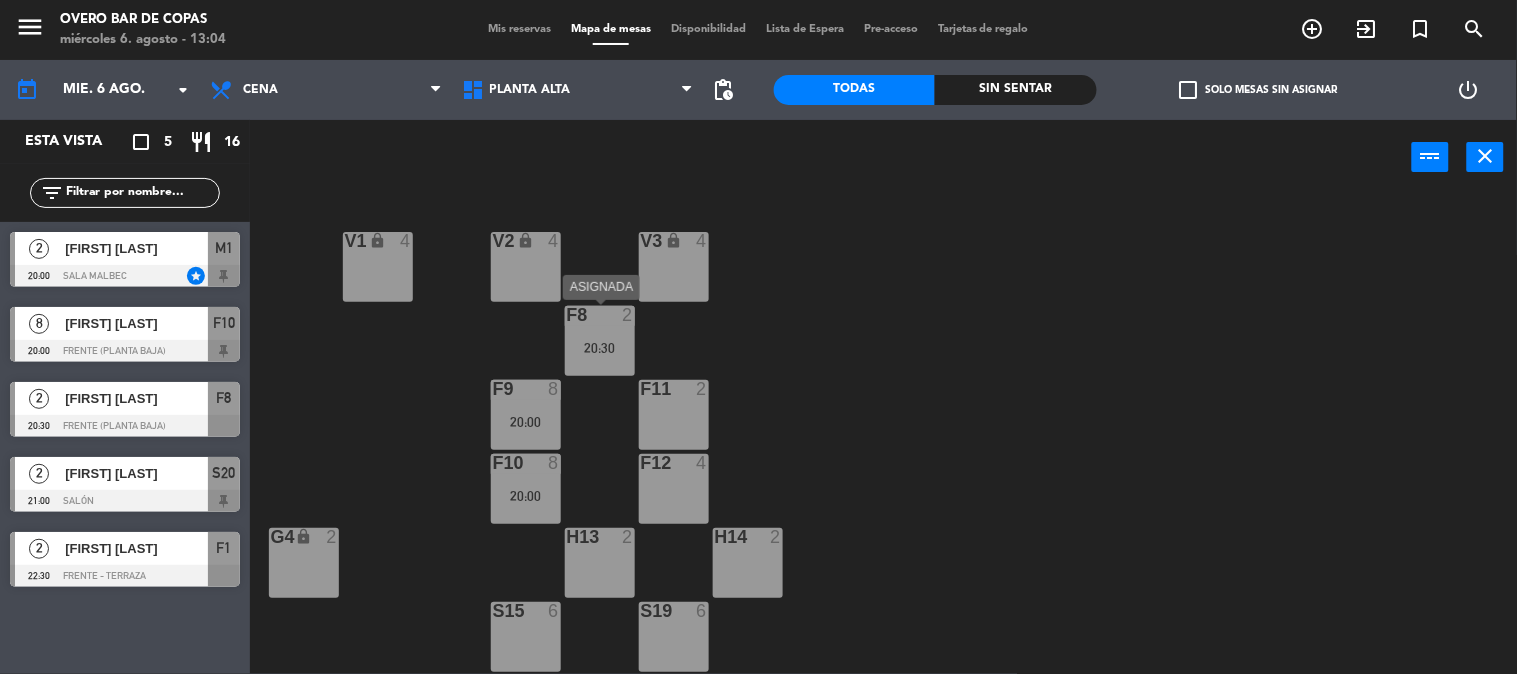 click on "F8  2   20:30" at bounding box center (600, 341) 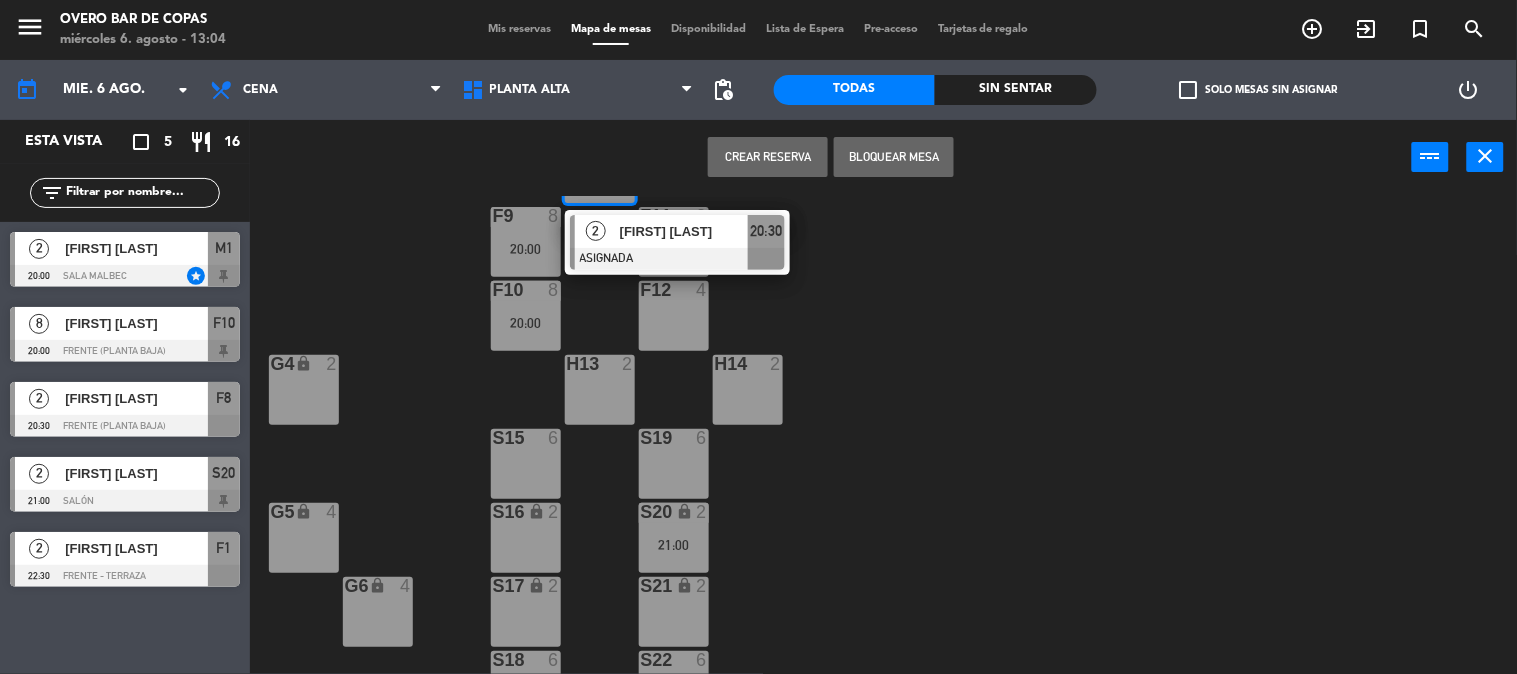 scroll, scrollTop: 174, scrollLeft: 0, axis: vertical 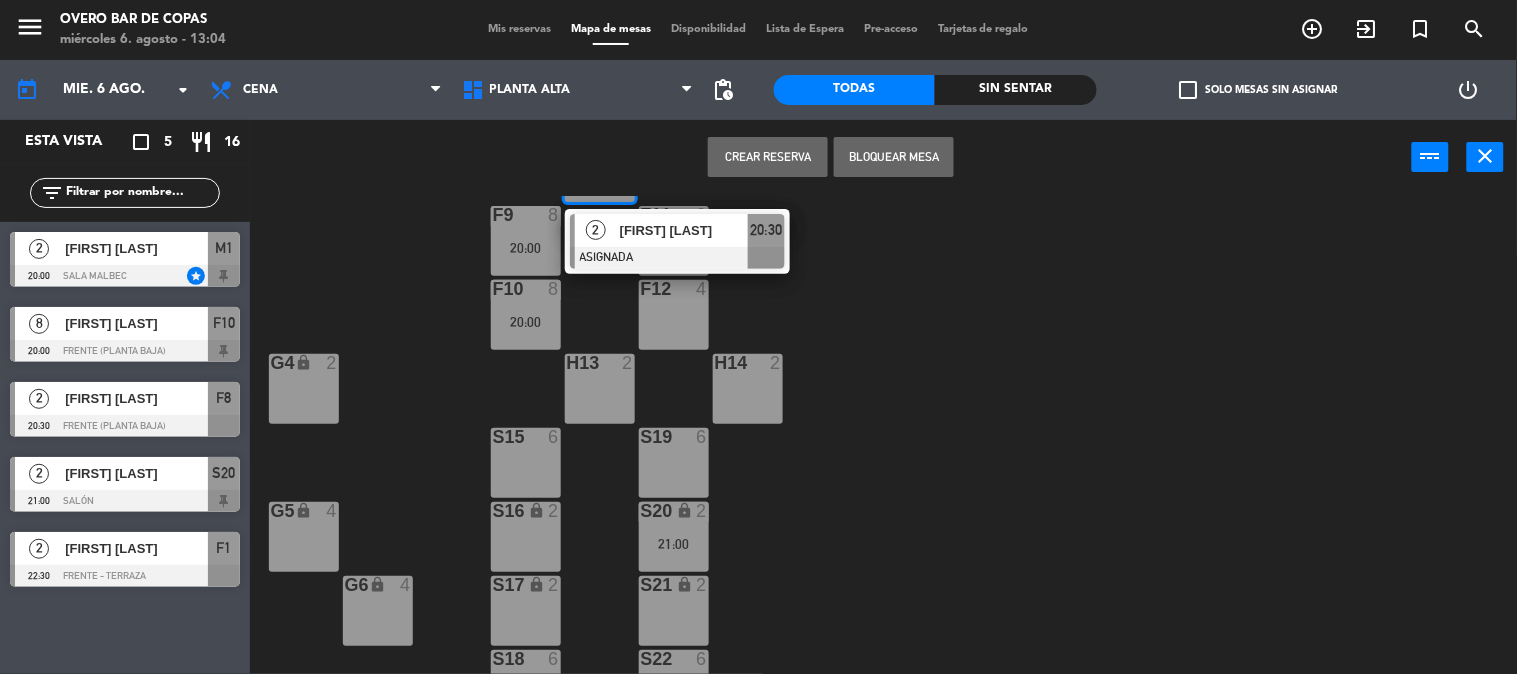 click on "lock" at bounding box center (536, 510) 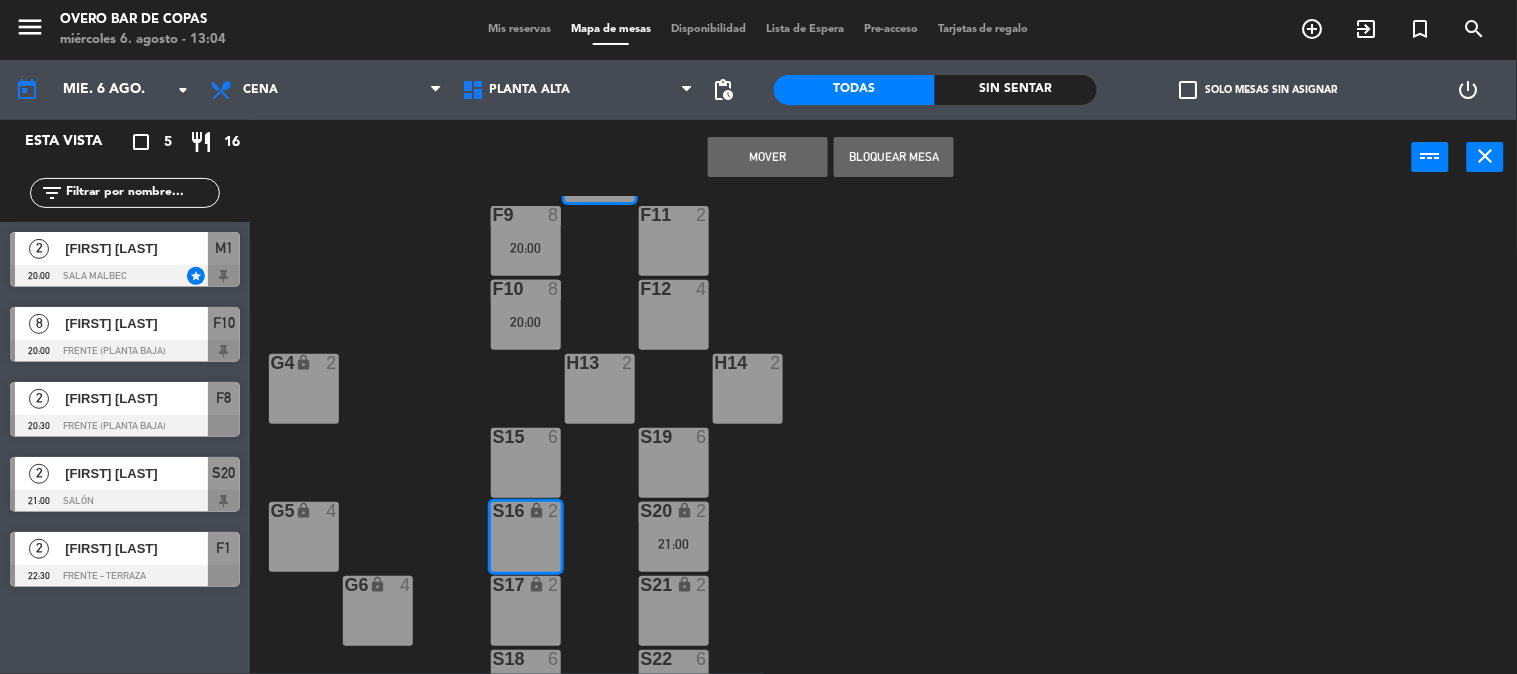 click on "Mover" at bounding box center (768, 157) 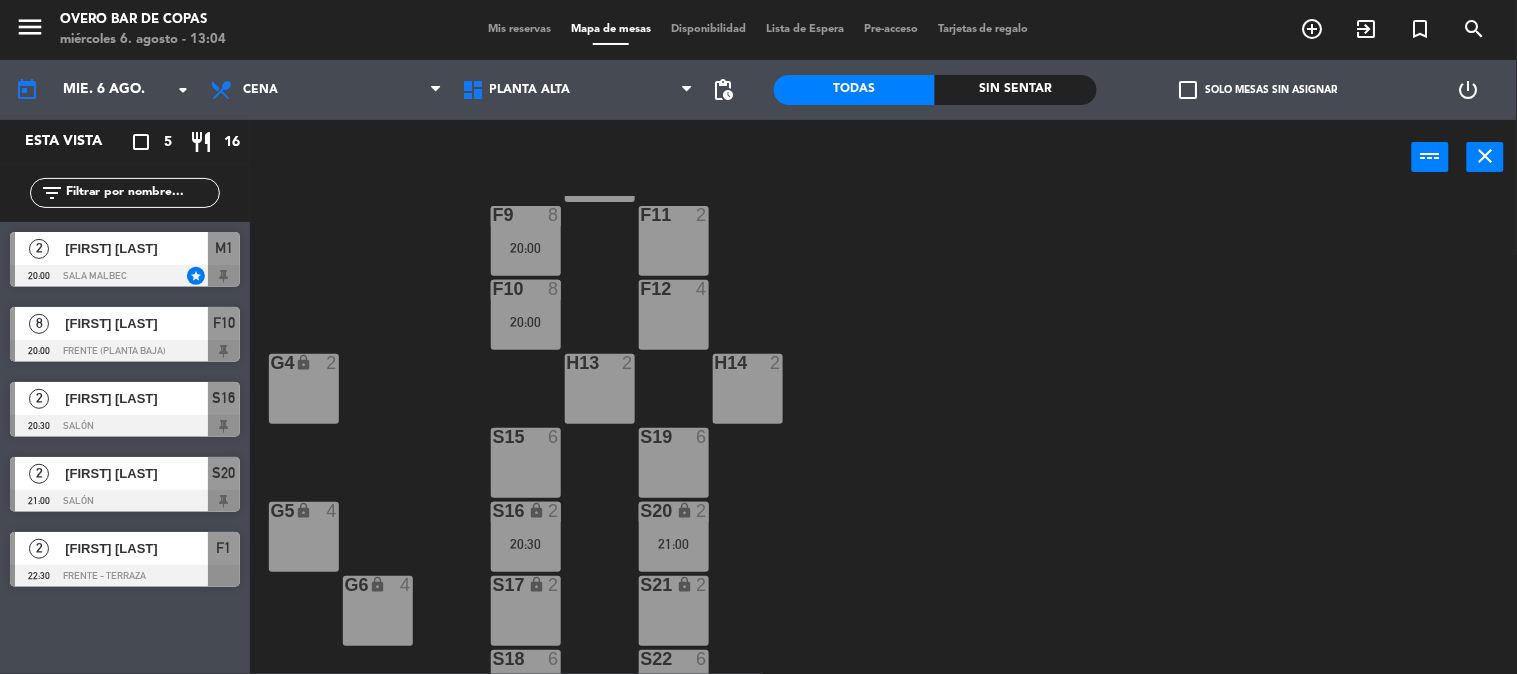 click on "[FIRST] [LAST]" at bounding box center [136, 398] 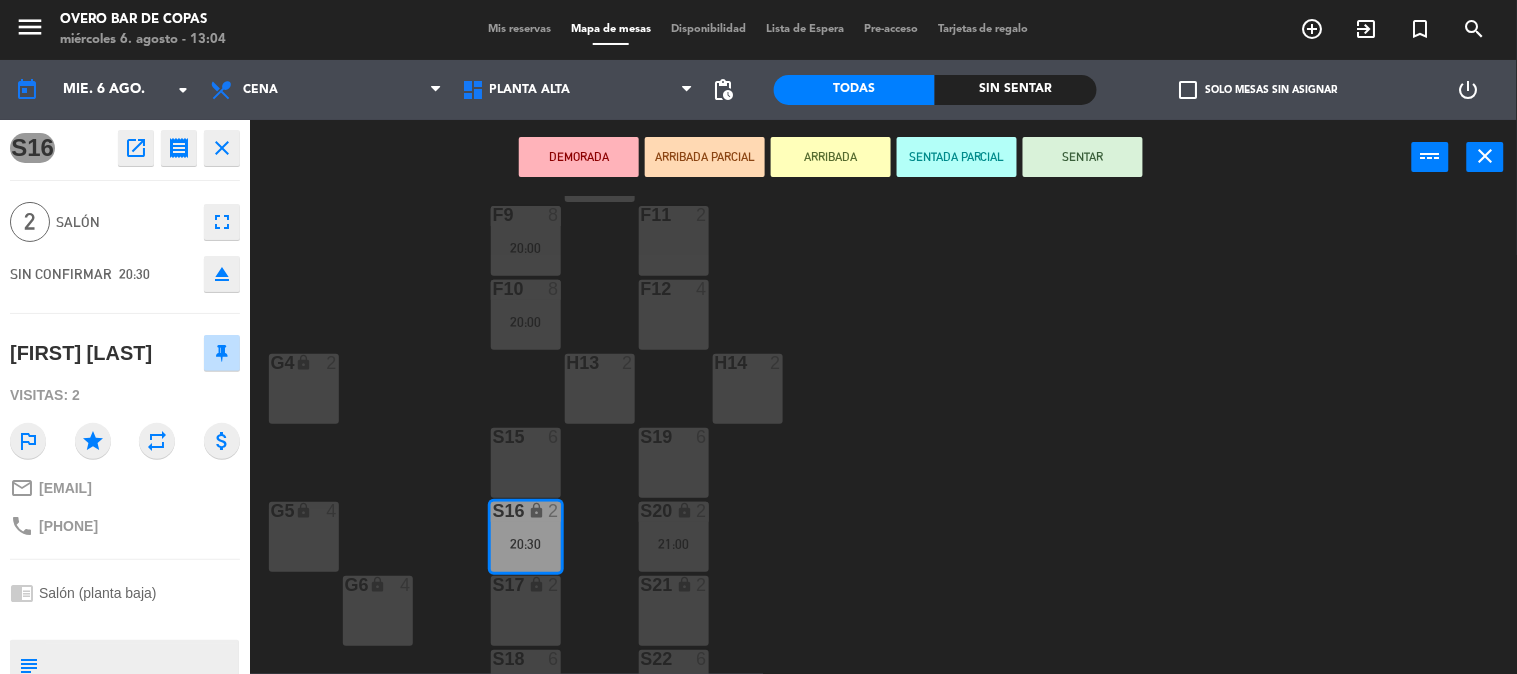 drag, startPoint x: 42, startPoint y: 523, endPoint x: 204, endPoint y: 523, distance: 162 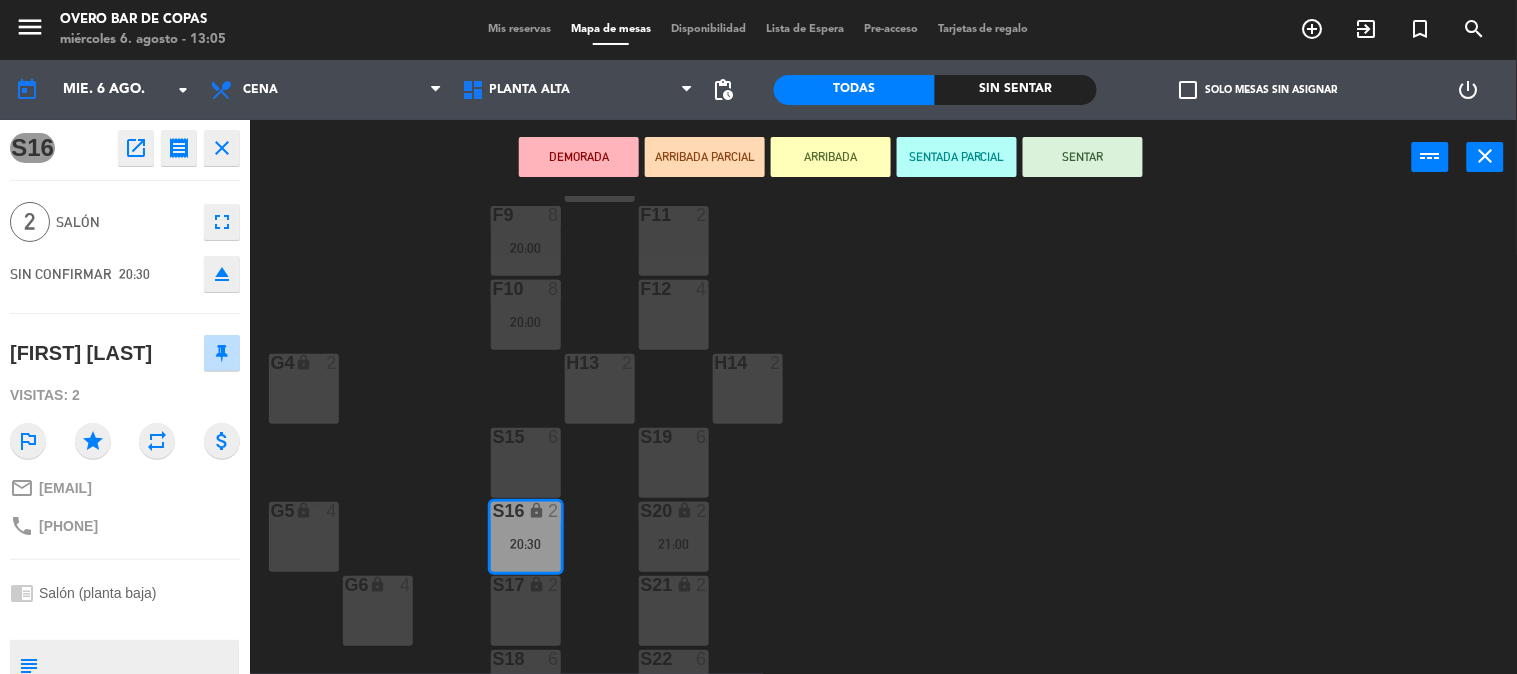 click on "V1 lock  4  V2 lock  4  V3 lock  4  F8  2  F9  8   20:00  F11  2  F10  8   20:00  F12  4  G4 lock  2  H13  2  H14  2  S15  6  S19  6  G5 lock  4  S16 lock  2   20:30  S20 lock  2   21:00  G6 lock  4  S17 lock  2  S21 lock  2  S22  6  S18  6  G7 lock  2  B23  2  B24 lock  2" 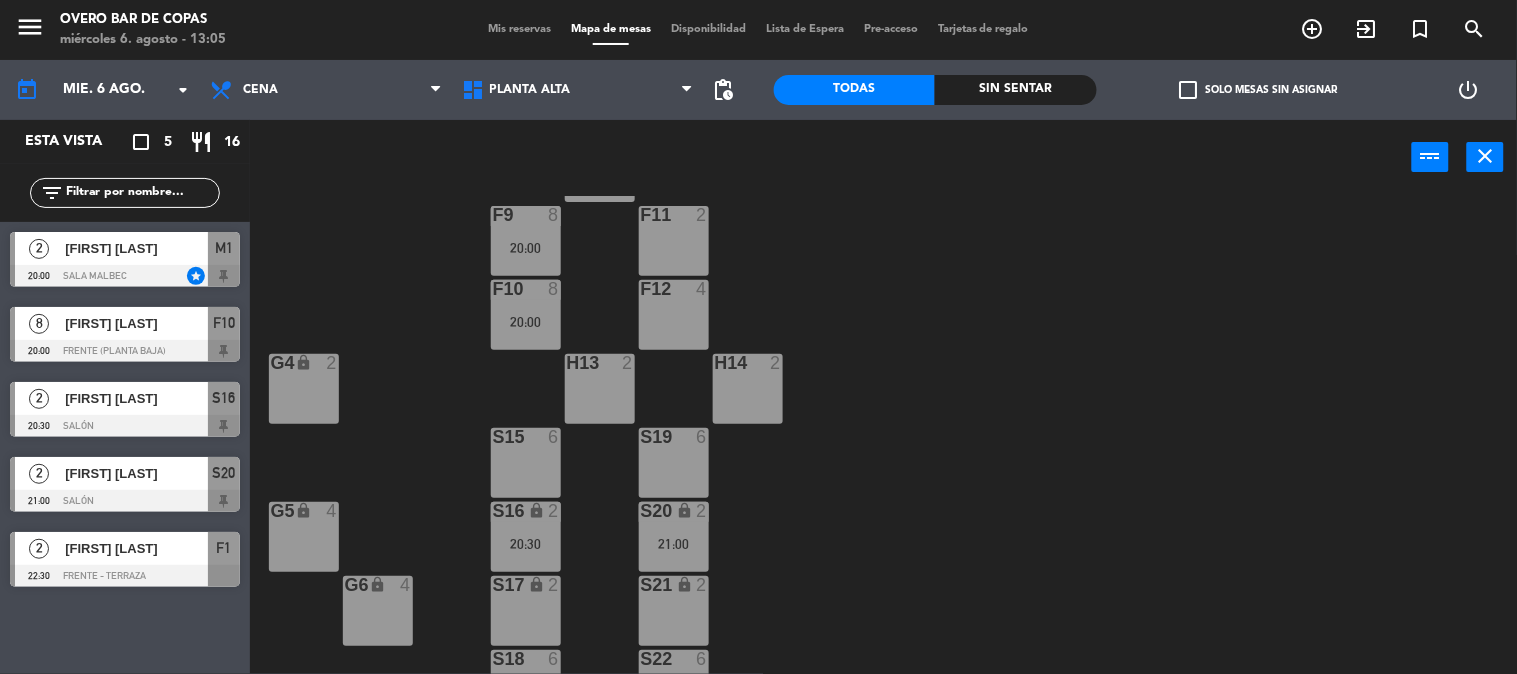 click at bounding box center (125, 501) 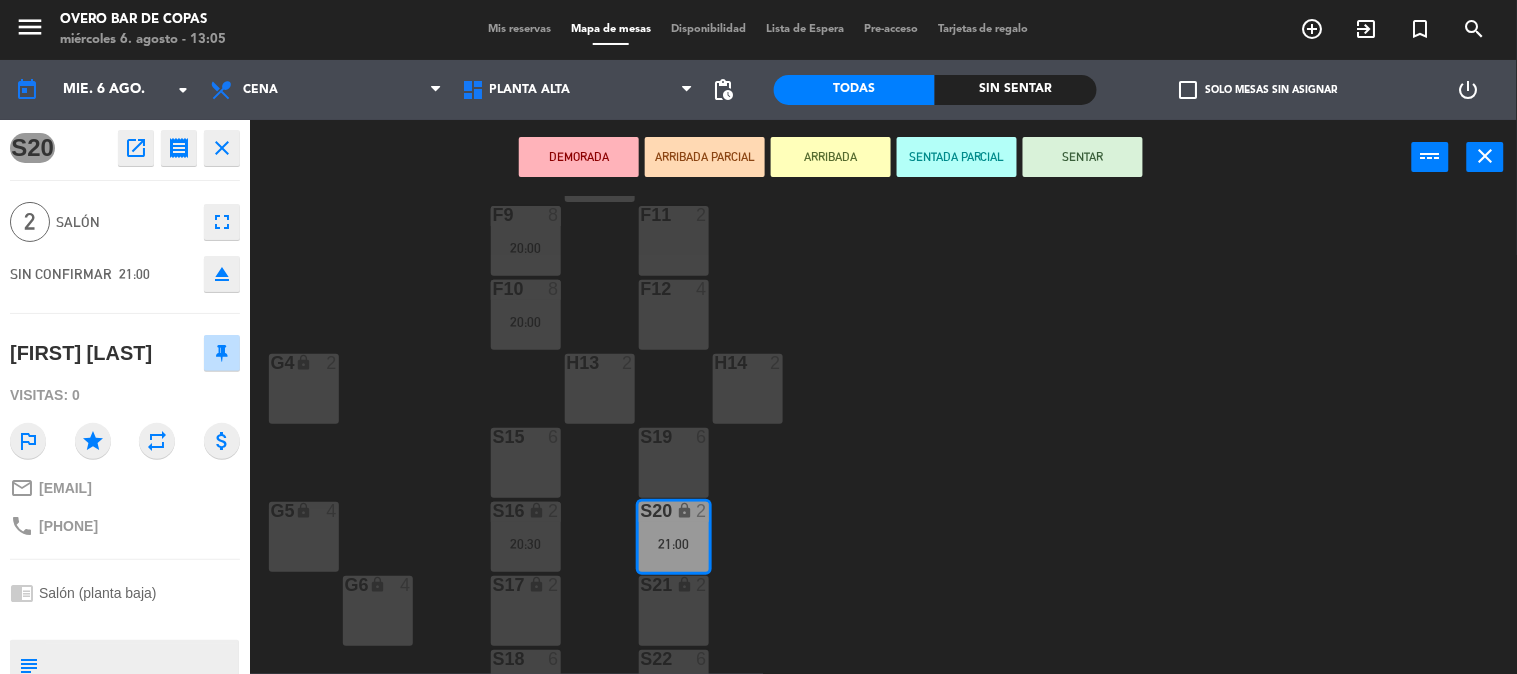 click on "close" 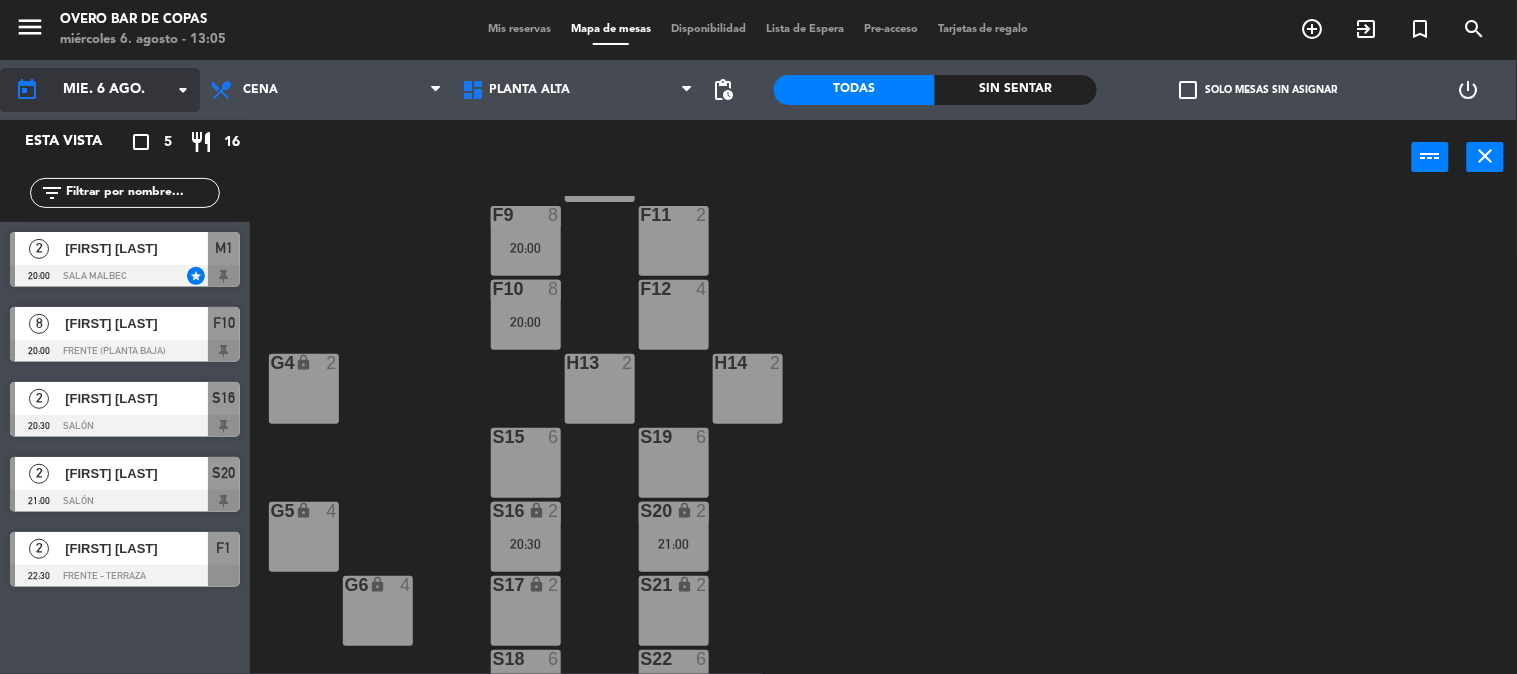 click on "mié. 6 ago." 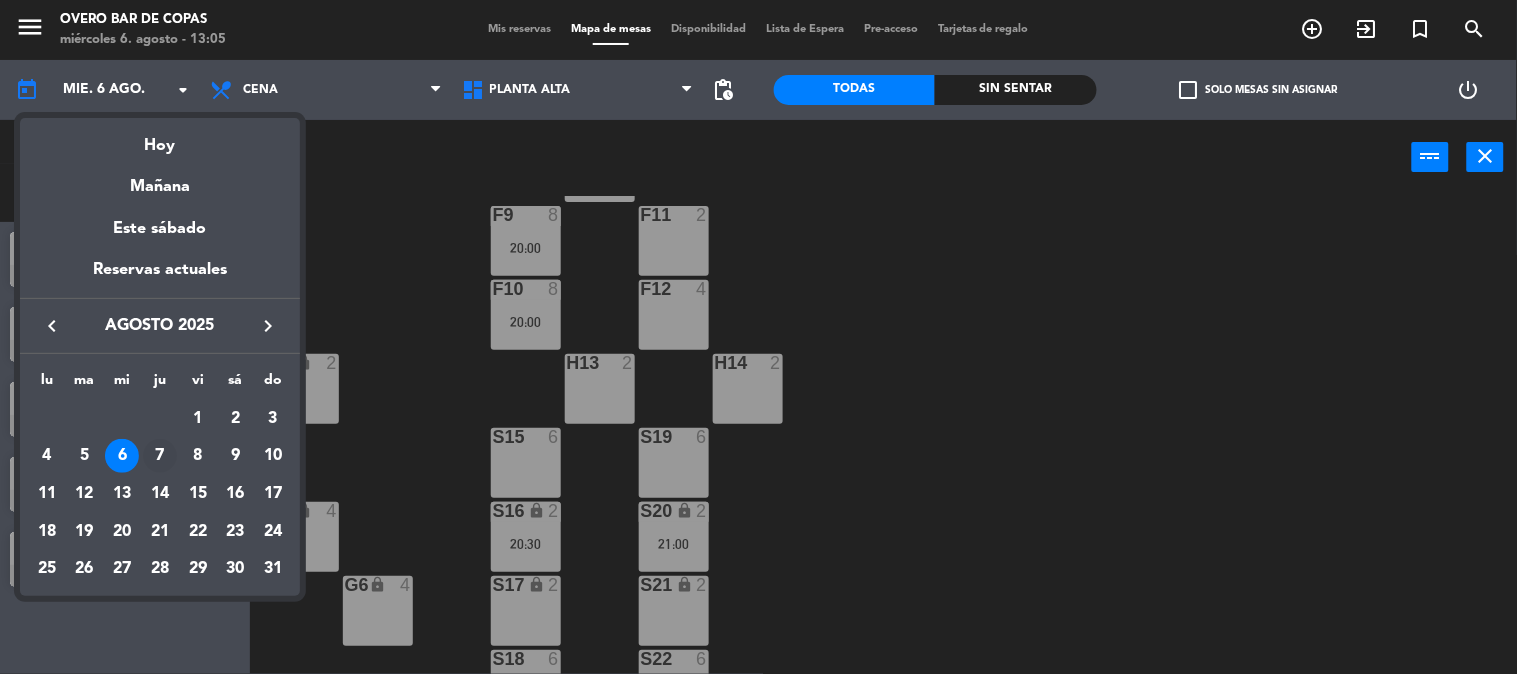 click on "7" at bounding box center [160, 456] 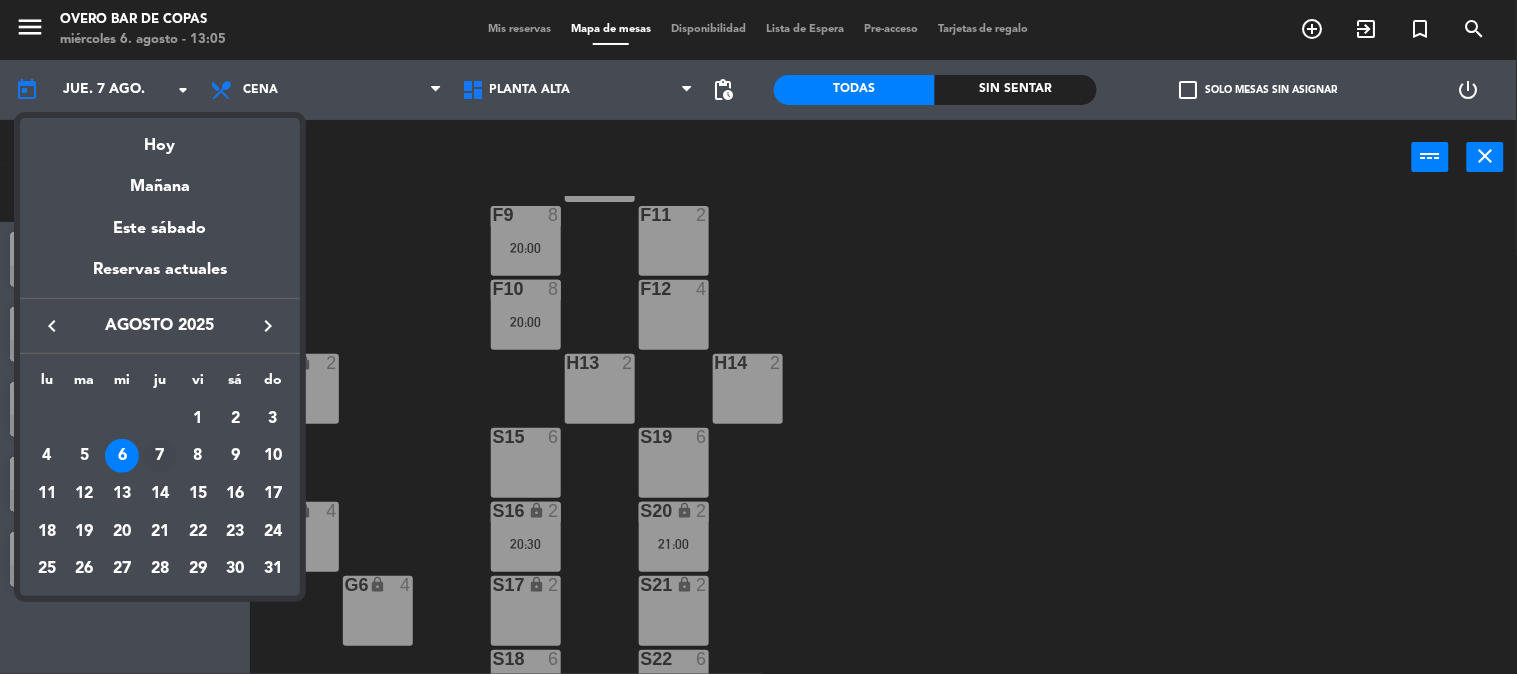 scroll, scrollTop: 0, scrollLeft: 0, axis: both 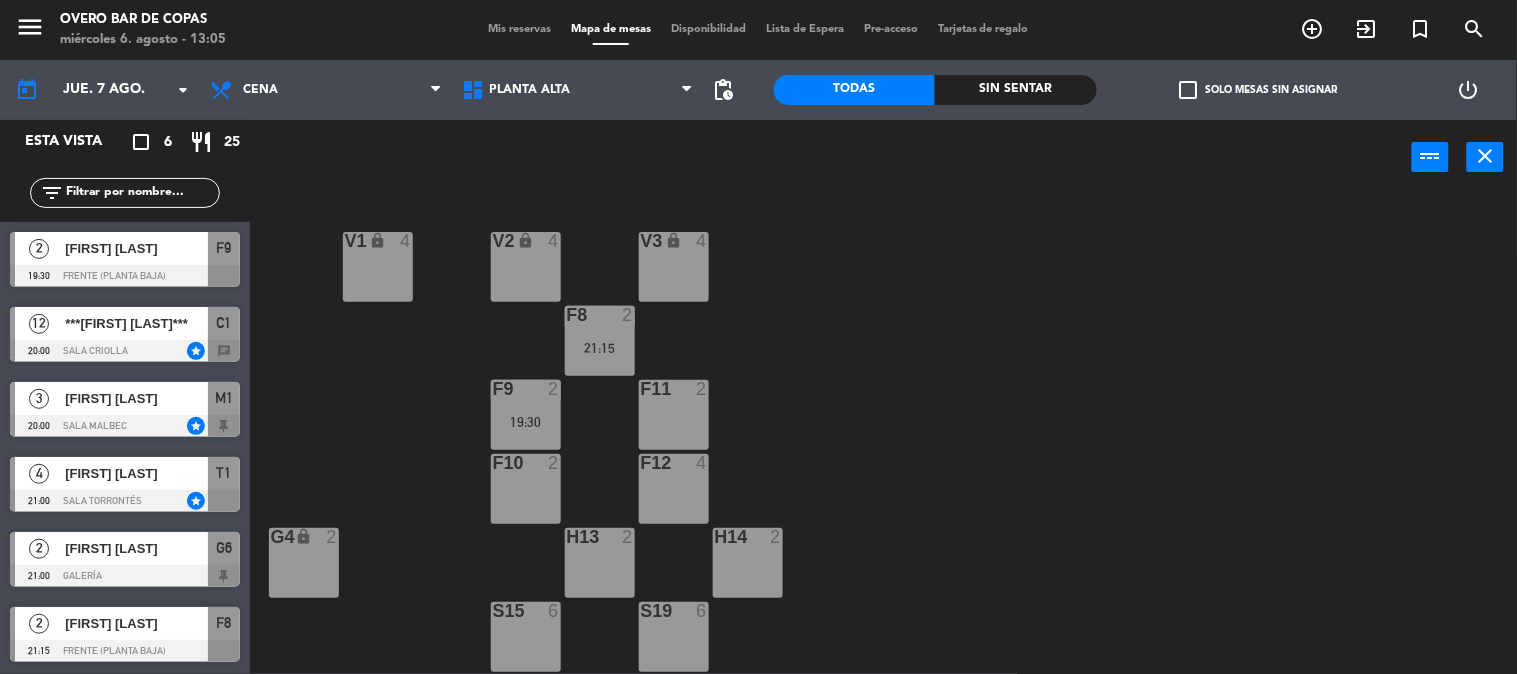 click on "[FIRST] [LAST]" at bounding box center [136, 398] 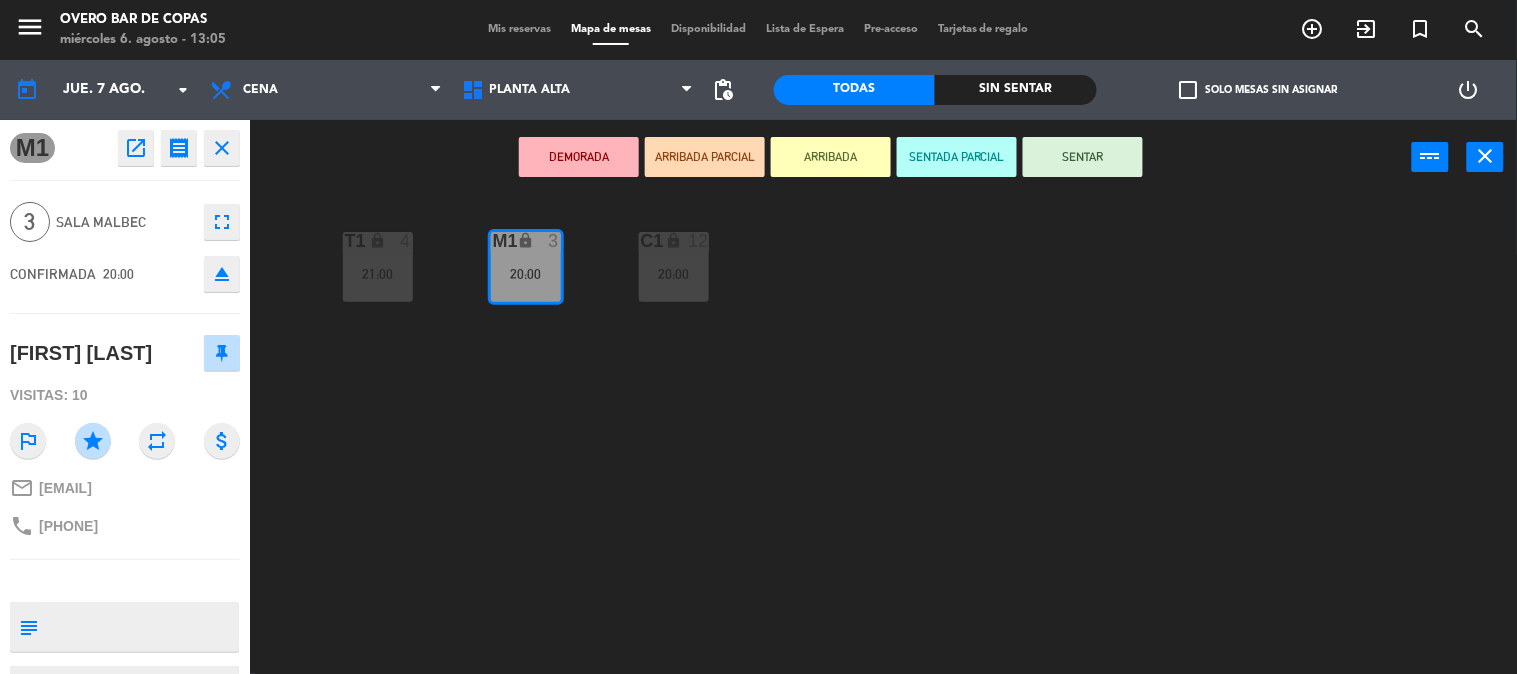 click on "T1 lock  4   [TIME]  M1 lock  3   [TIME]  C1 lock  12   [TIME]" 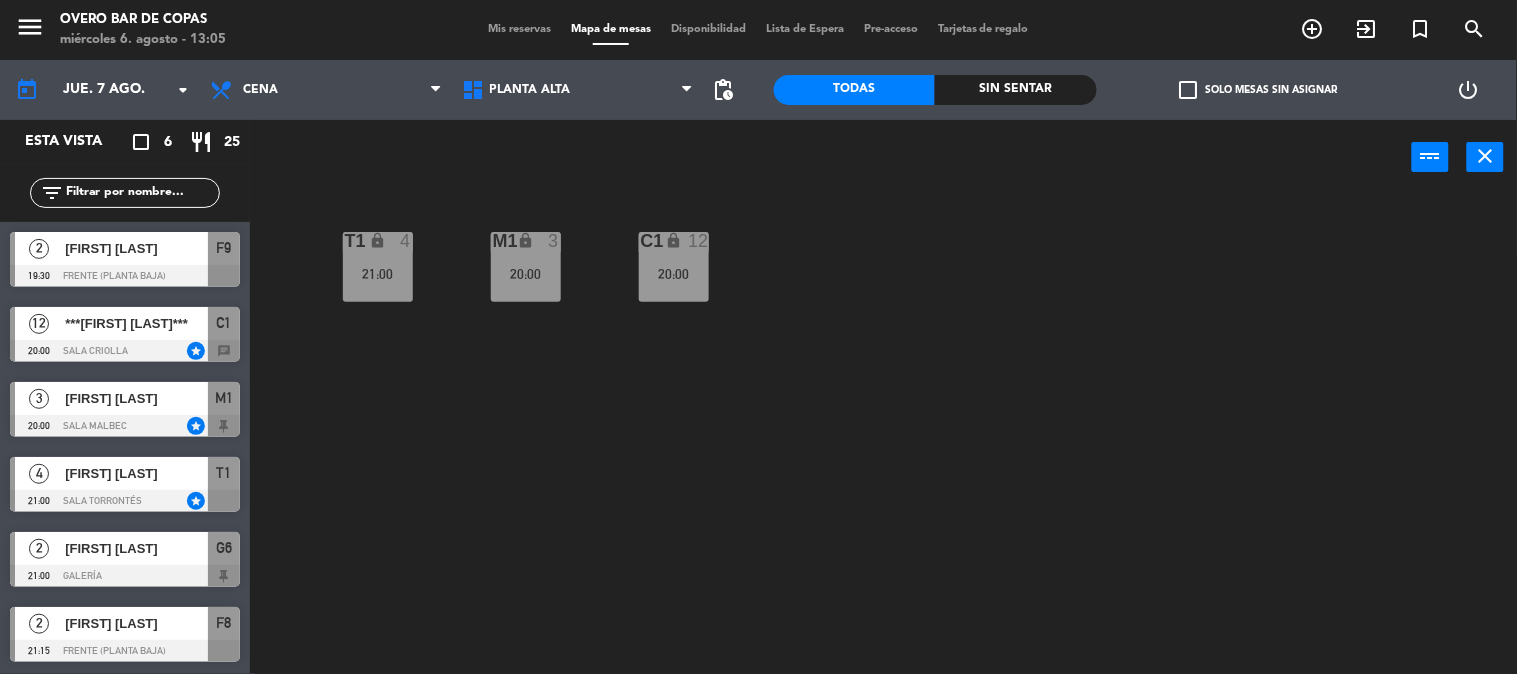 click on "T1 lock  4   [TIME]" at bounding box center [378, 267] 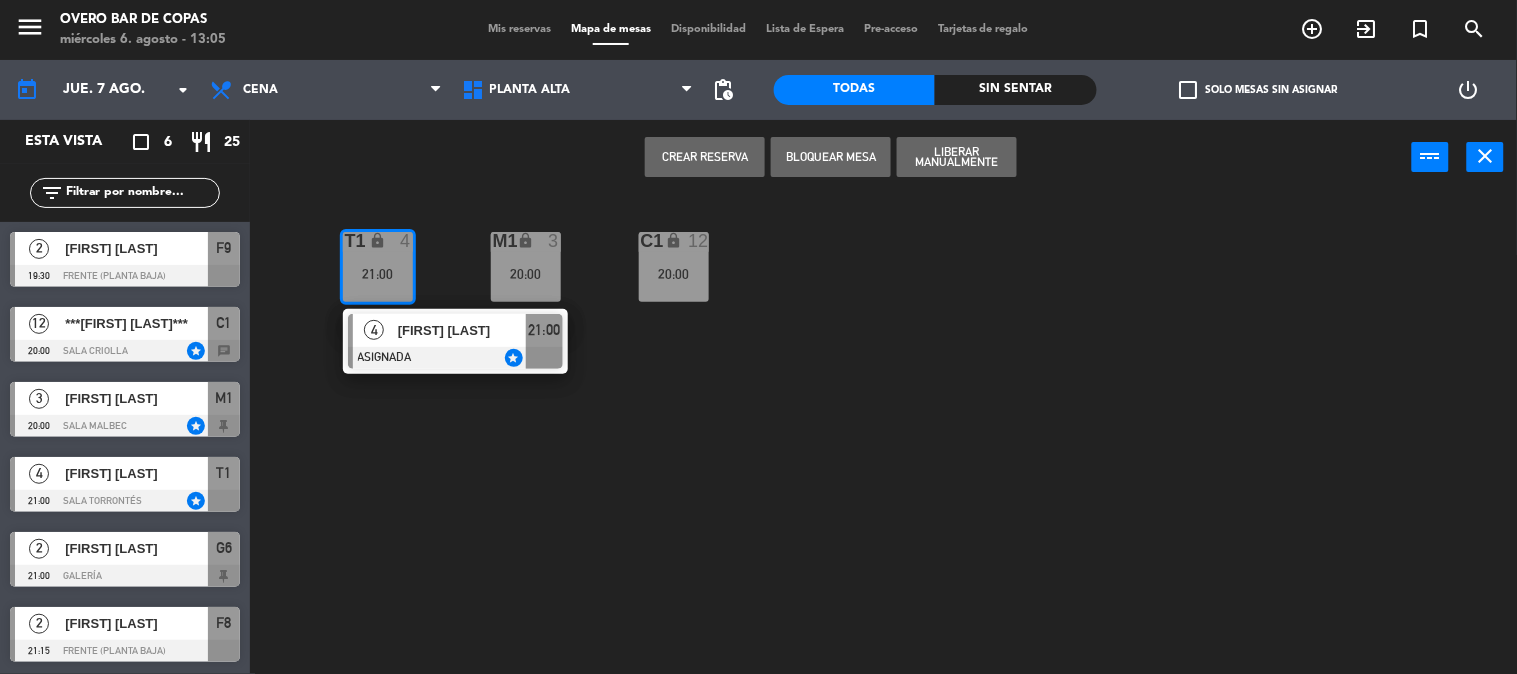 click on "[FIRST] [LAST]" at bounding box center [462, 330] 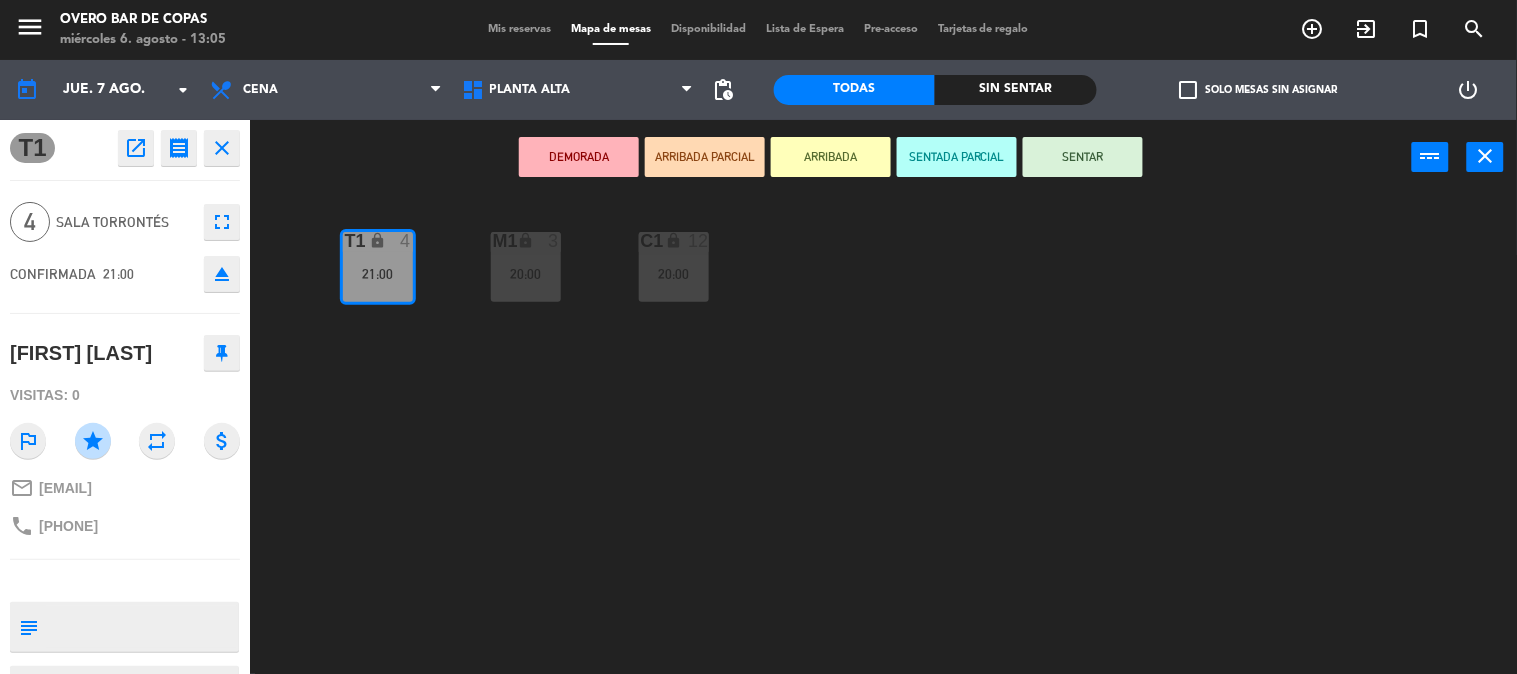 click on "T1 lock  4   [TIME]  M1 lock  3   [TIME]  C1 lock  12   [TIME]" 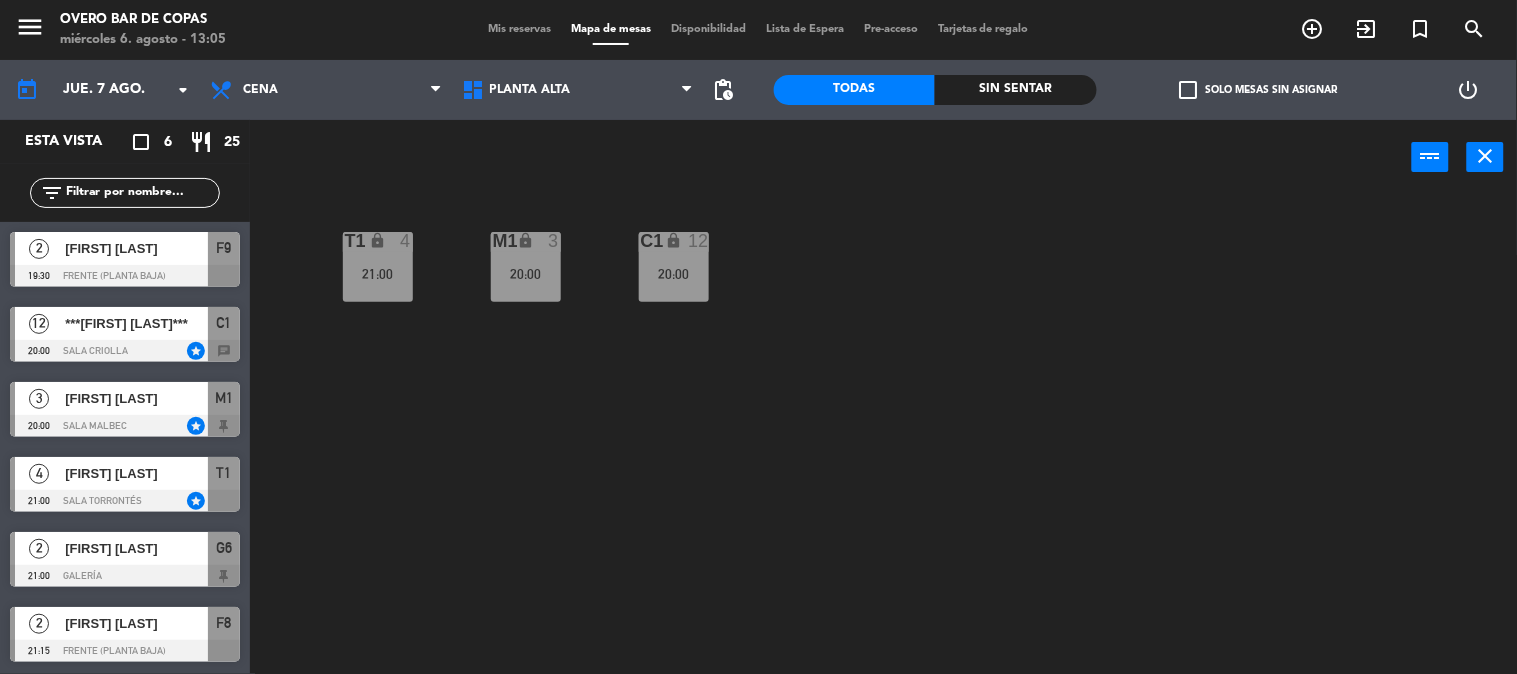 click on "[FIRST] [LAST]" at bounding box center (135, 248) 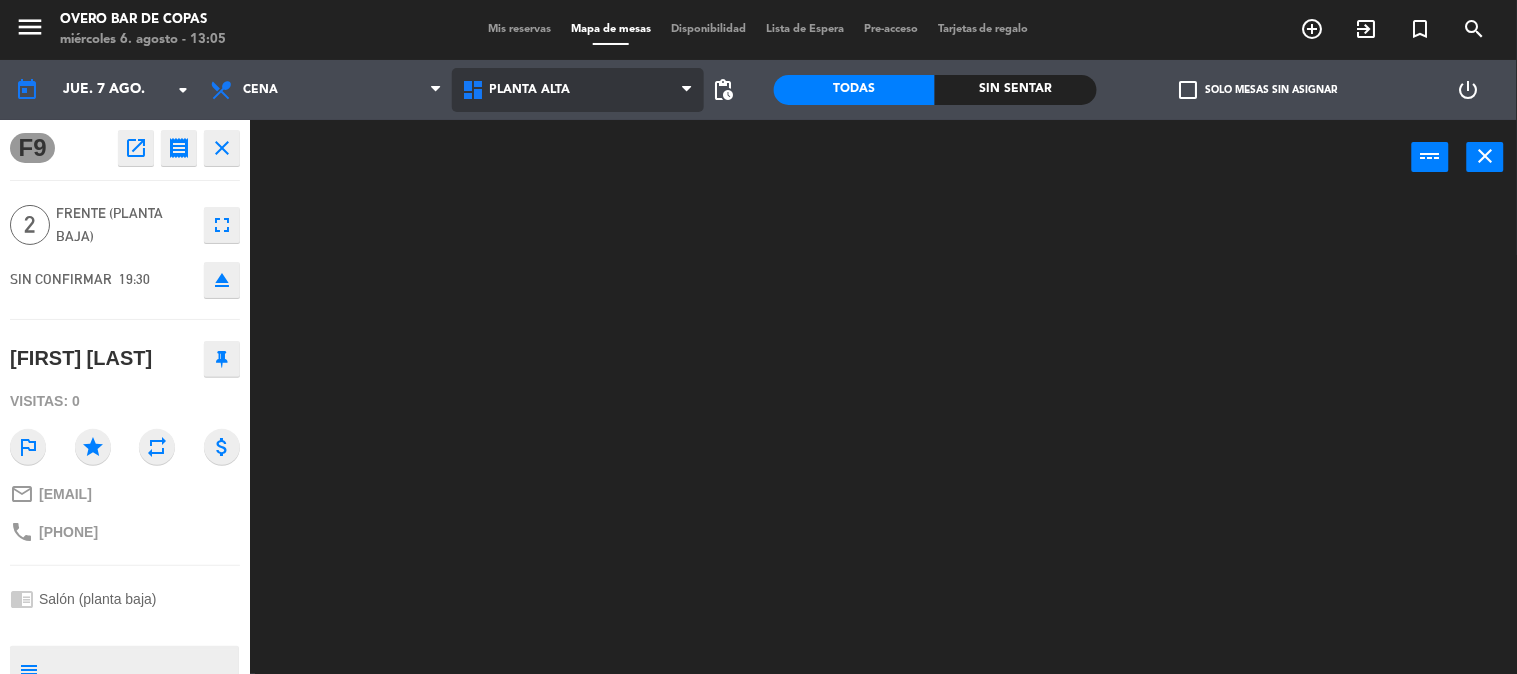 click on "Planta Alta" at bounding box center (578, 90) 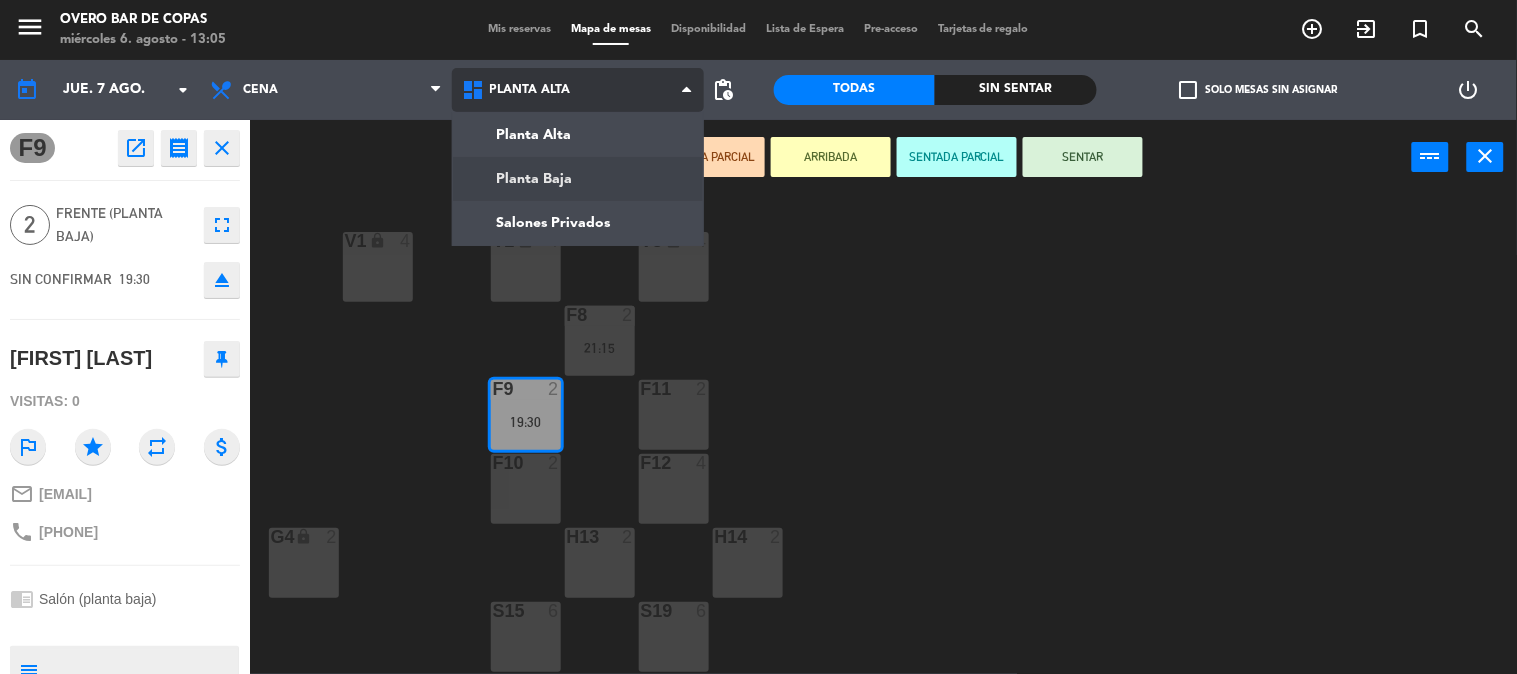 click on "menu  Overo Bar de Copas   miércoles 6. agosto - 13:05   Mis reservas   Mapa de mesas   Disponibilidad   Lista de Espera   Pre-acceso   Tarjetas de regalo  add_circle_outline exit_to_app turned_in_not search today    jue. 7 ago. arrow_drop_down  Almuerzo  Cena  Cena  Almuerzo  Cena  Planta Alta   Planta Baja   Salones Privados   Planta Alta   Planta Alta   Planta Baja   Salones Privados  pending_actions  Todas  Sin sentar  check_box_outline_blank   Solo mesas sin asignar   power_settings_new  F9  open_in_new receipt  7:30 PM  jue., 7 ago.  2   personas    [FIRST] [LAST] Mesa F9        EXPERIENCE  Salón (planta baja) close 2  Frente (Planta baja)  fullscreen  SIN CONFIRMAR   19:30  eject  [FIRST] [LAST]  Visitas: 0 outlined_flag star repeat attach_money mail_outline [EMAIL] phone [PHONE] chrome_reader_mode Salón (planta baja) subject                              person_pin                              Cancelar   DEMORADA   ARRIBADA PARCIAL   ARRIBADA   SENTADA PARCIAL   SENTAR  close V1" 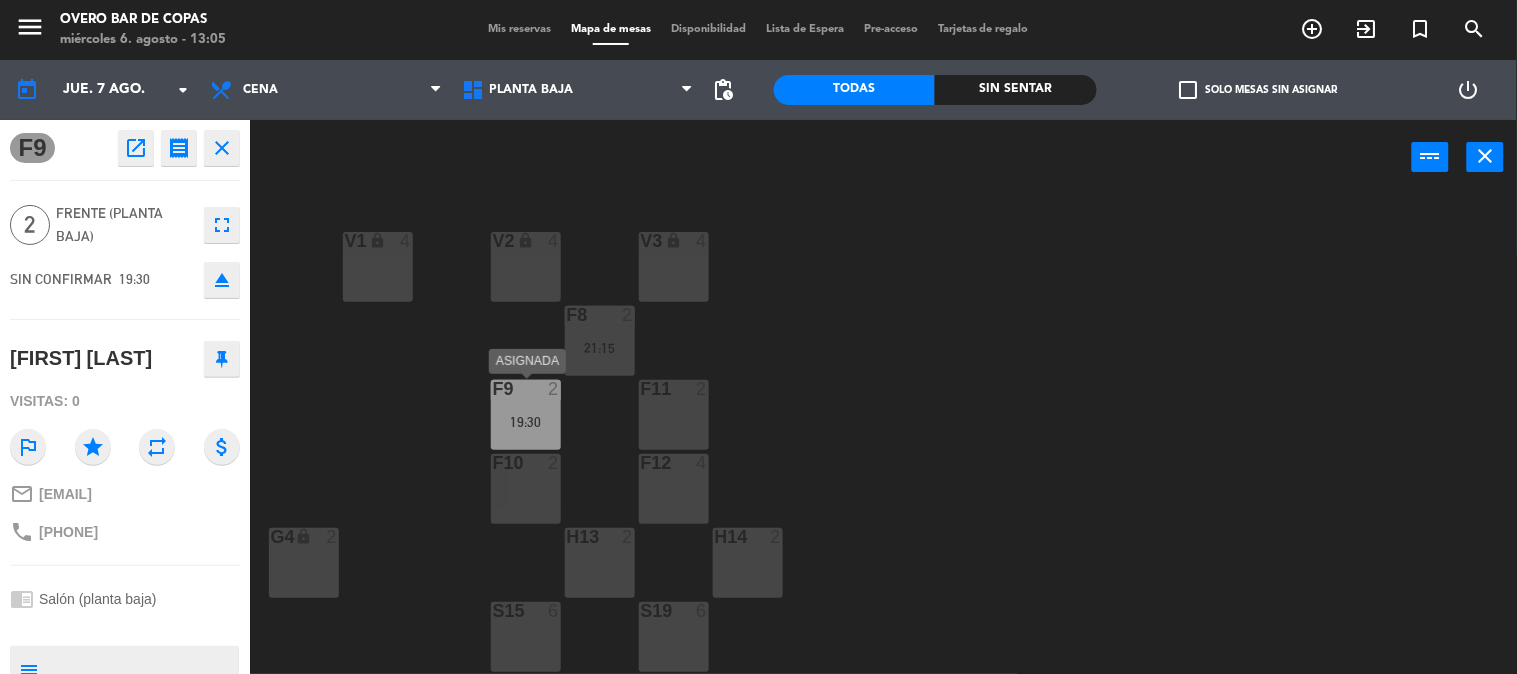 click on "2" at bounding box center (558, 389) 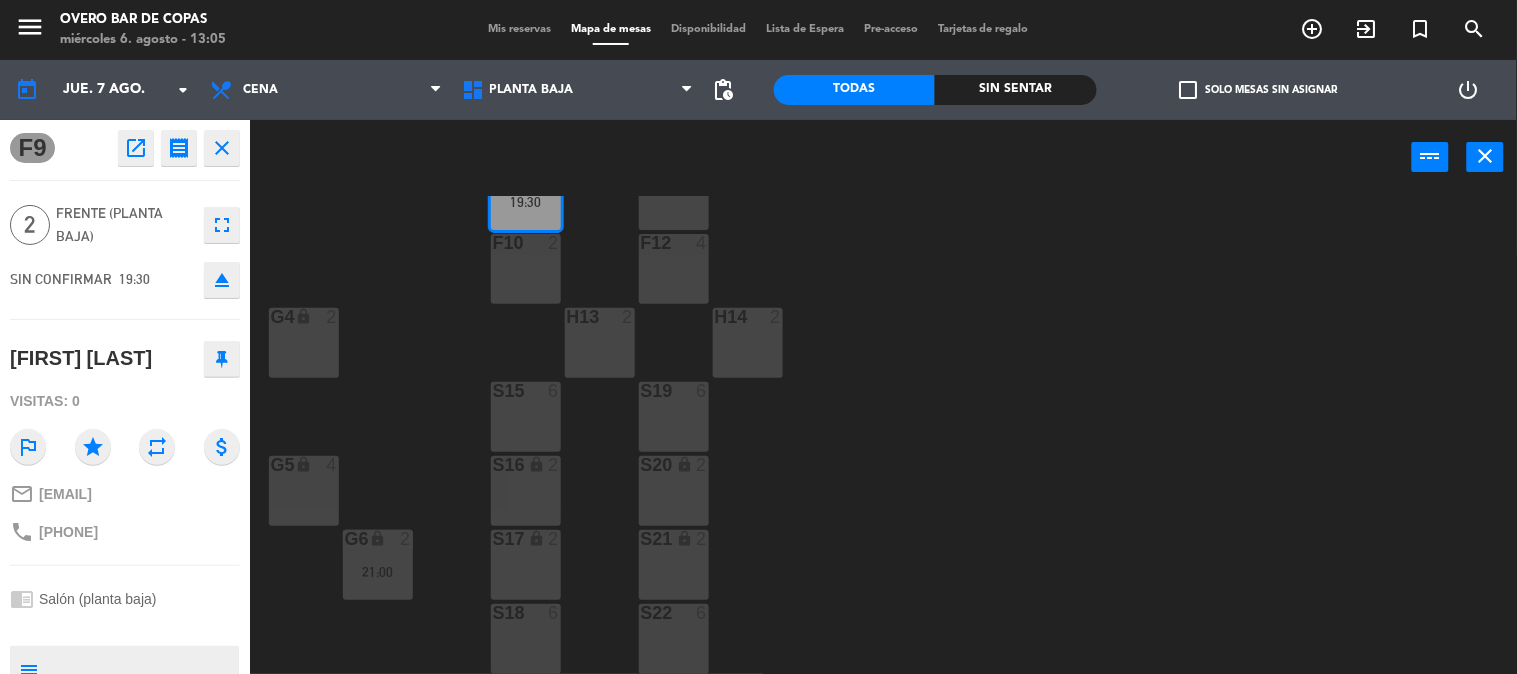 scroll, scrollTop: 222, scrollLeft: 0, axis: vertical 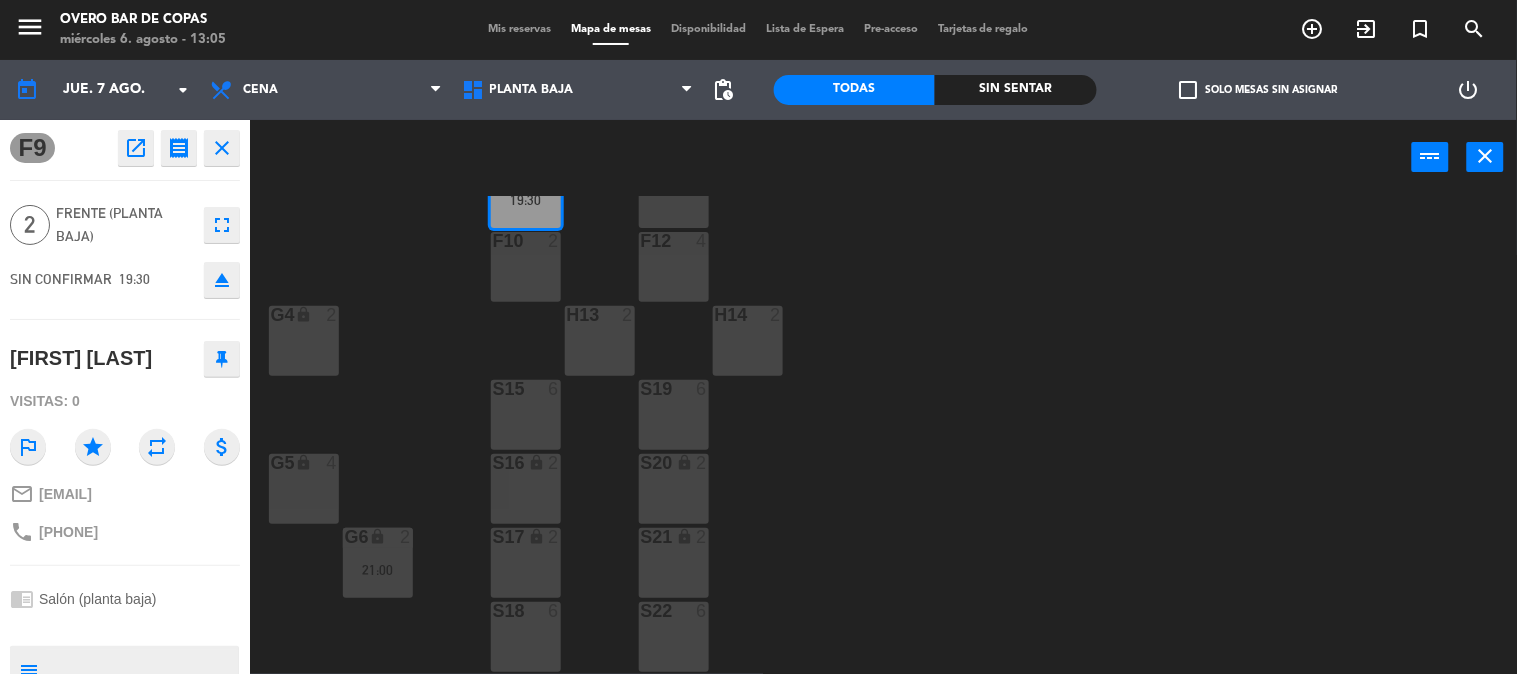 click on "S16 lock  2" at bounding box center [526, 489] 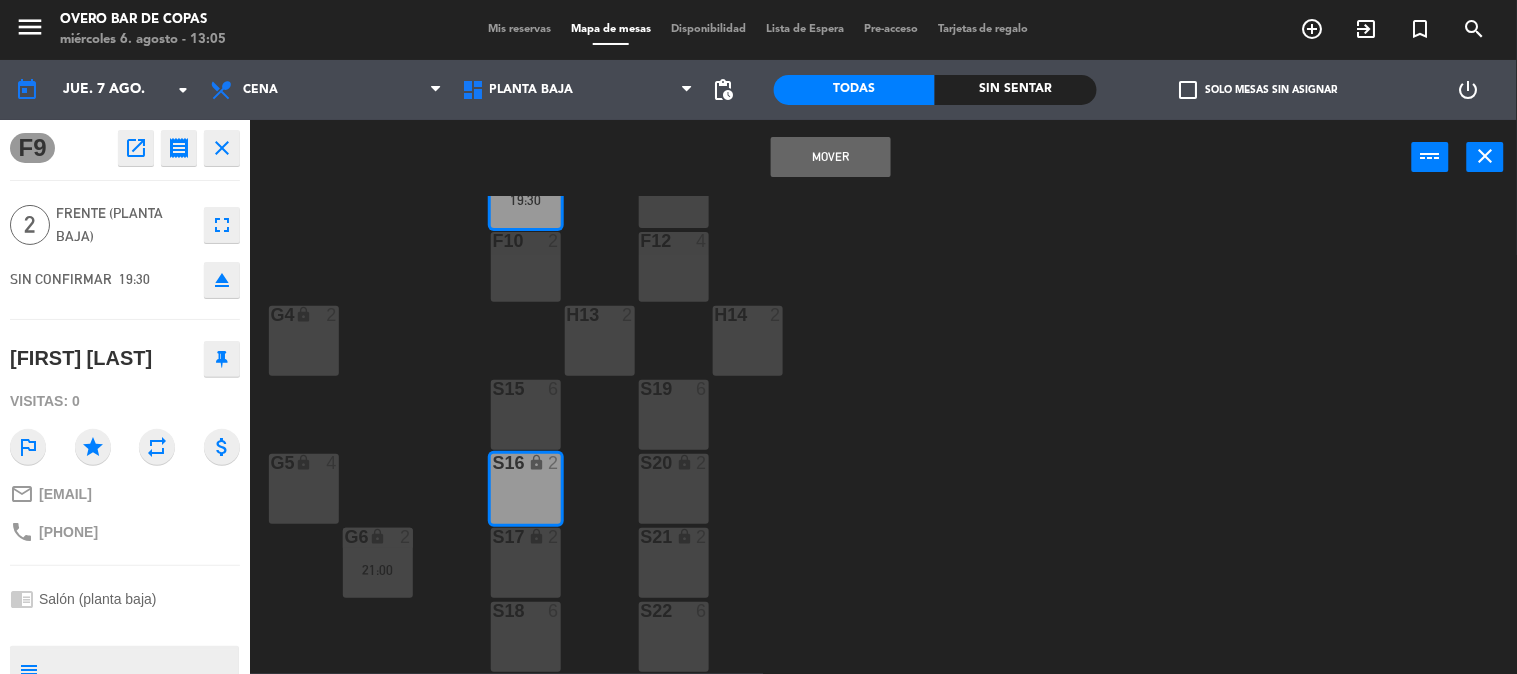 click on "Mover" at bounding box center (831, 157) 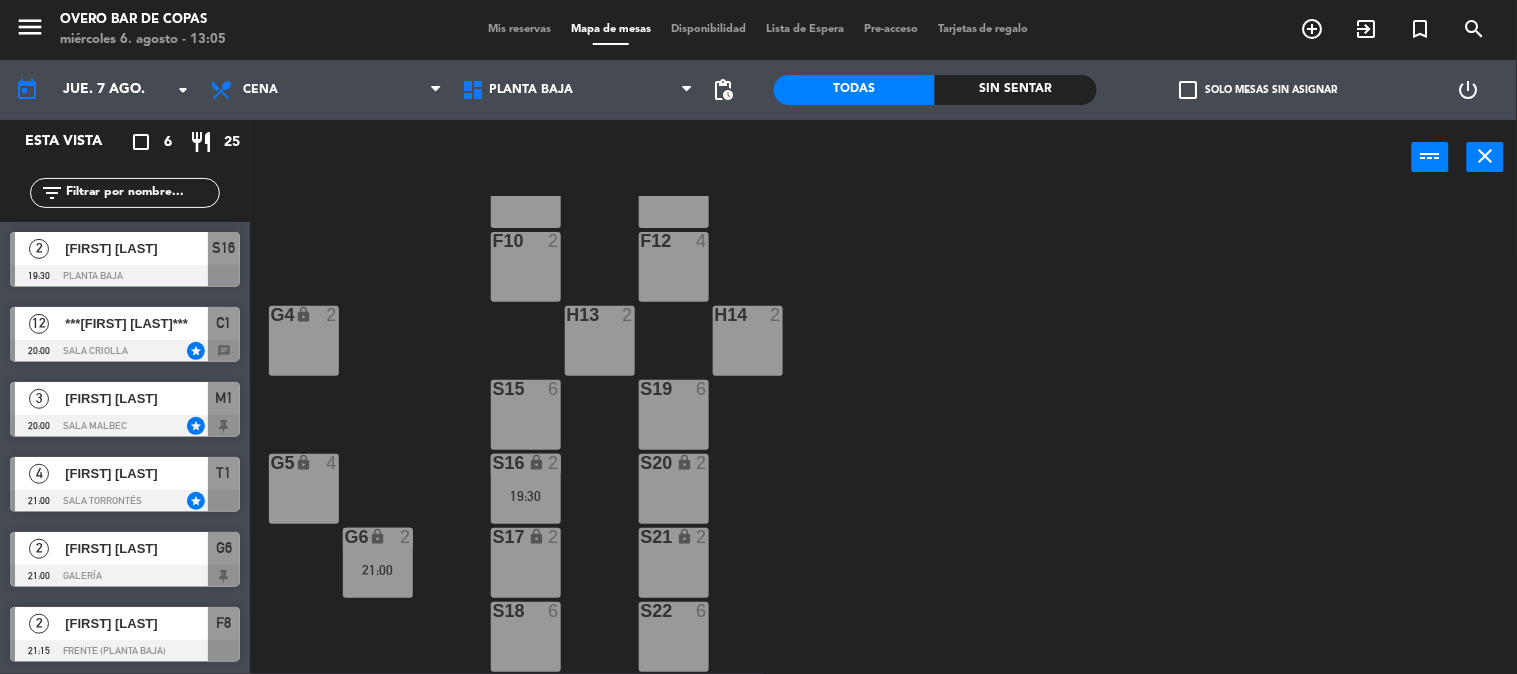 scroll, scrollTop: 230, scrollLeft: 0, axis: vertical 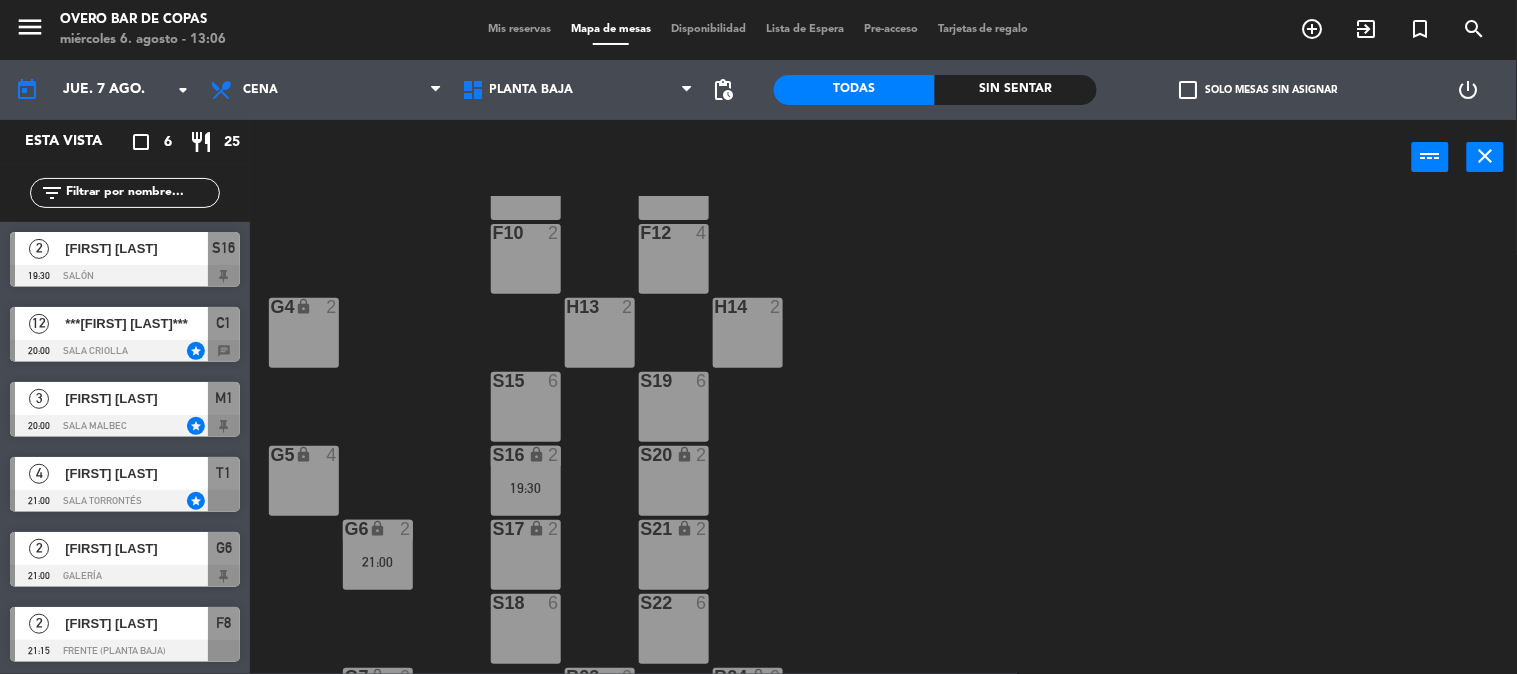 click at bounding box center (125, 276) 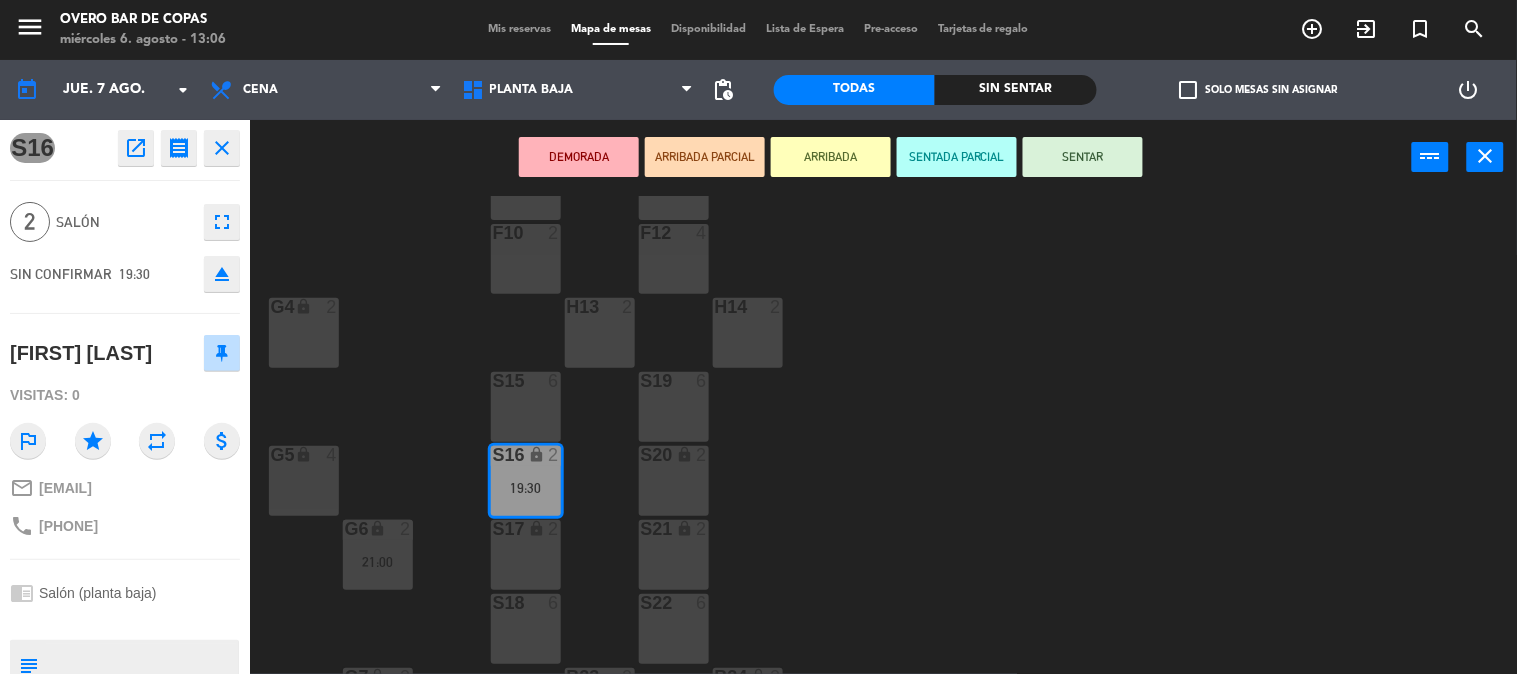 drag, startPoint x: 33, startPoint y: 526, endPoint x: 163, endPoint y: 537, distance: 130.46455 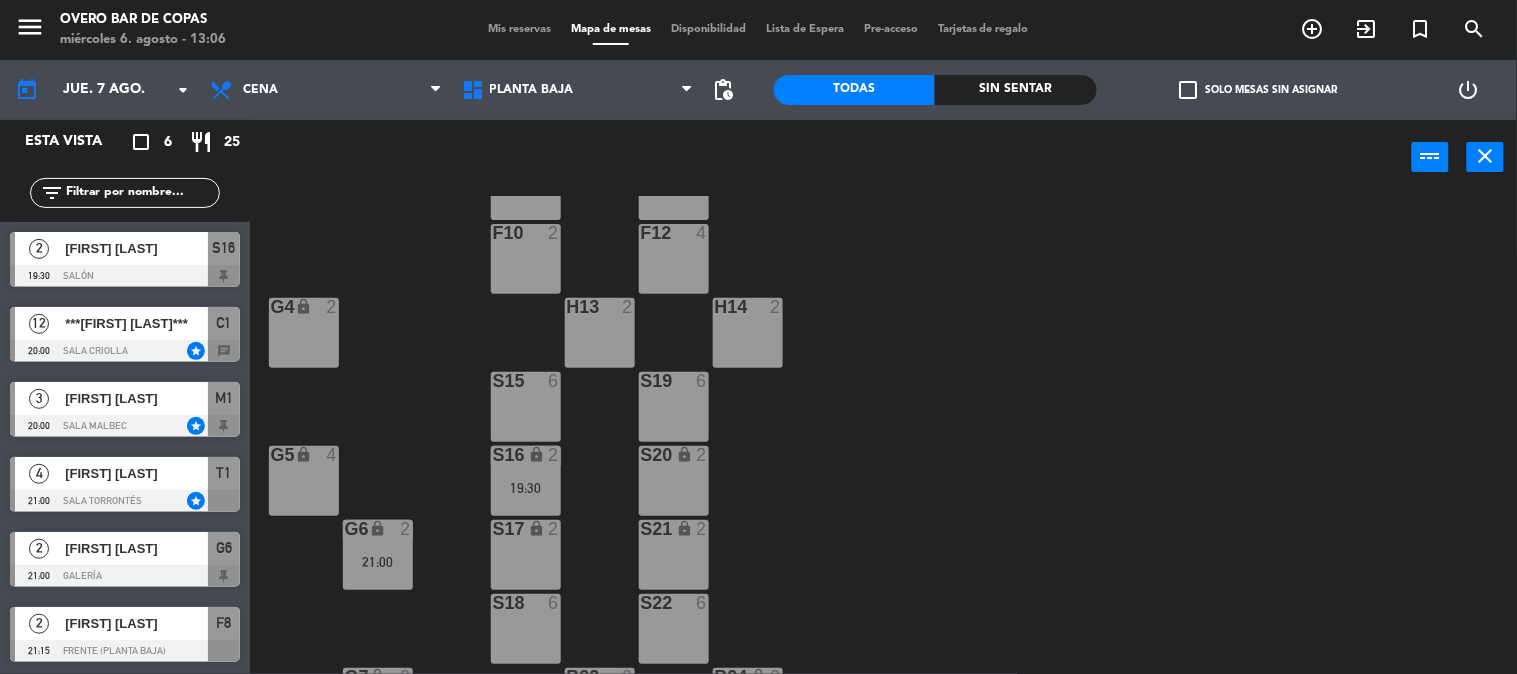 click on "[FIRST] [LAST]" at bounding box center (136, 548) 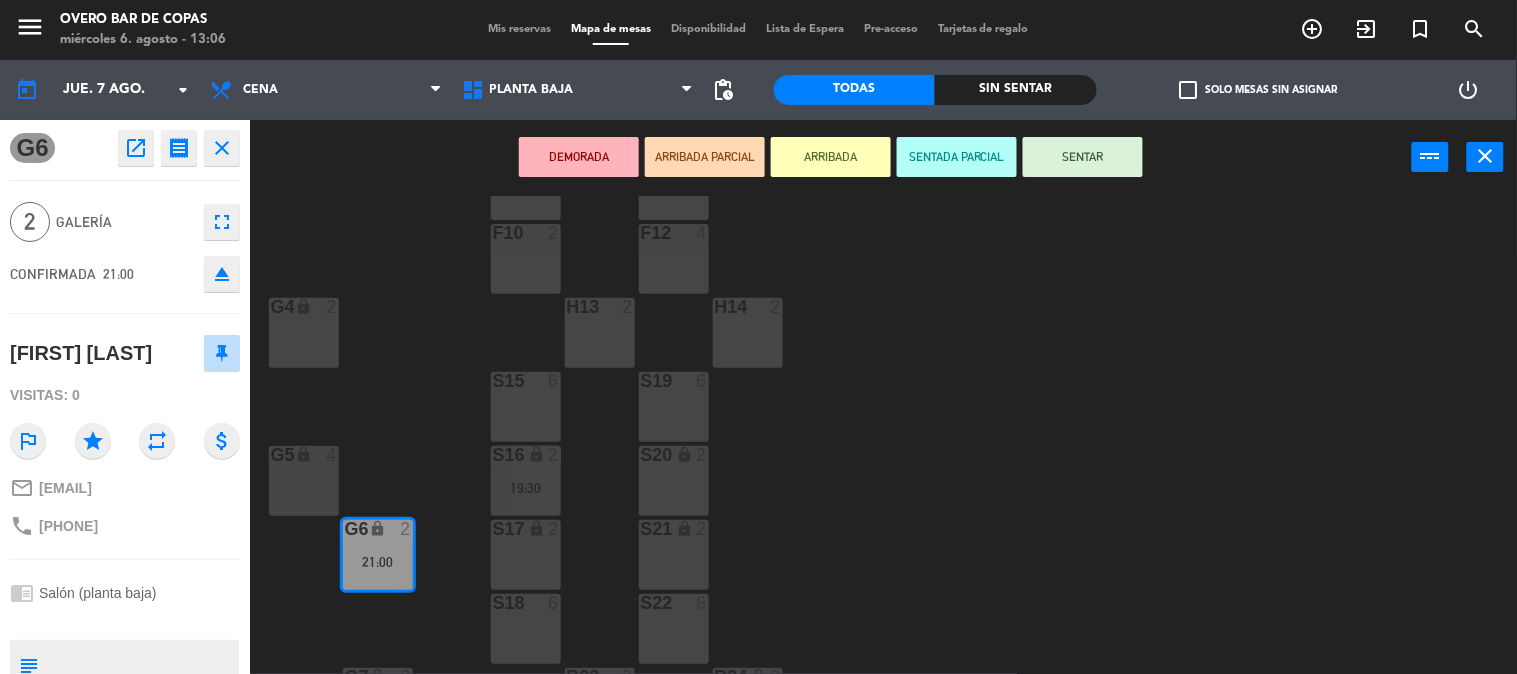 drag, startPoint x: 37, startPoint y: 524, endPoint x: 151, endPoint y: 528, distance: 114.07015 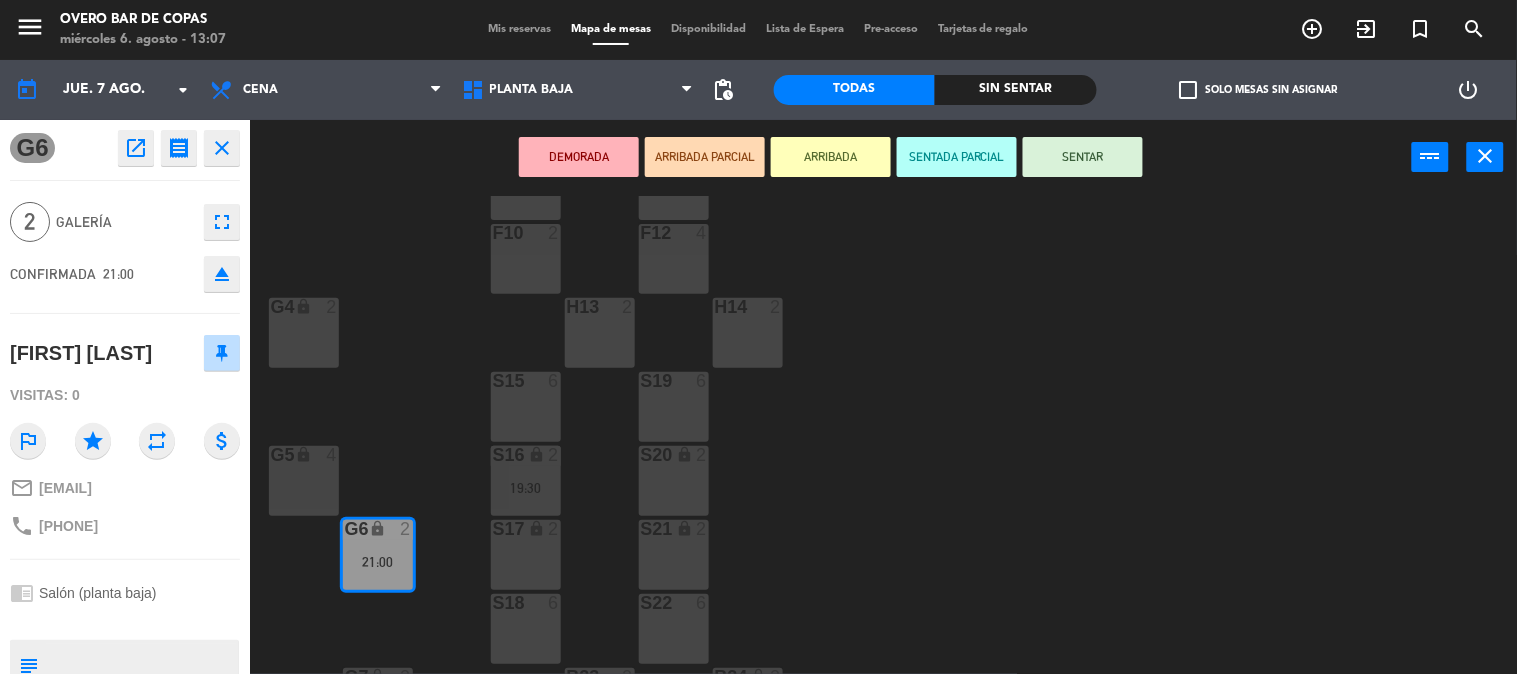 drag, startPoint x: 440, startPoint y: 346, endPoint x: 414, endPoint y: 377, distance: 40.459858 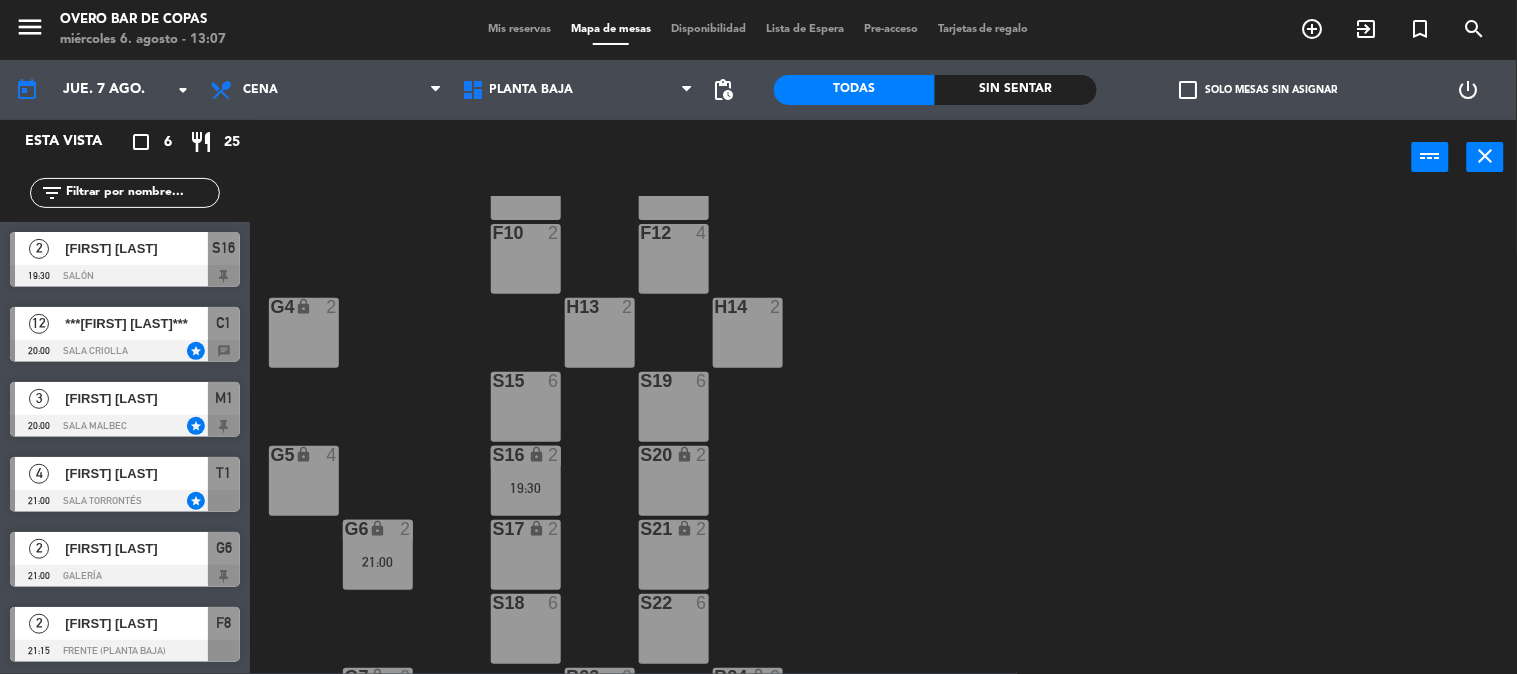 click on "[FIRST] [LAST]" at bounding box center (135, 623) 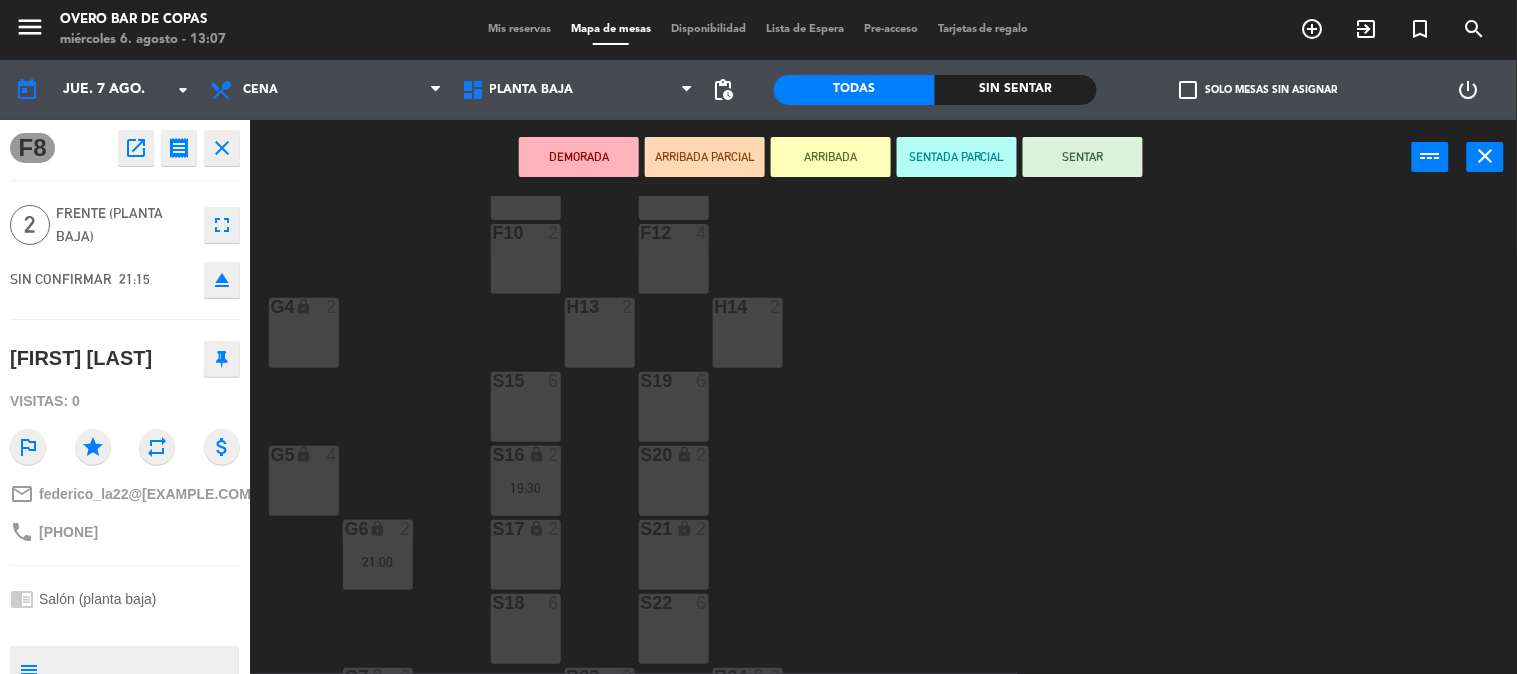 drag, startPoint x: 41, startPoint y: 526, endPoint x: 214, endPoint y: 540, distance: 173.56555 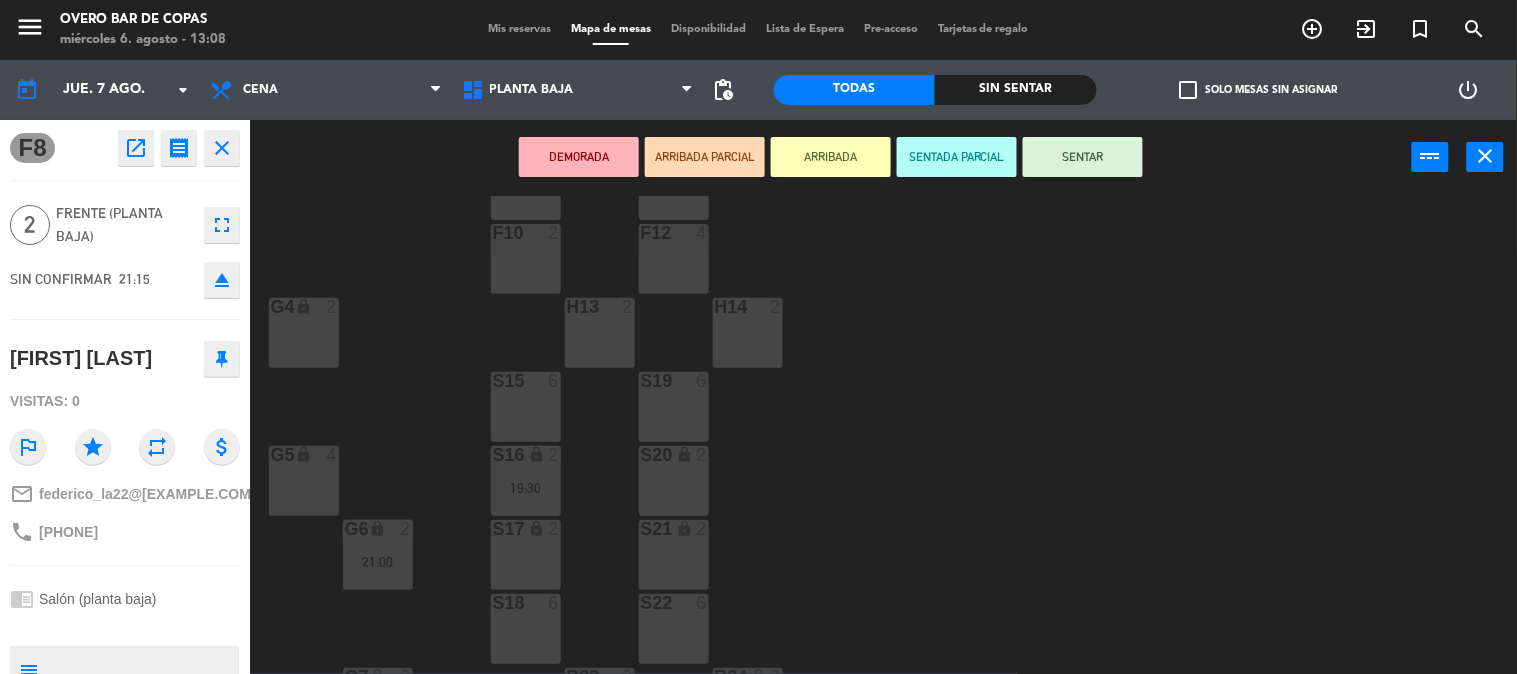 click on "V1 lock  4  V2 lock  4  V3 lock  4  F8  2   21:15  F9  4  F11  2  F10  2  F12  4  G4 lock  2  H13  2  H14  2  S15  6  S19  6  G5 lock  4  S16 lock  2   19:30  S20 lock  2  G6 lock  2   21:00  S17 lock  2  S21 lock  2  S22  6  S18  6  G7 lock  2  B23  2  B24 lock  2" 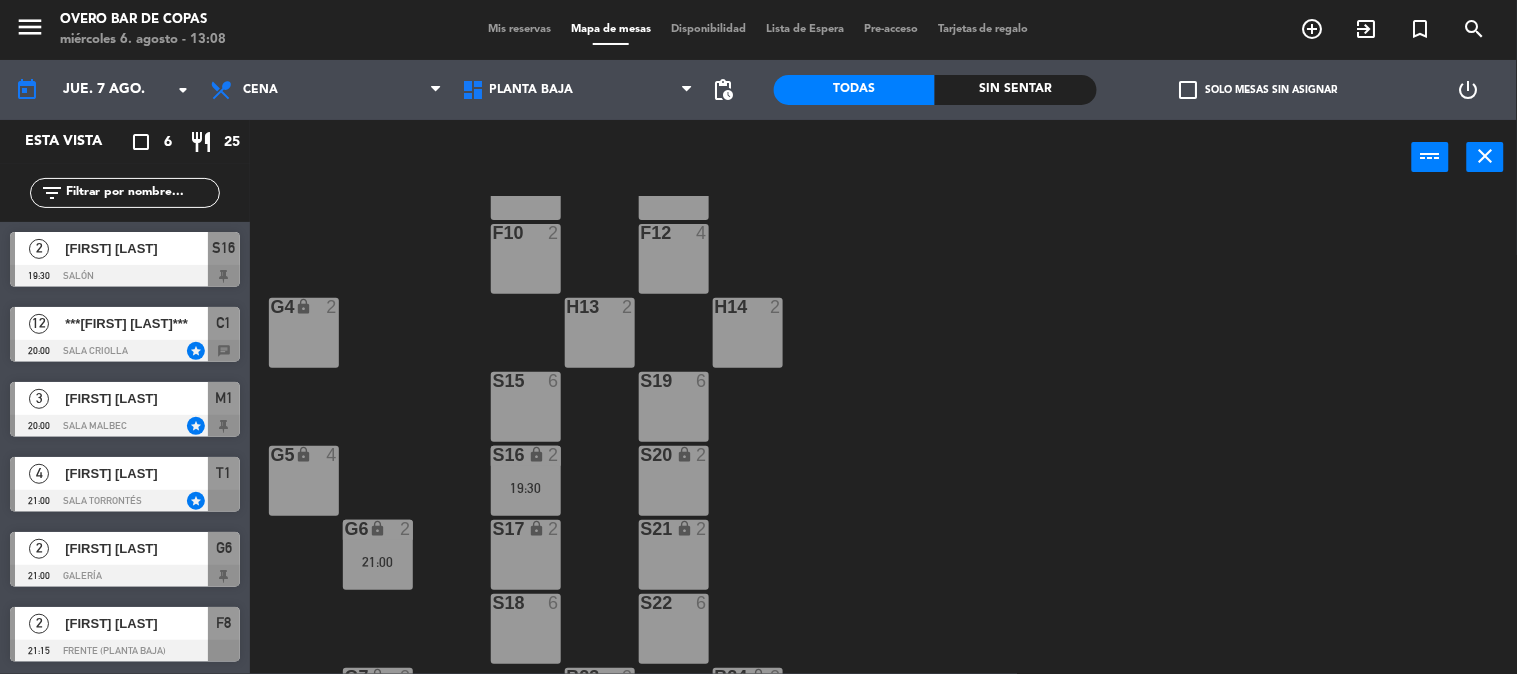 click on "V1 lock  4  V2 lock  4  V3 lock  4  F8  2   21:15  F9  4  F11  2  F10  2  F12  4  G4 lock  2  H13  2  H14  2  S15  6  S19  6  G5 lock  4  S16 lock  2   19:30  S20 lock  2  G6 lock  2   21:00  S17 lock  2  S21 lock  2  S22  6  S18  6  G7 lock  2  B23  2  B24 lock  2" 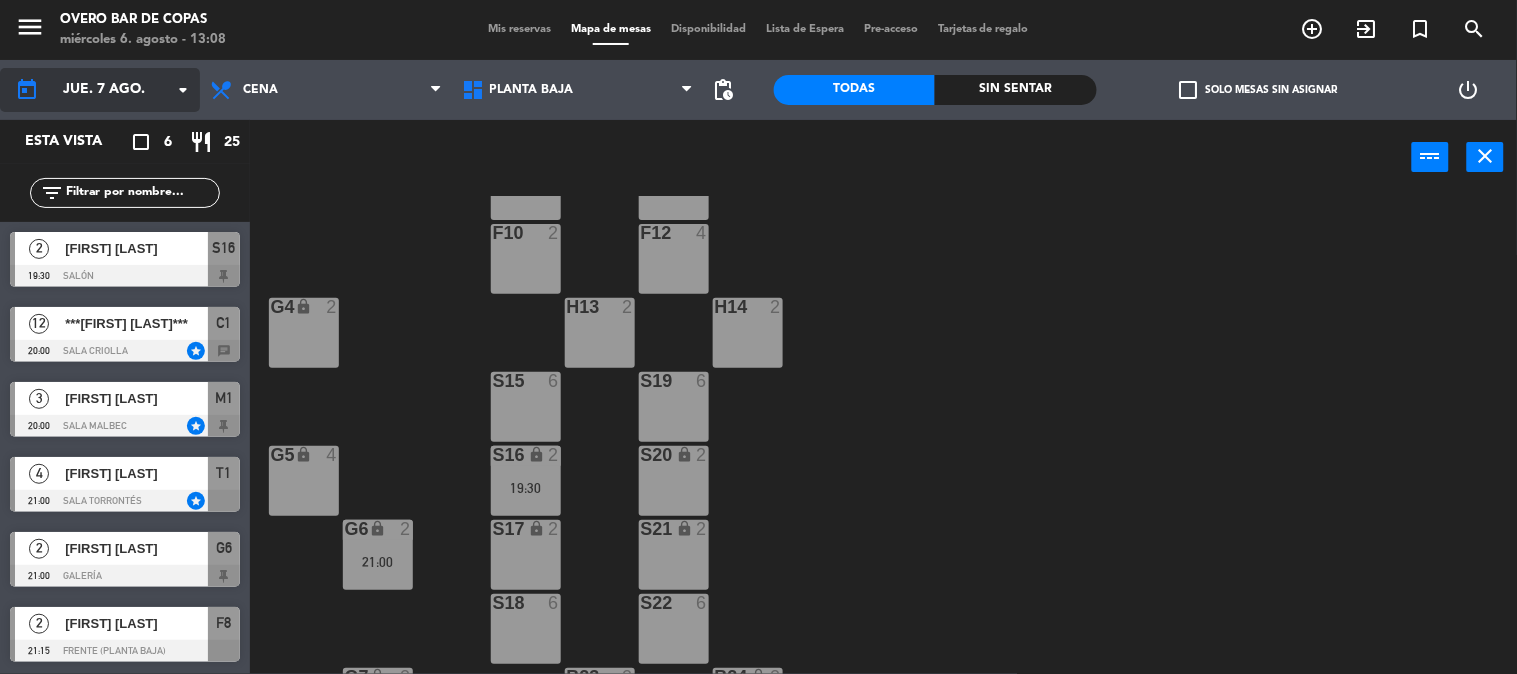 click on "jue. 7 ago." 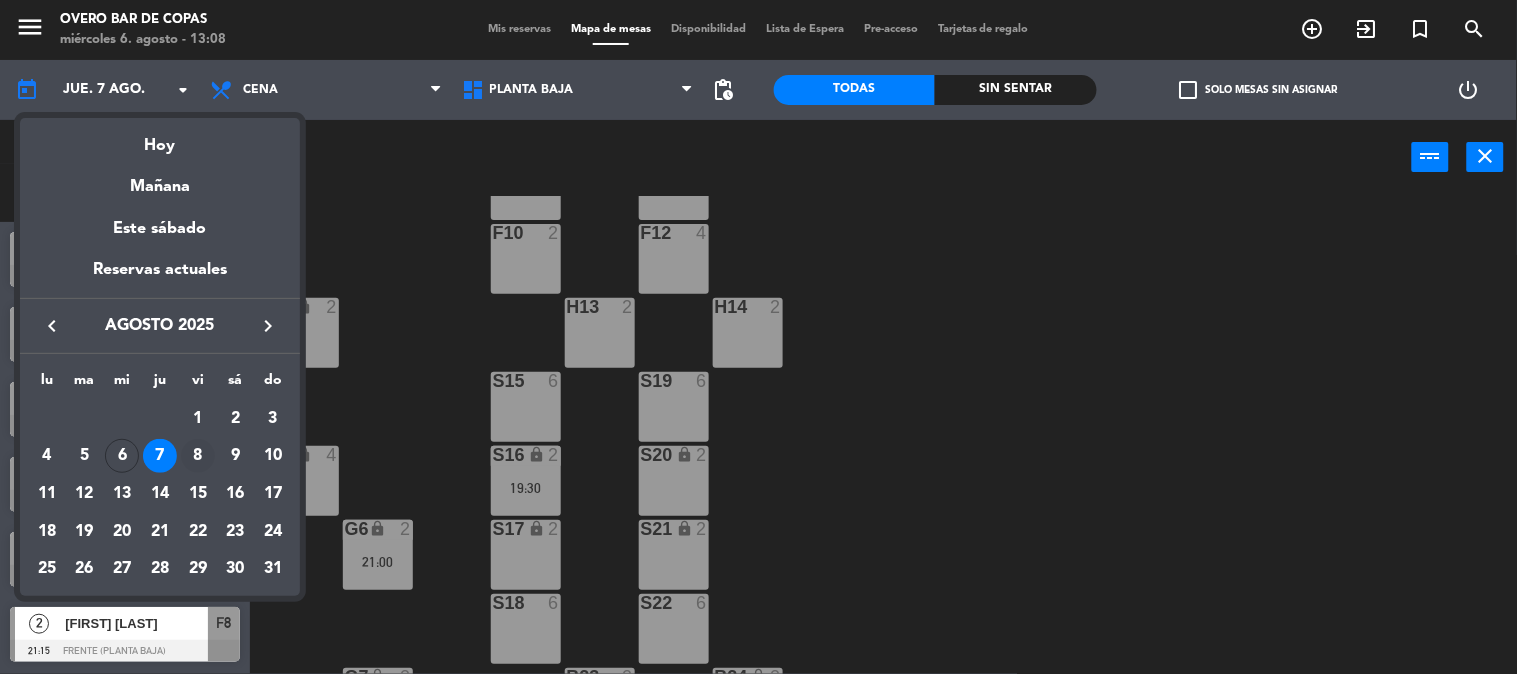 click on "8" at bounding box center [198, 456] 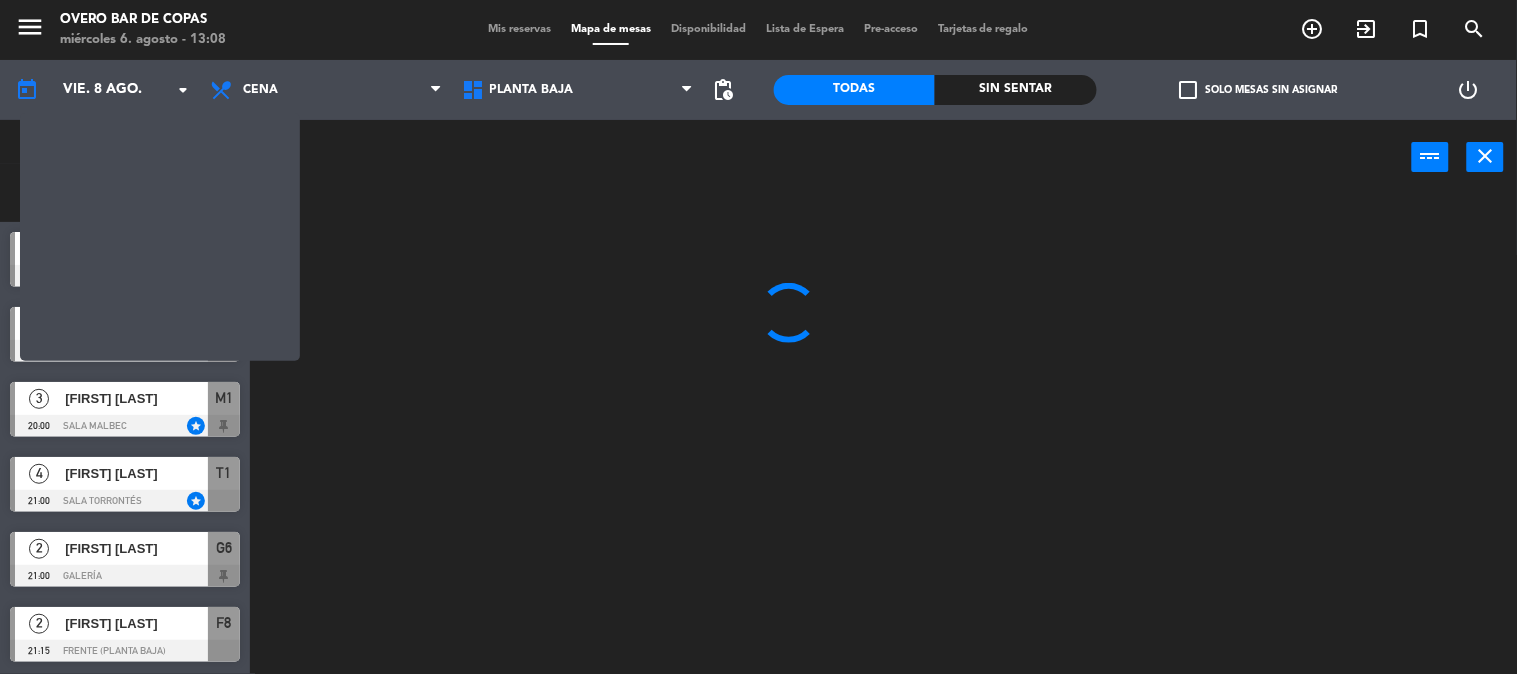 scroll, scrollTop: 0, scrollLeft: 0, axis: both 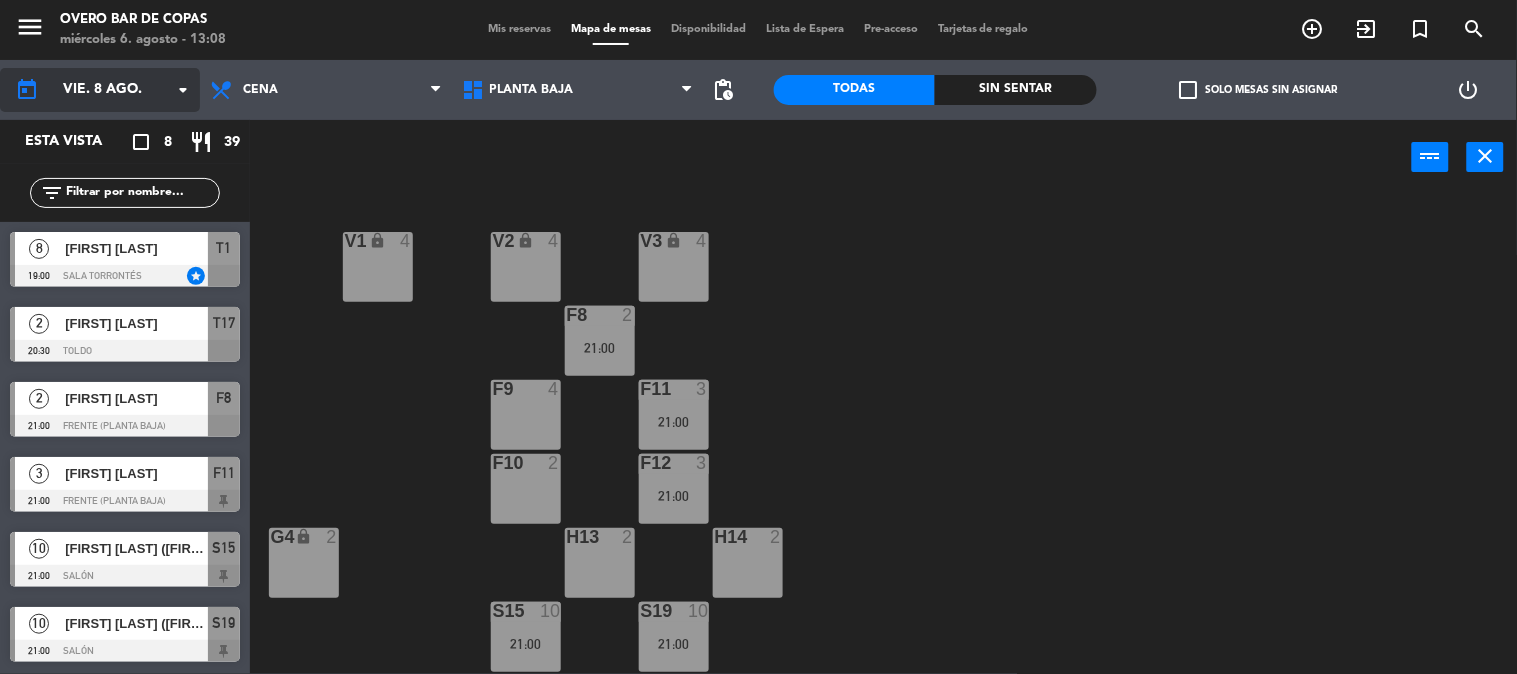 click on "vie. 8 ago." 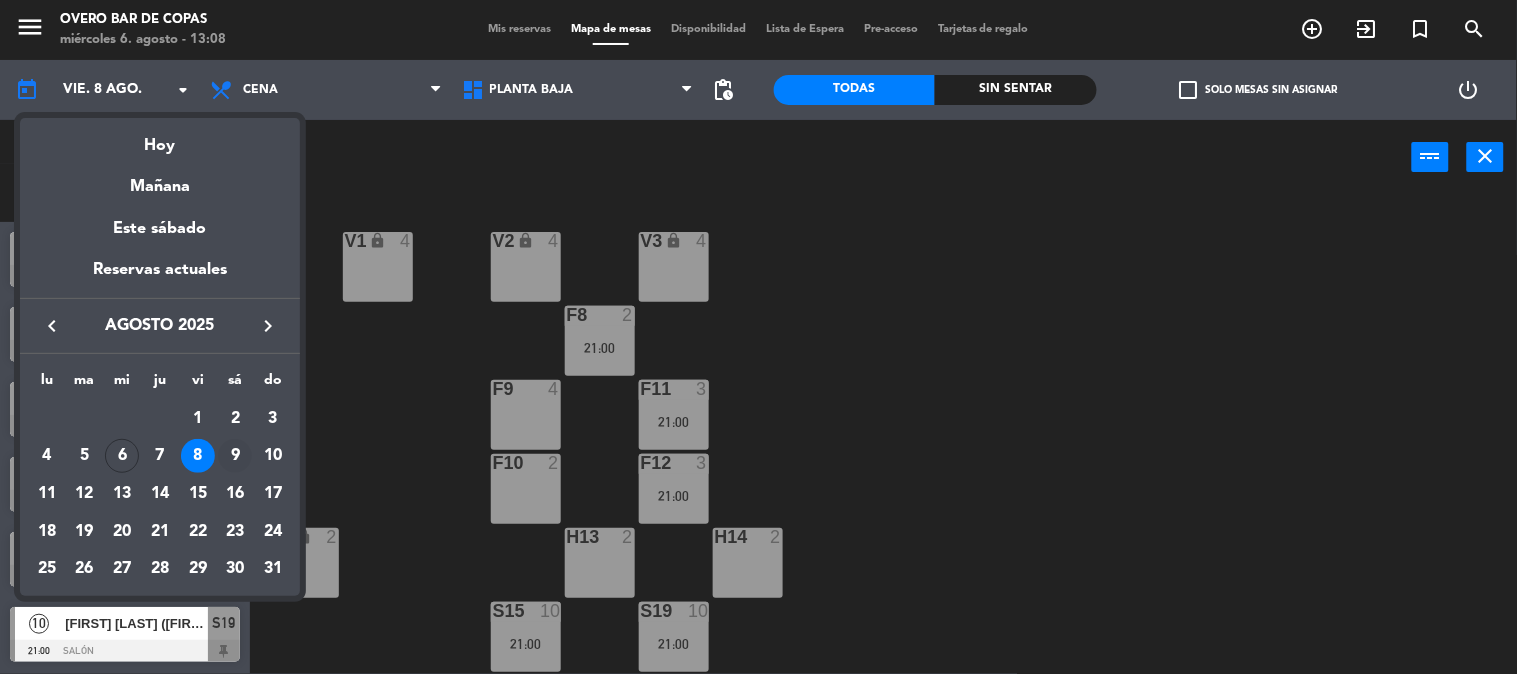 click on "9" at bounding box center (235, 456) 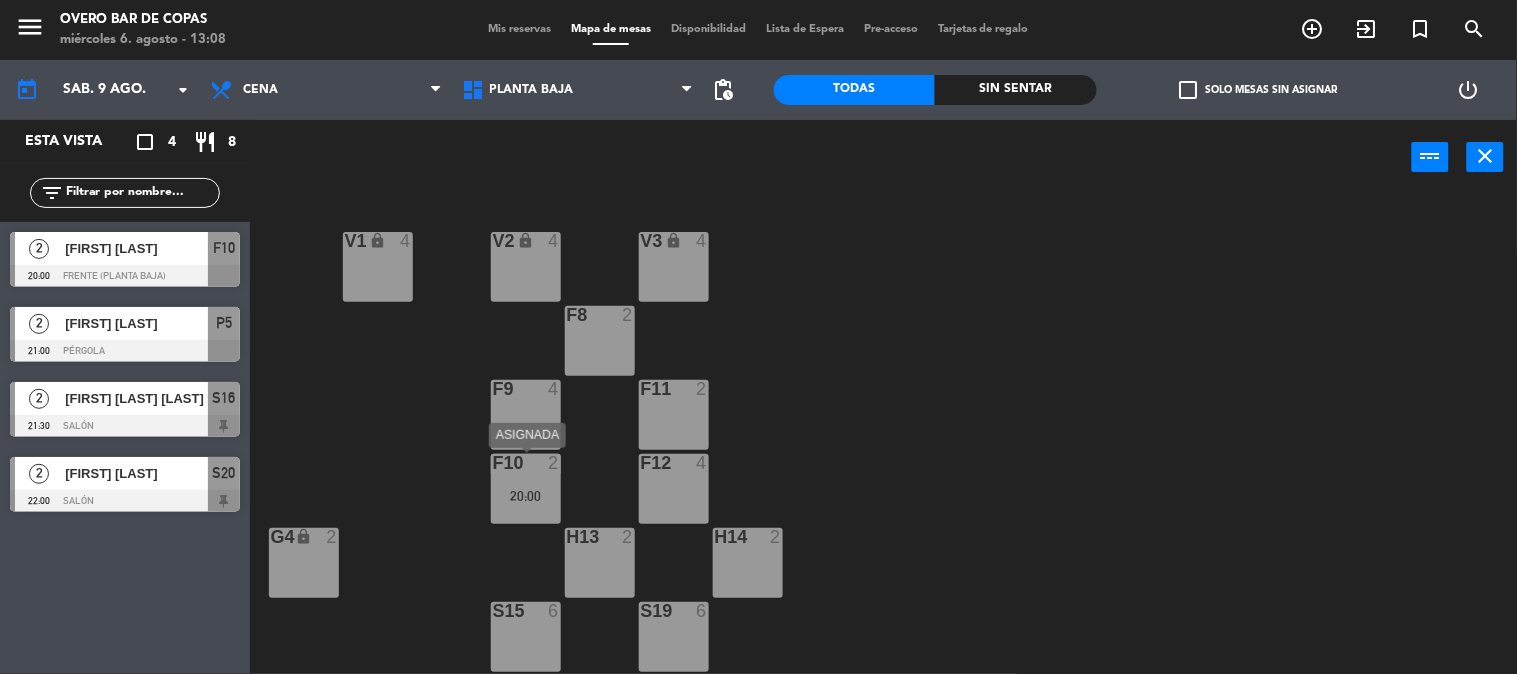 click at bounding box center [525, 463] 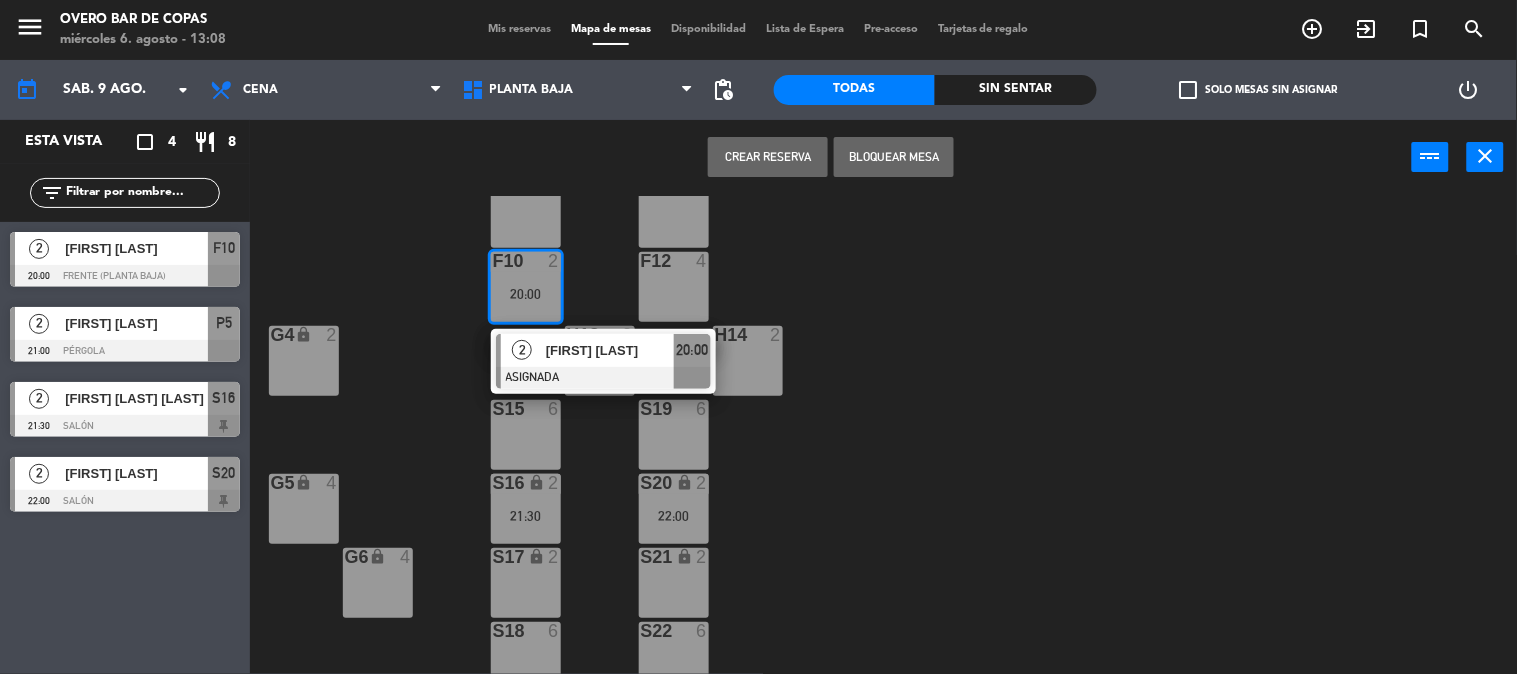 scroll, scrollTop: 203, scrollLeft: 0, axis: vertical 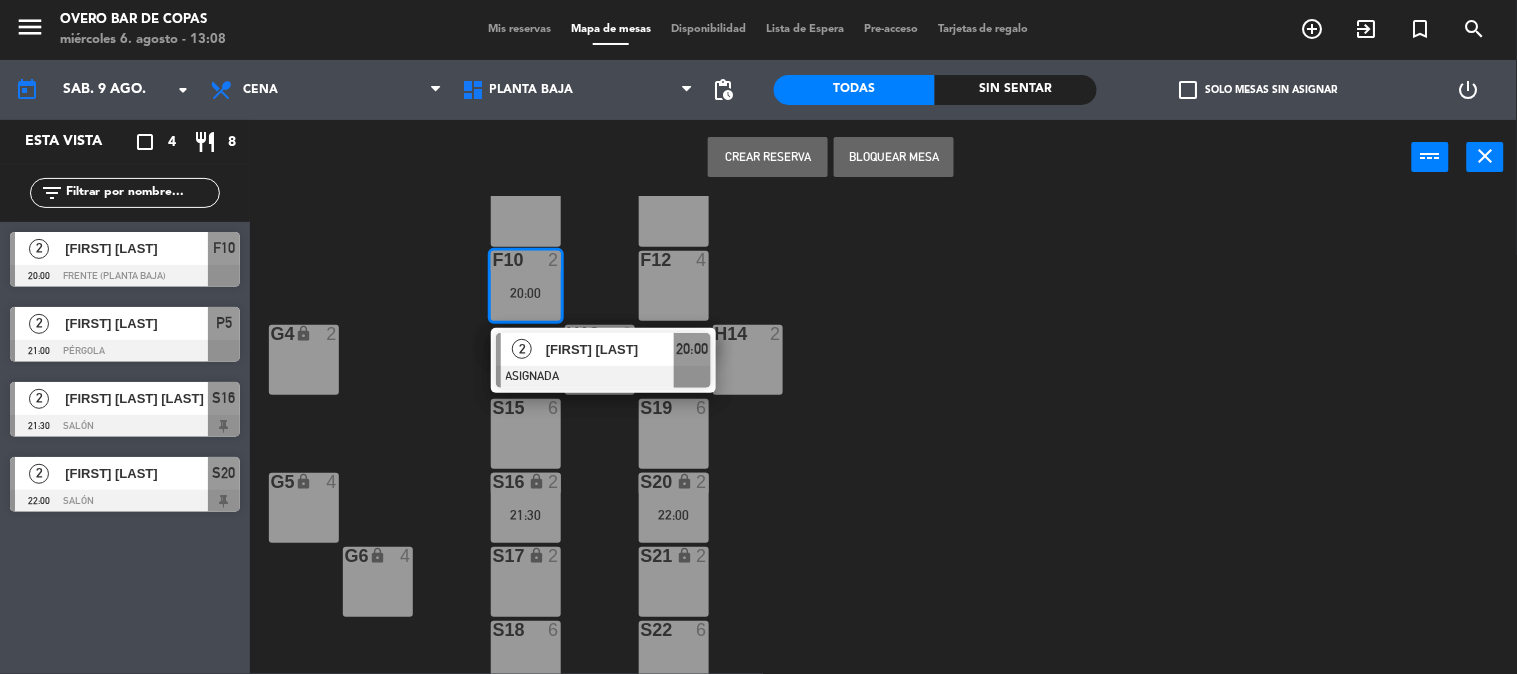 click on "S21 lock  2" at bounding box center (674, 582) 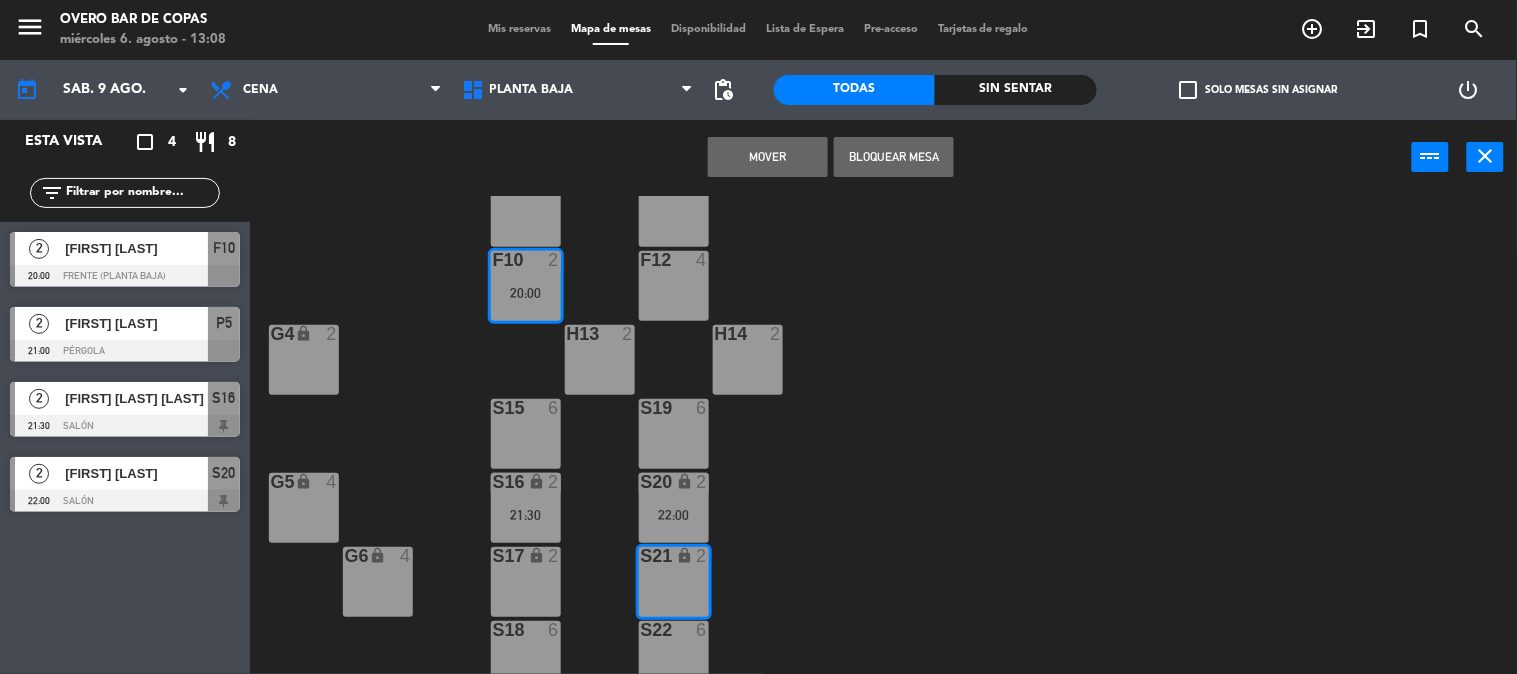 click on "Mover" at bounding box center (768, 157) 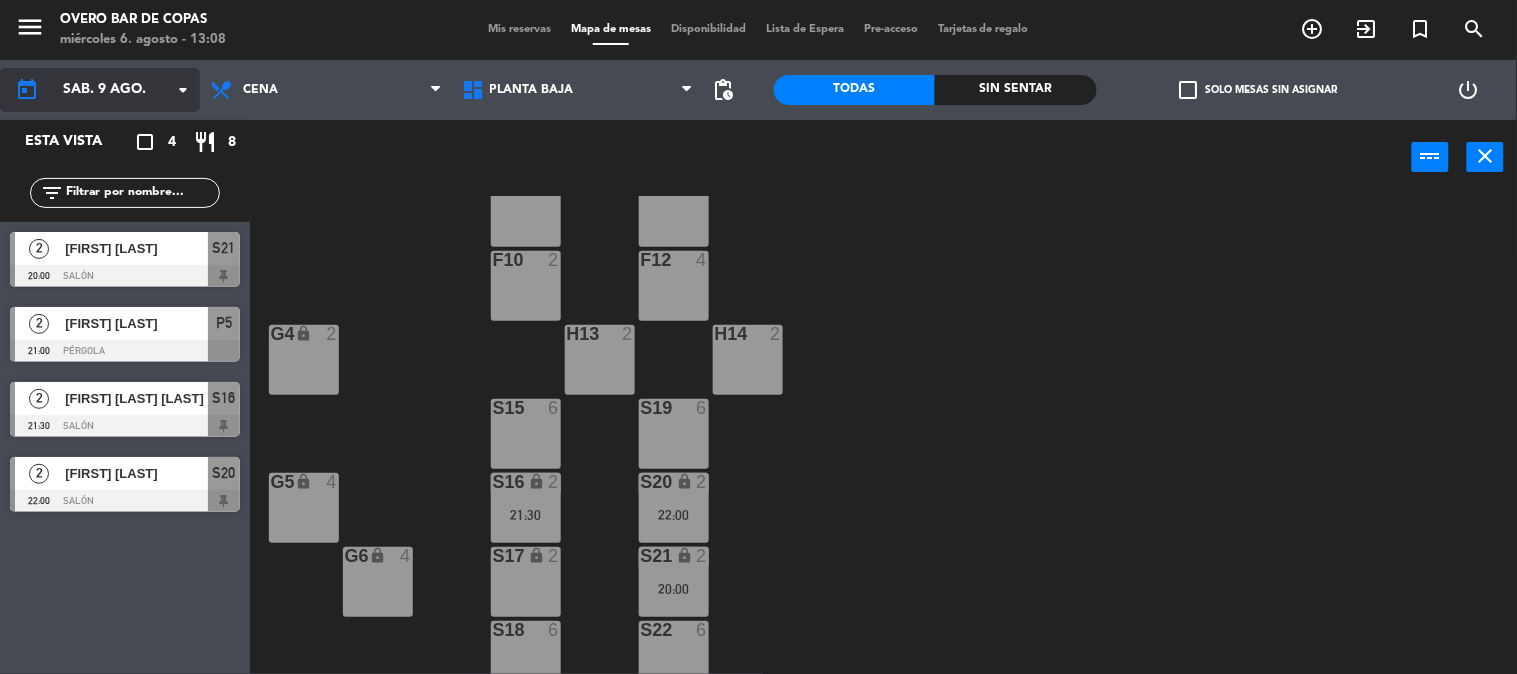 click on "sáb. 9 ago." 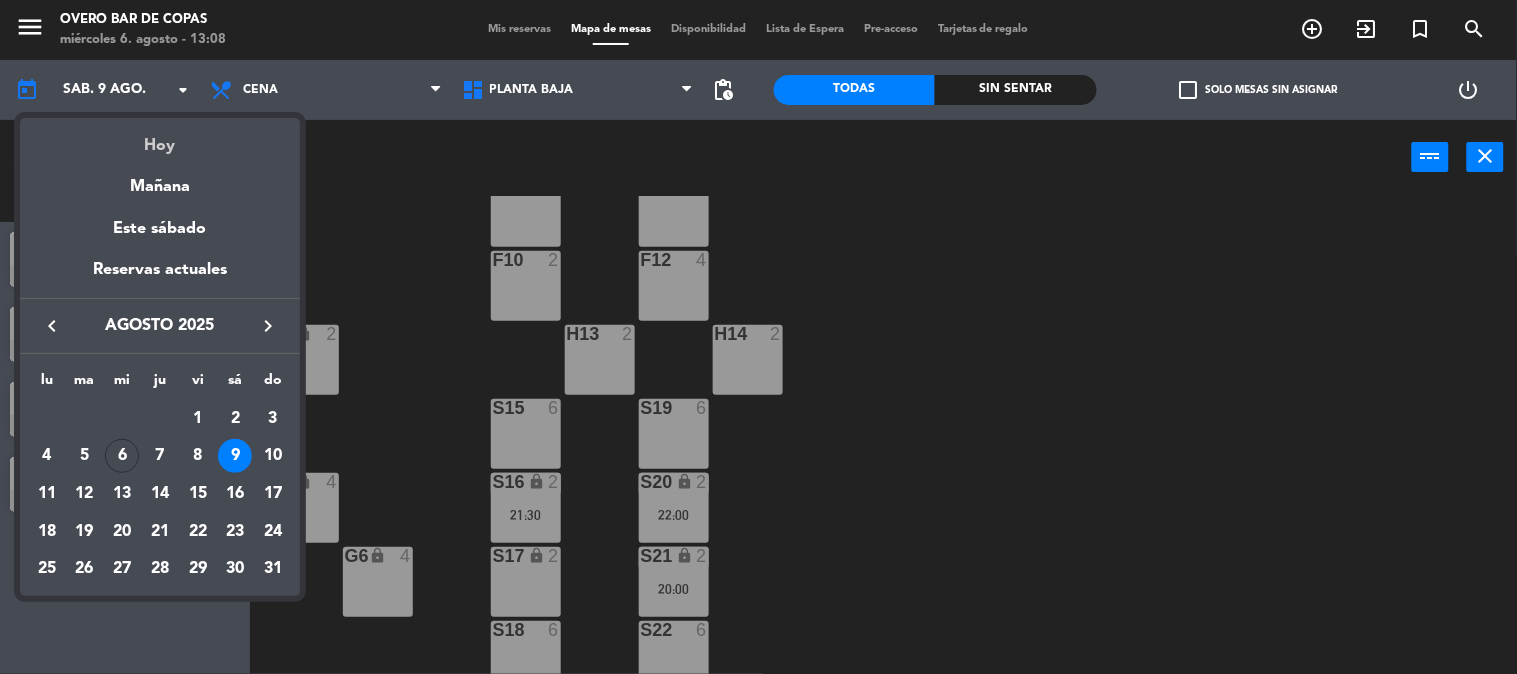 click on "Hoy" at bounding box center [160, 138] 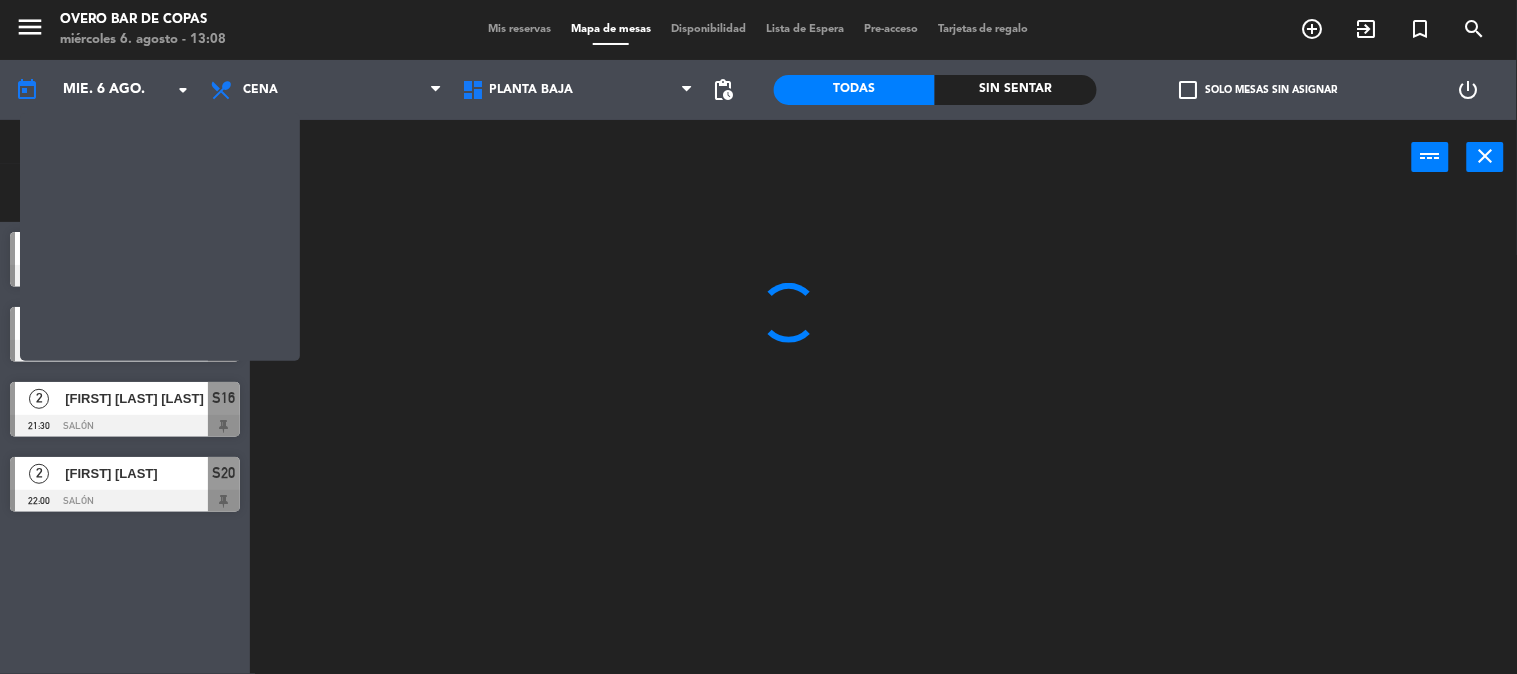 scroll, scrollTop: 0, scrollLeft: 0, axis: both 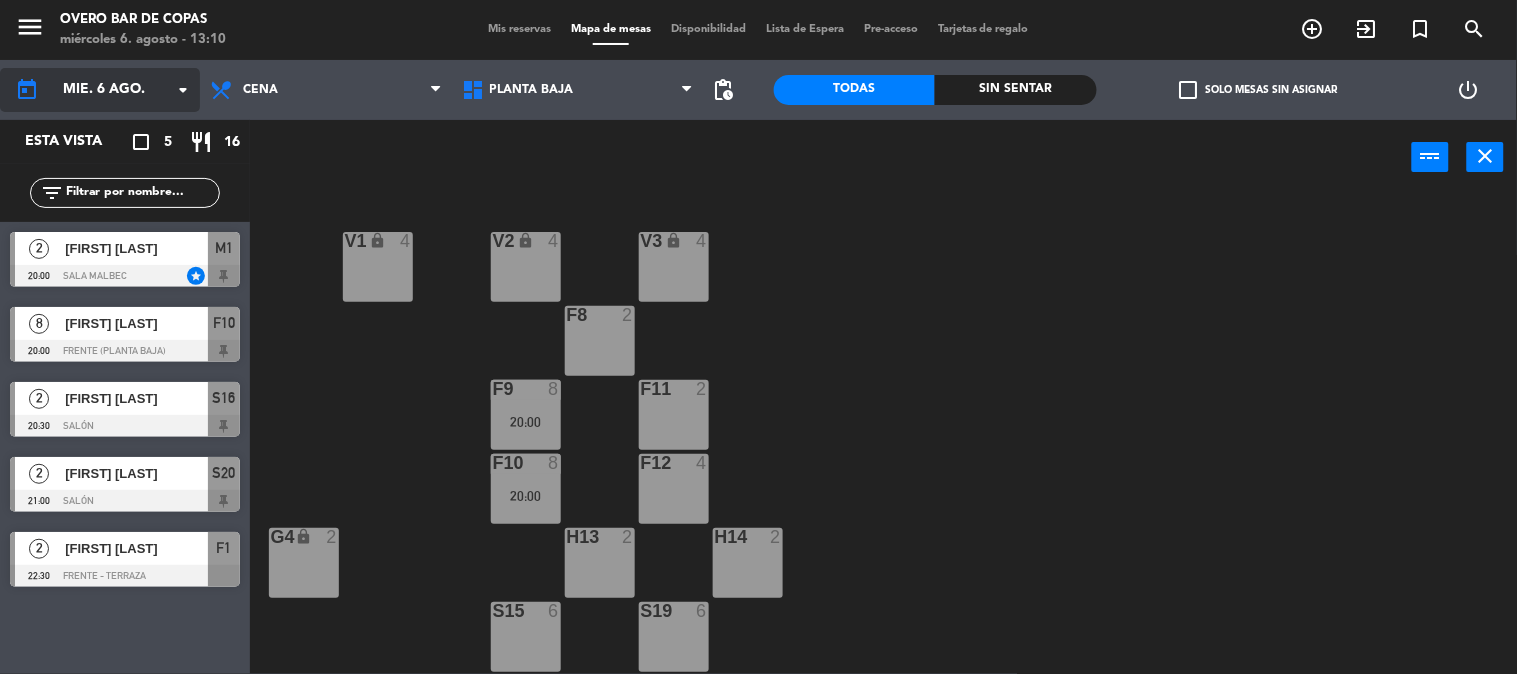 click on "mié. 6 ago." 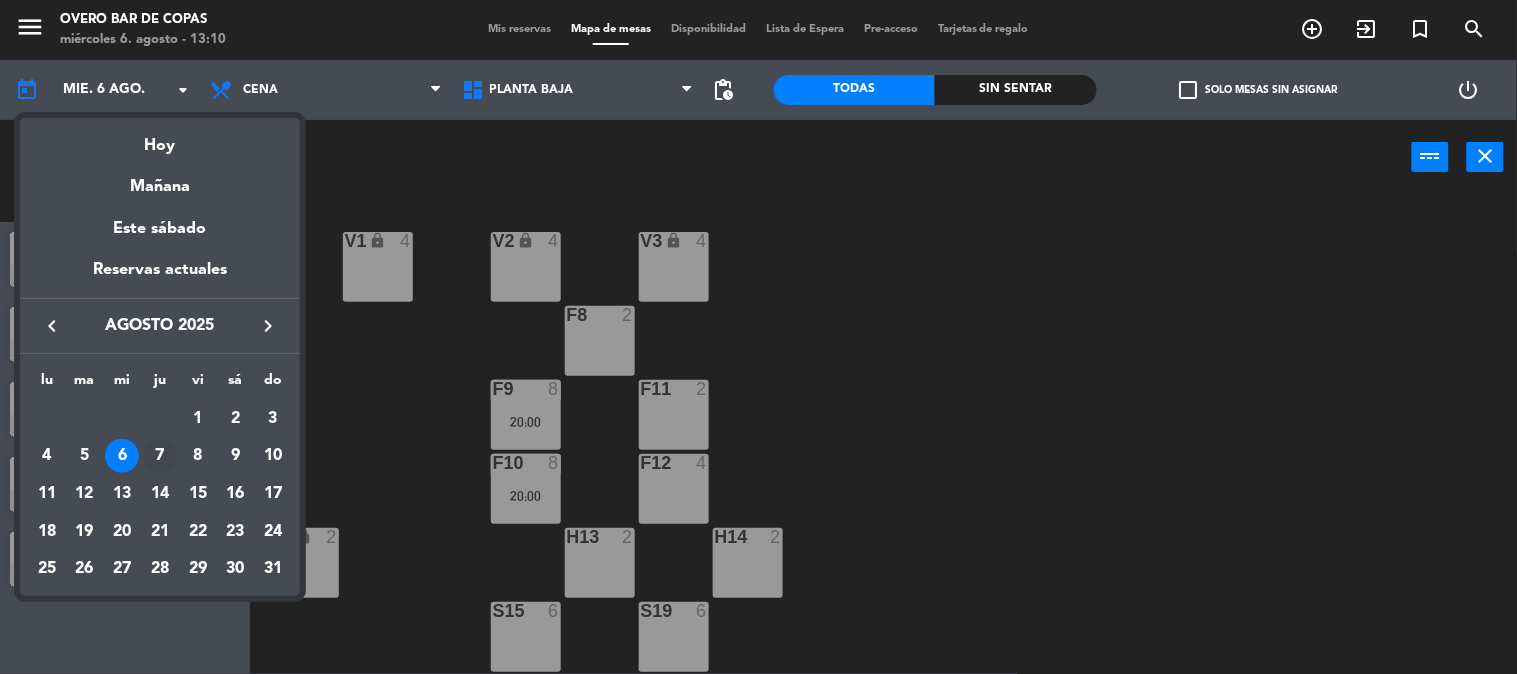 click on "7" at bounding box center (160, 456) 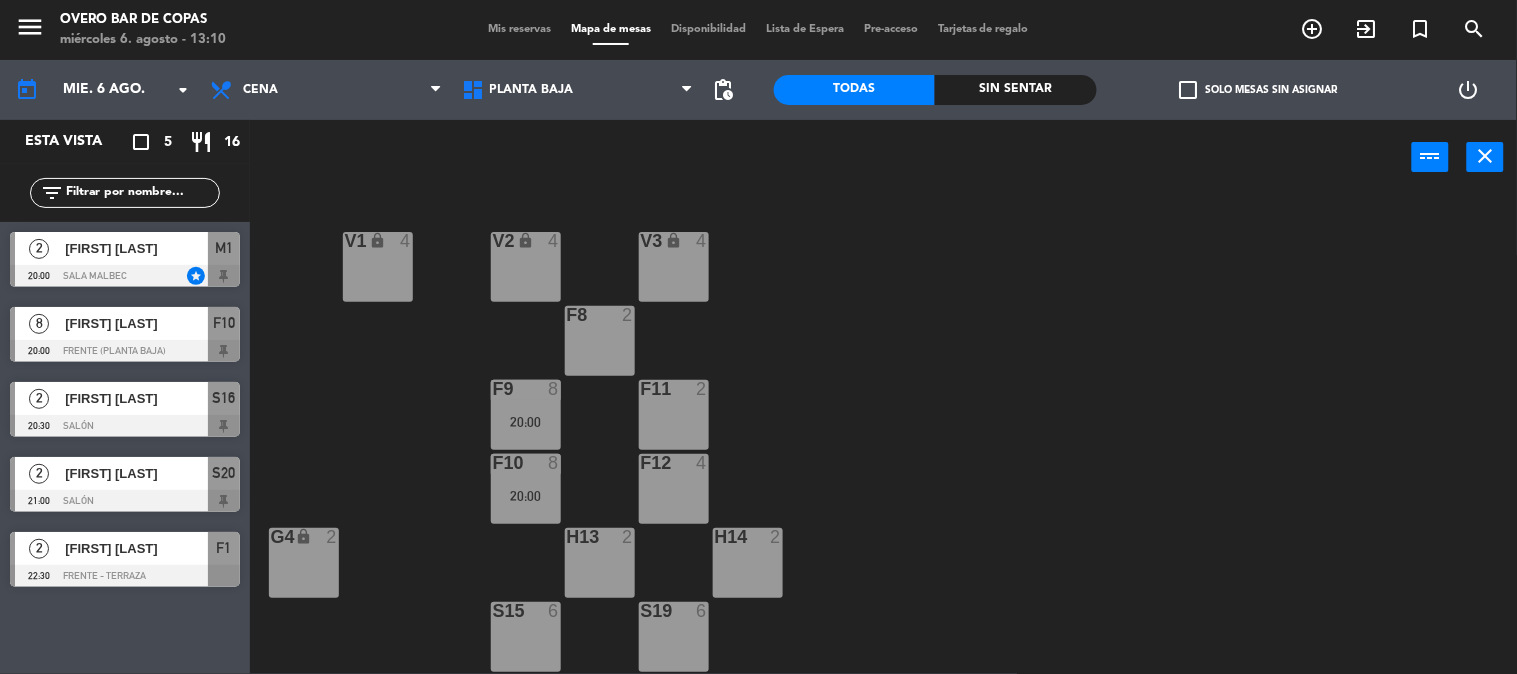 type on "jue. 7 ago." 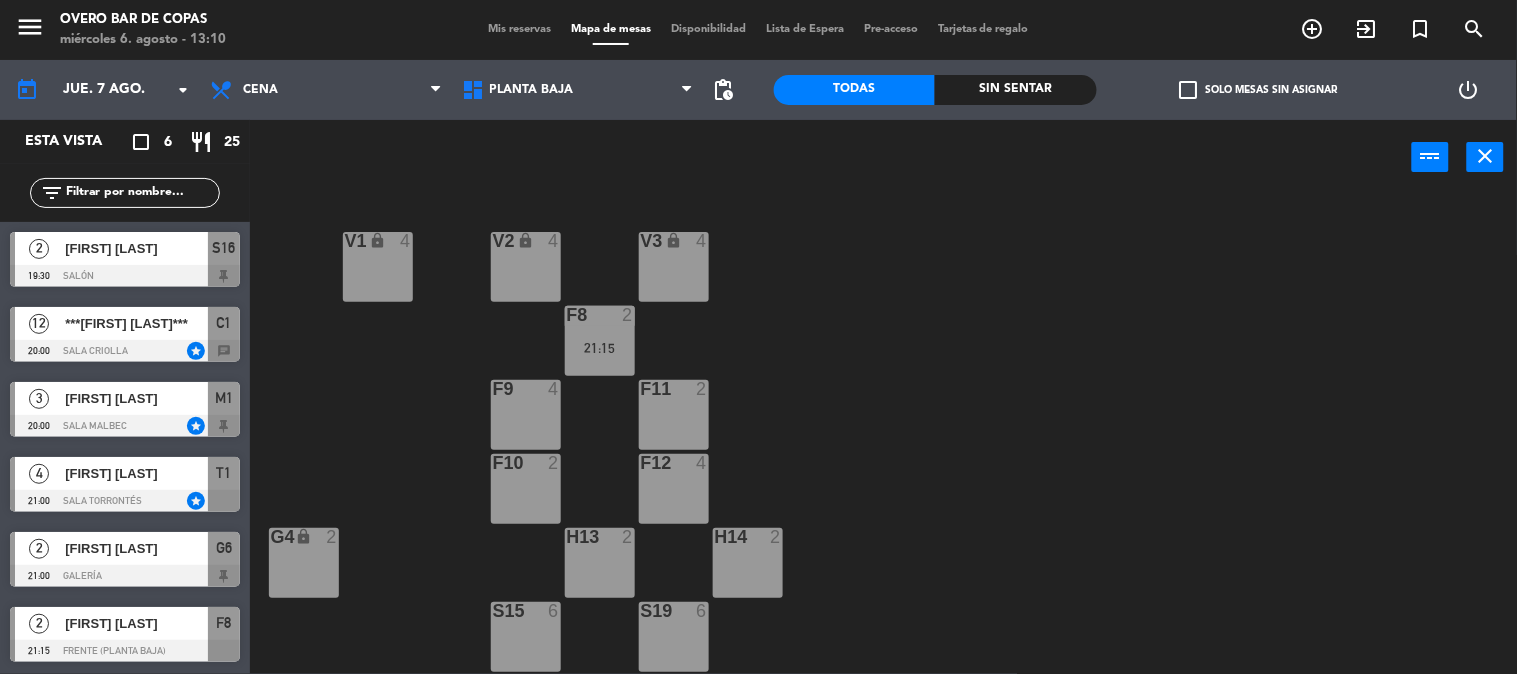 click at bounding box center (125, 351) 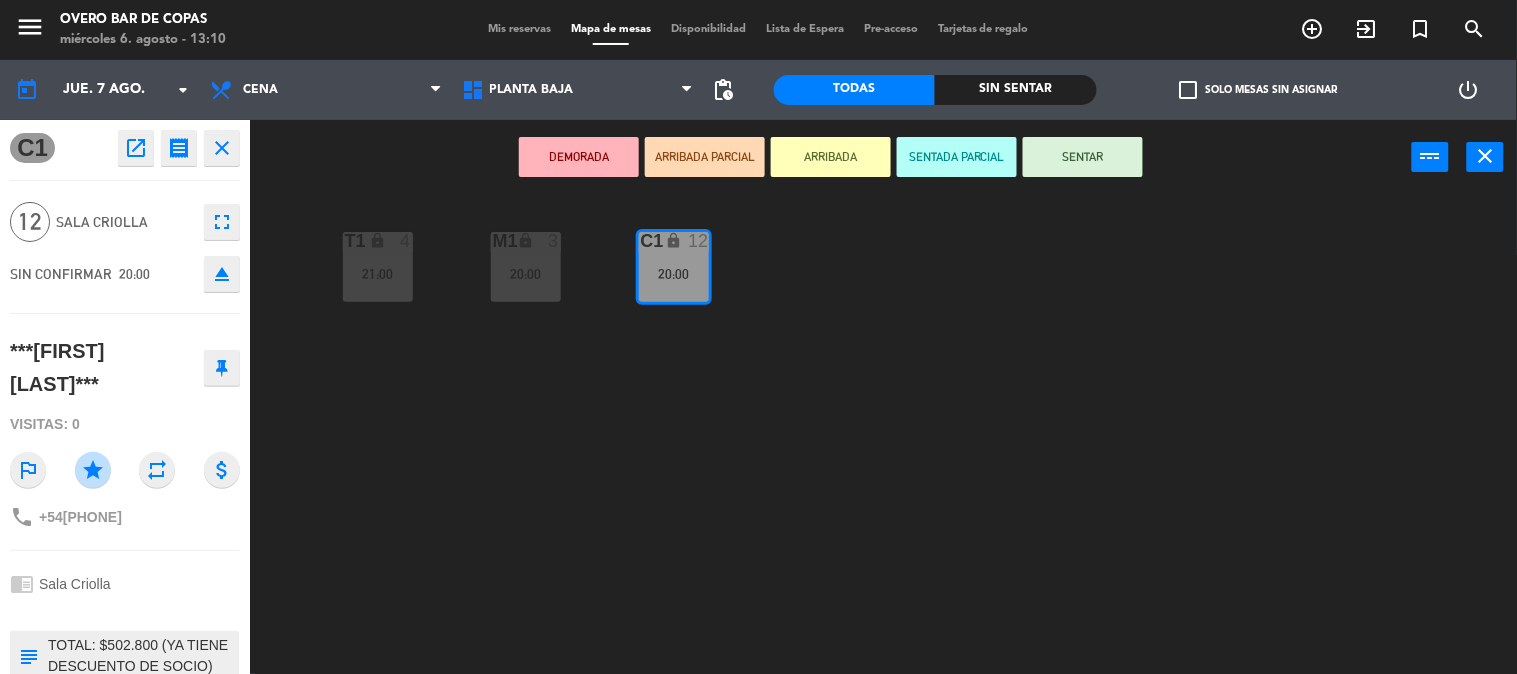 click on "open_in_new" 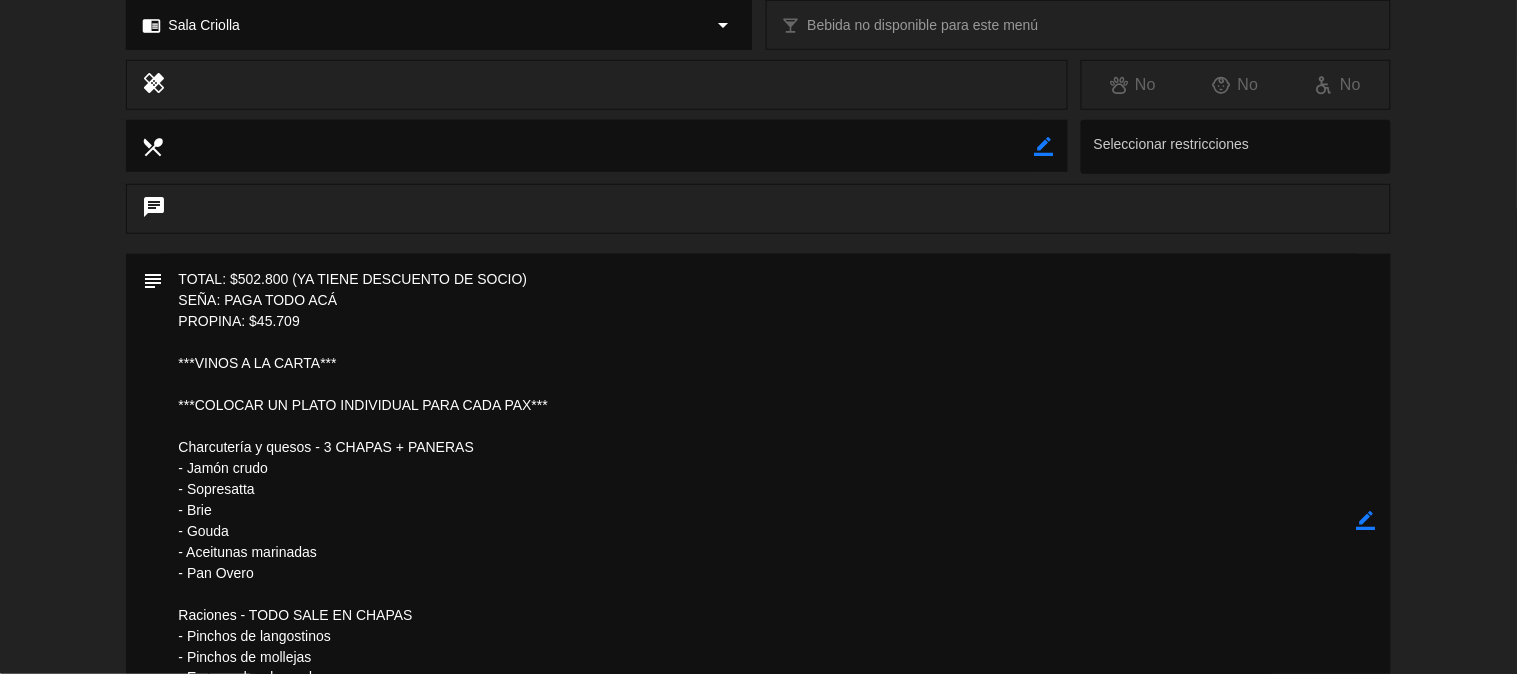 scroll, scrollTop: 314, scrollLeft: 0, axis: vertical 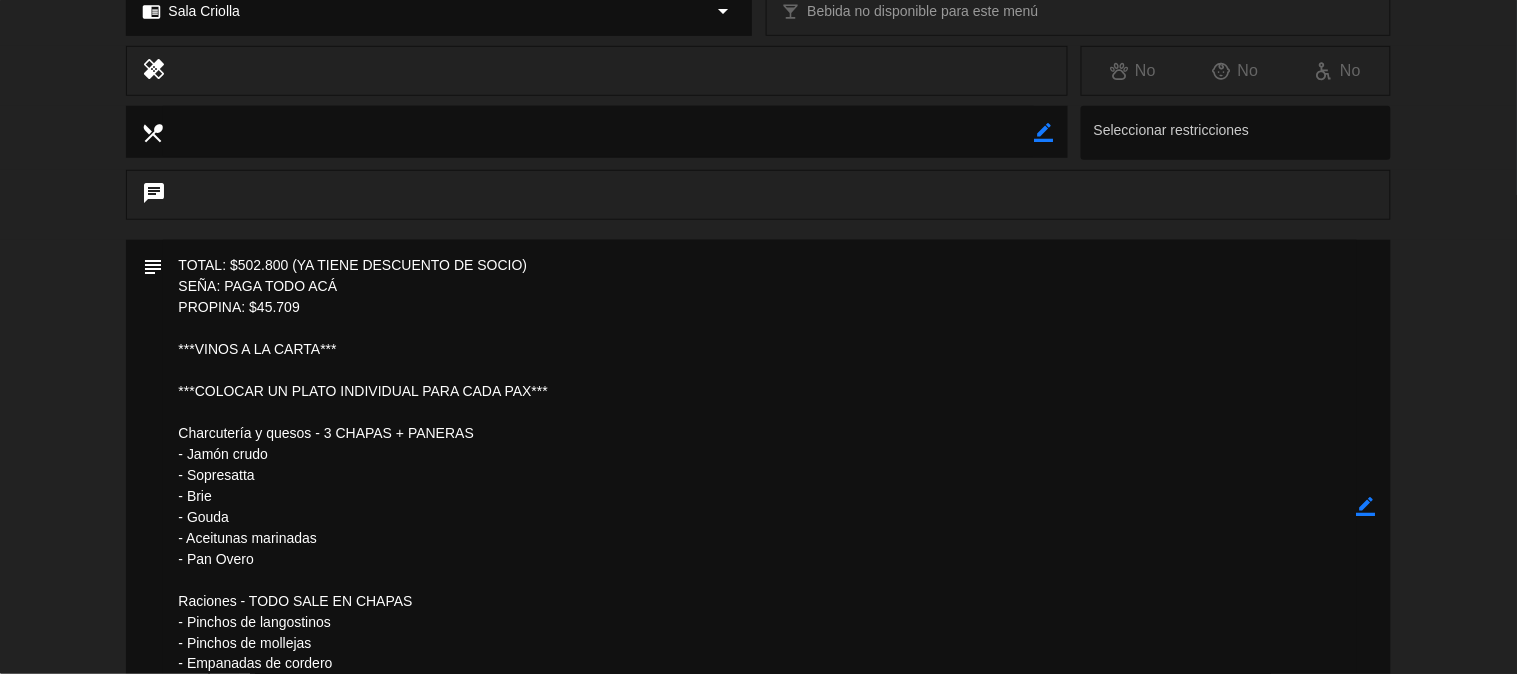 click on "border_color" 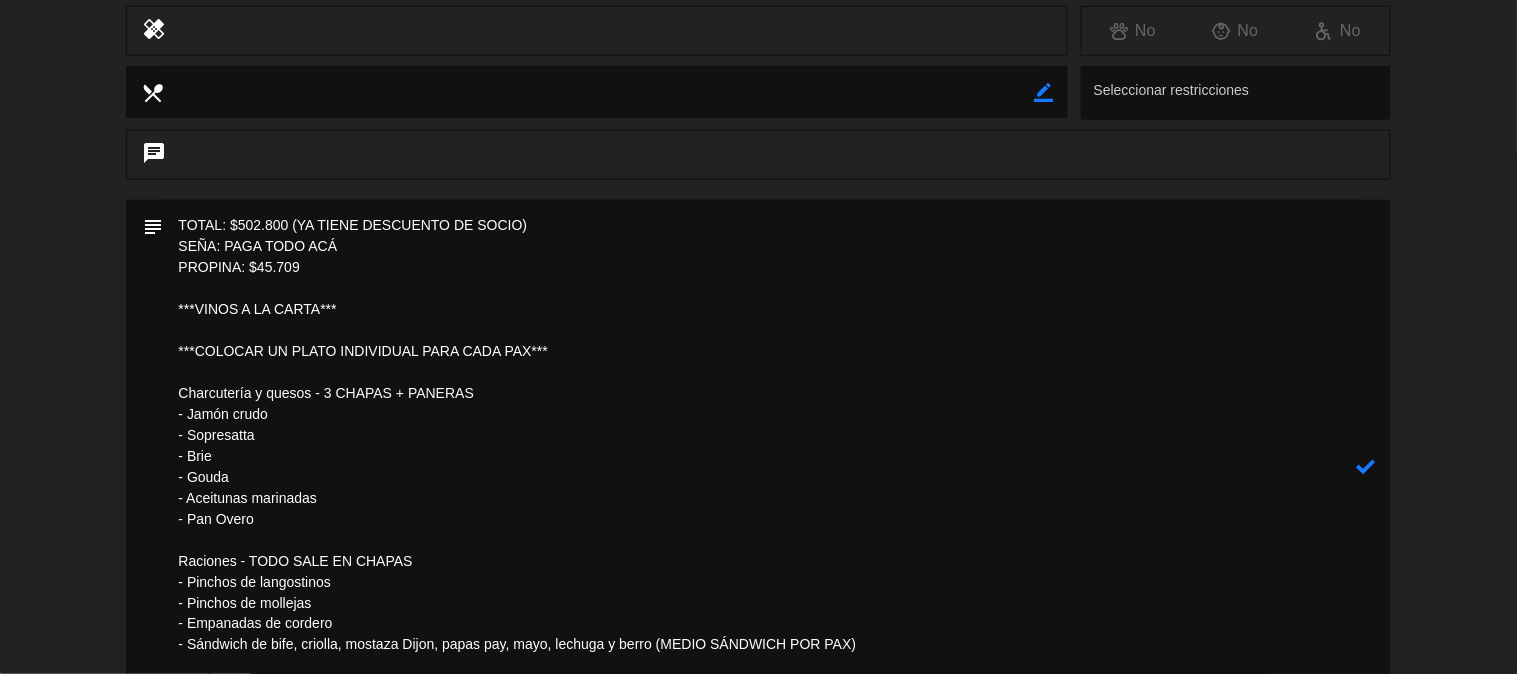 scroll, scrollTop: 353, scrollLeft: 0, axis: vertical 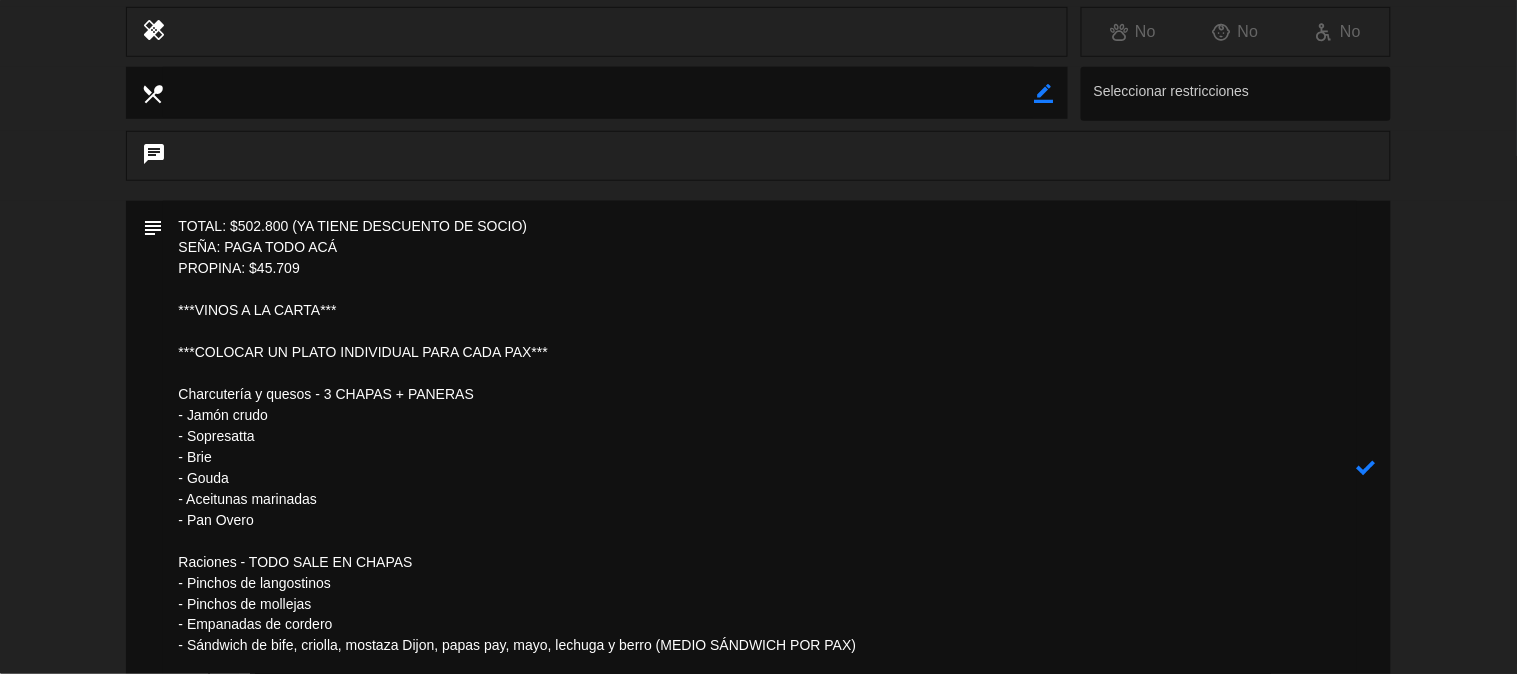 click 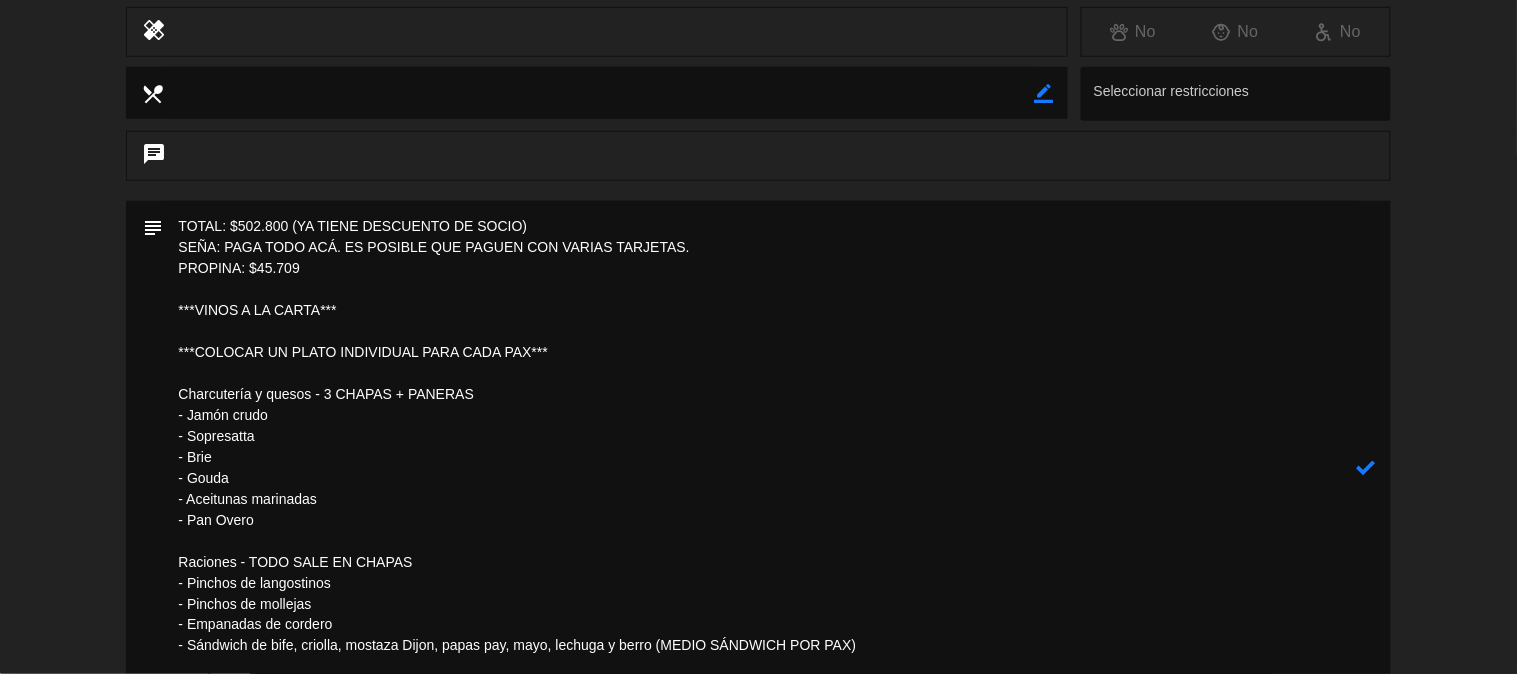 type on "TOTAL: $502.800 (YA TIENE DESCUENTO DE SOCIO)
SEÑA: PAGA TODO ACÁ. ES POSIBLE QUE PAGUEN CON VARIAS TARJETAS.
PROPINA: $45.709
***VINOS A LA CARTA***
***COLOCAR UN PLATO INDIVIDUAL PARA CADA PAX***
Charcutería y quesos - 3 CHAPAS + PANERAS
- Jamón crudo
- Sopresatta
- Brie
- Gouda
- Aceitunas marinadas
- Pan Overo
Raciones - TODO SALE EN CHAPAS
- Pinchos de langostinos
- Pinchos de mollejas
- Empanadas de cordero
- Sándwich de bife, criolla, mostaza Dijon, papas pay, mayo, lechuga y berro (MEDIO SÁNDWICH POR PAX)
***CAPAZ PIDAN POSTRES O CAFÉ. ESO HAY QUE COBRARLO***" 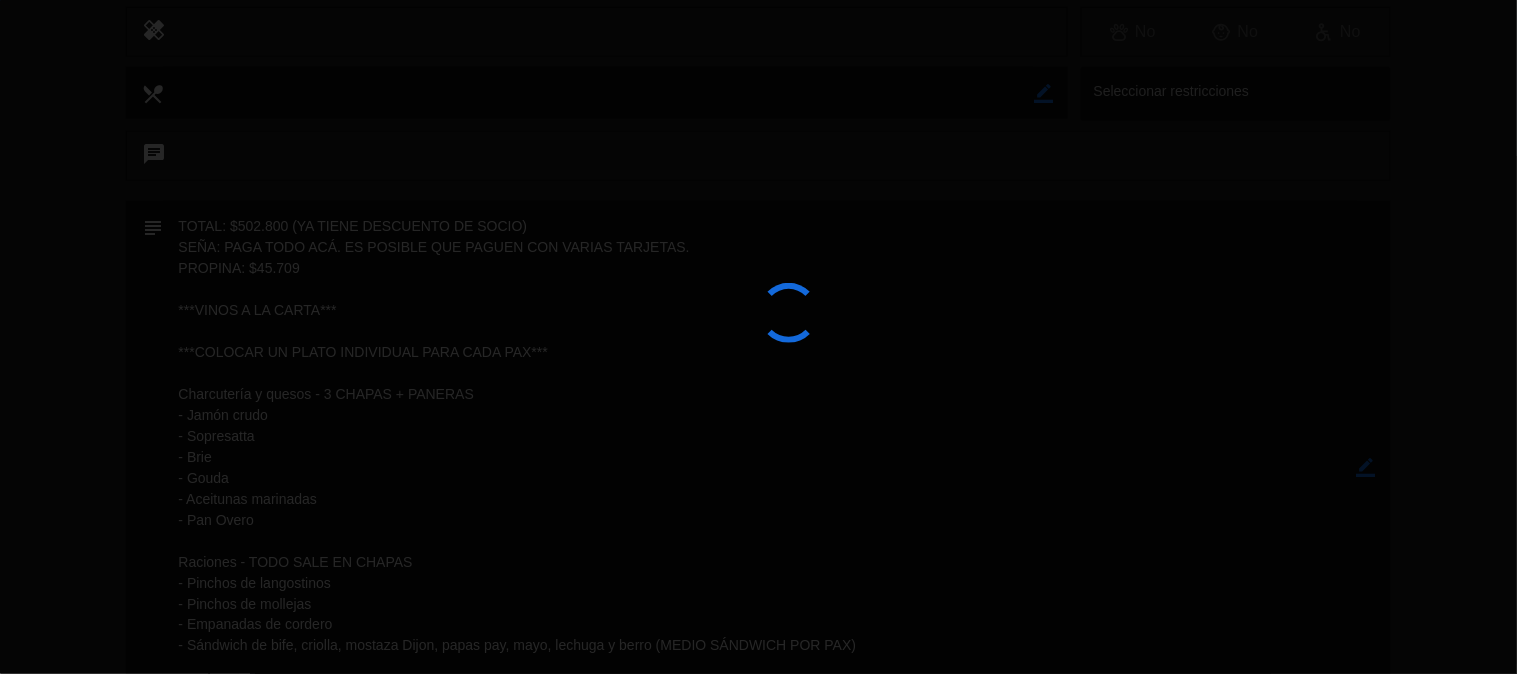 type on "TOTAL: $502.800 (YA TIENE DESCUENTO DE SOCIO)  <br />
SEÑA: PAGA TODO ACÁ. ES POSIBLE QUE PAGUEN CON VARIAS TARJETAS.<br />
PROPINA: $45.709 <br />
<br />
***VINOS A LA CARTA***  <br />
<br />
***COLOCAR UN PLATO INDIVIDUAL PARA CADA PAX***  <br />
<br />
Charcutería y quesos - 3 CHAPAS + PANERAS  <br />
- Jamón crudo  <br />
- Sopresatta  <br />
- Brie  <br />
- Gouda  <br />
- Aceitunas marinadas  <br />
- Pan Overo  <br />
<br />
Raciones - TODO SALE EN CHAPAS  <br />
- Pinchos de langostinos  <br />
- Pinchos de mollejas  <br />
- Empanadas de cordero  <br />
- Sándwich de bife, criolla, mostaza Dijon, papas pay, mayo, lechuga y berro (MEDIO SÁNDWICH POR PAX)  <br />
<br />
<br />
***CAPAZ PIDAN POSTRES O CAFÉ. ESO HAY QUE COBRARLO***" 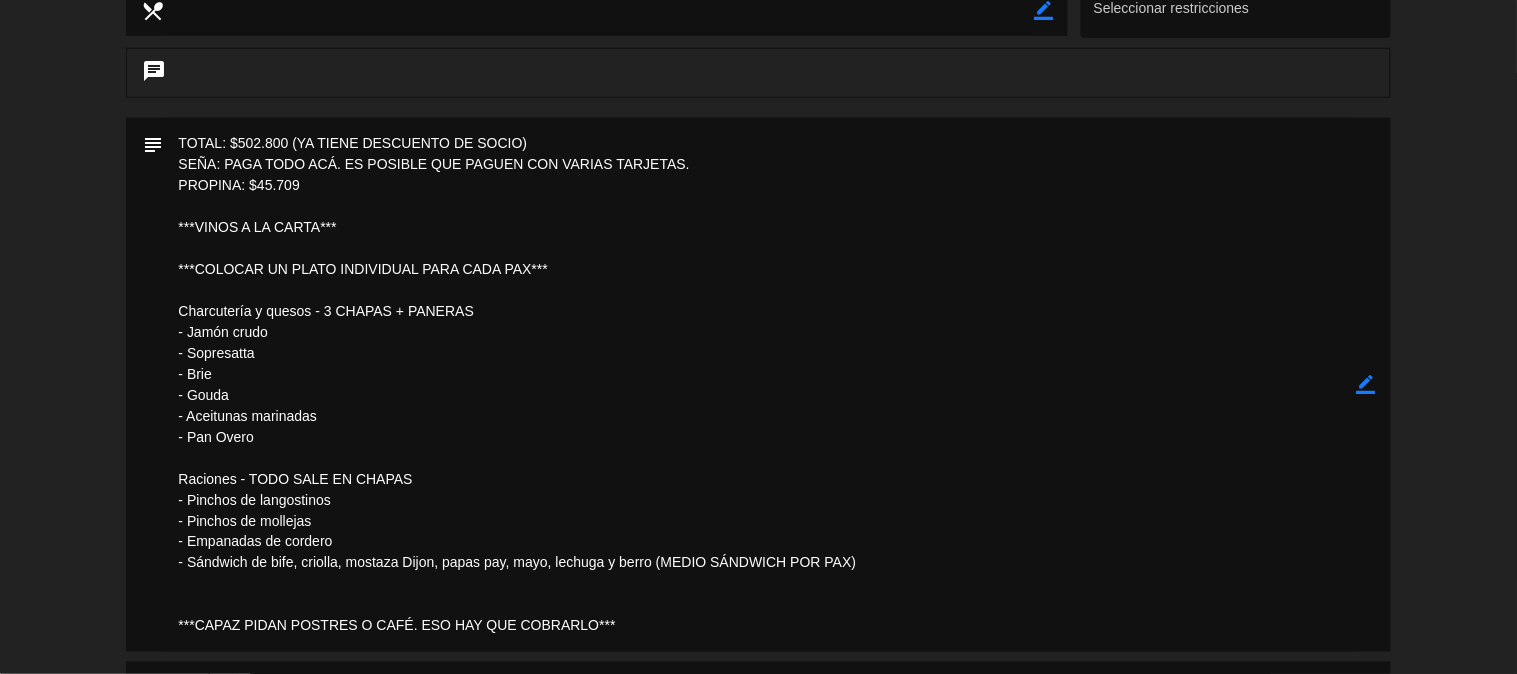 scroll, scrollTop: 445, scrollLeft: 0, axis: vertical 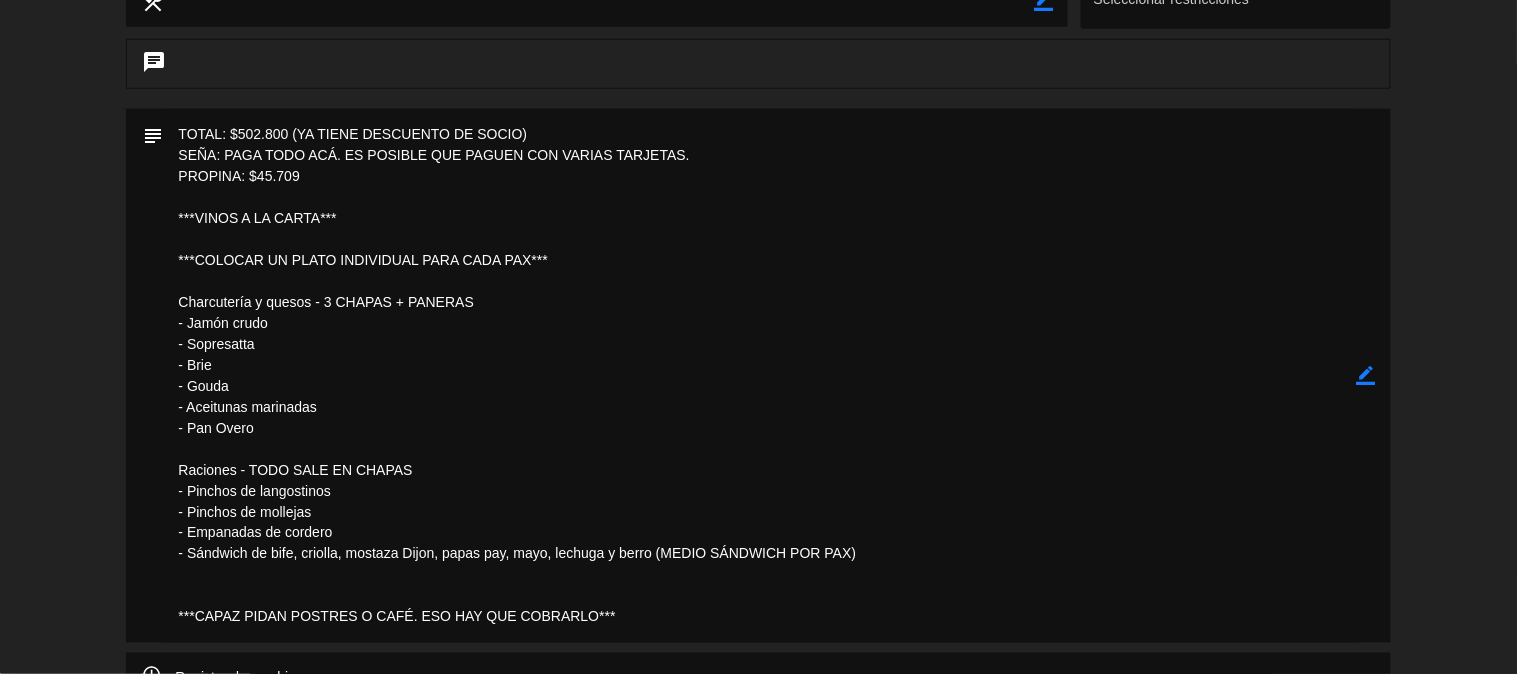 click on "border_color" 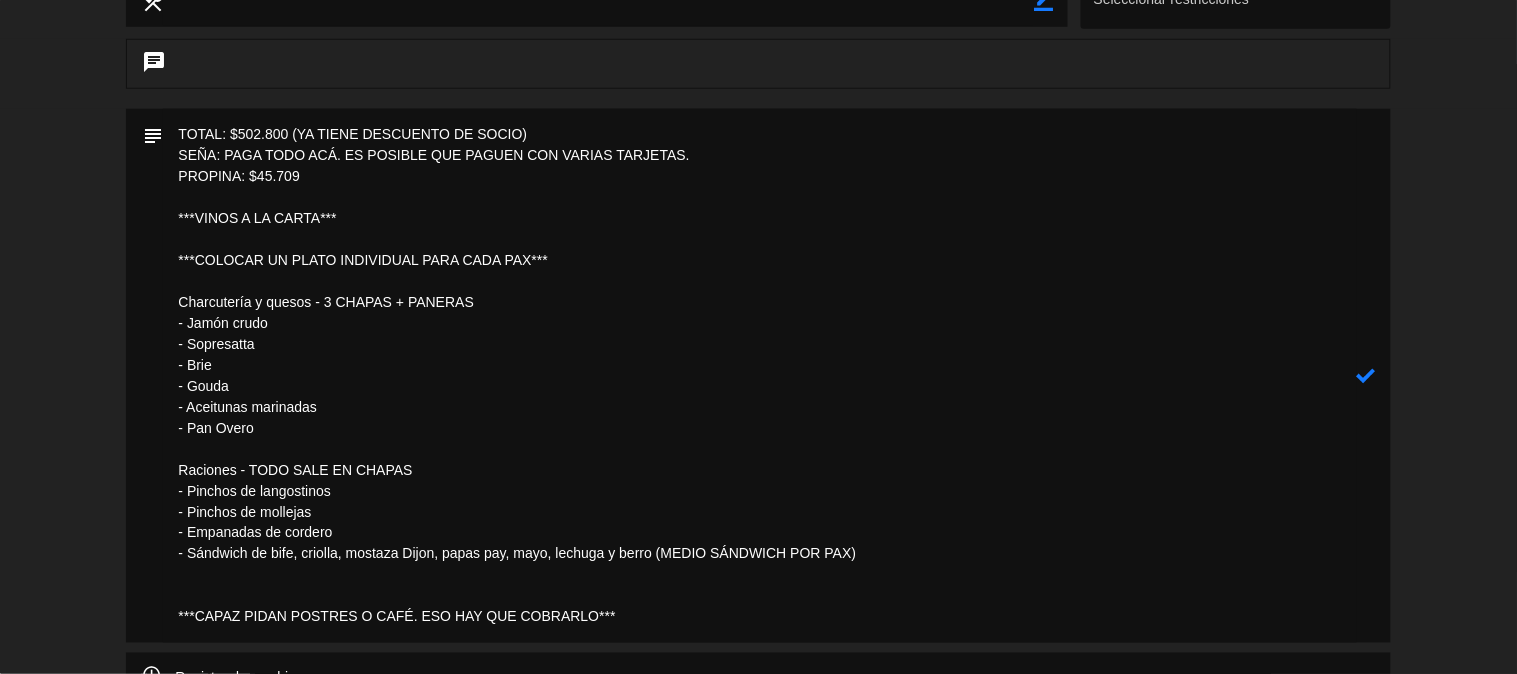 click 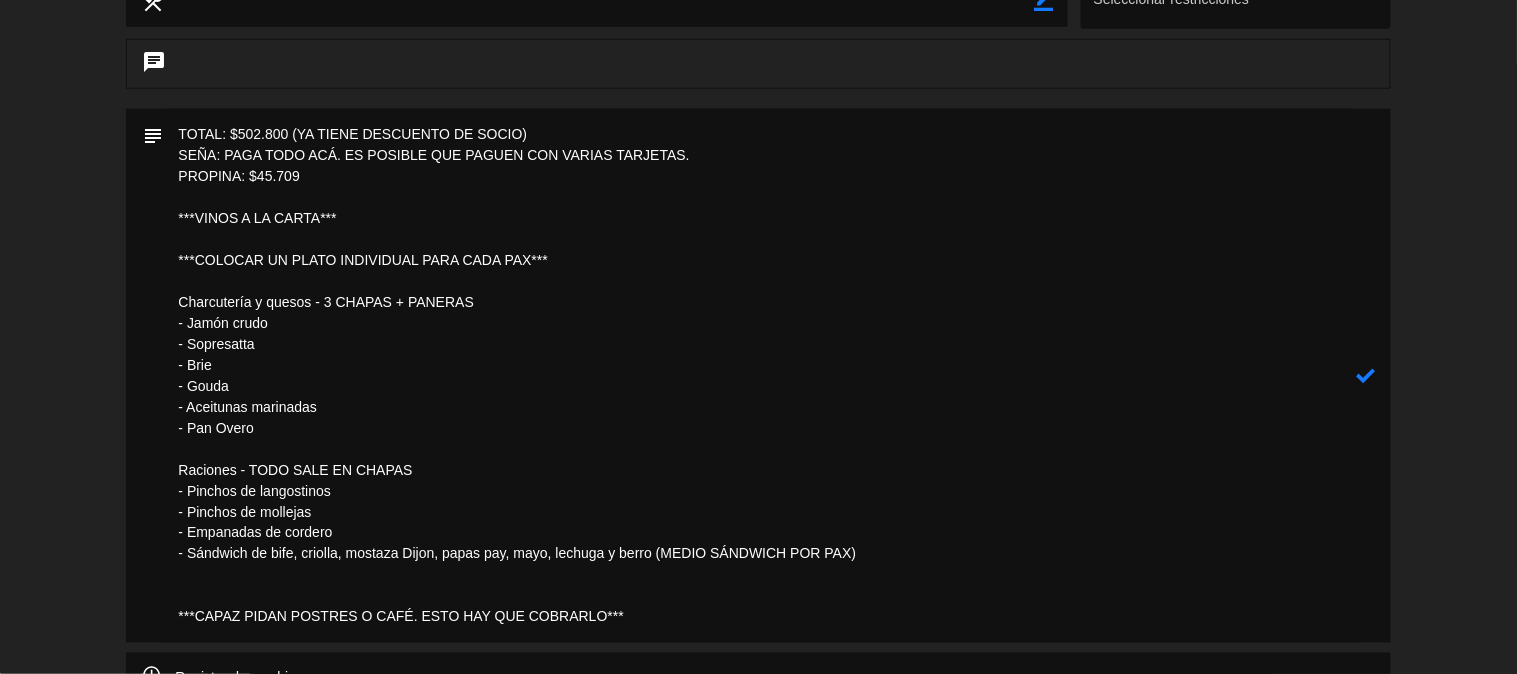 type on "TOTAL: $502.800 (YA TIENE DESCUENTO DE SOCIO)
SEÑA: PAGA TODO ACÁ. ES POSIBLE QUE PAGUEN CON VARIAS TARJETAS.
PROPINA: $45.709
***VINOS A LA CARTA***
***COLOCAR UN PLATO INDIVIDUAL PARA CADA PAX***
Charcutería y quesos - 3 CHAPAS + PANERAS
- Jamón crudo
- Sopresatta
- Brie
- Gouda
- Aceitunas marinadas
- Pan Overo
Raciones - TODO SALE EN CHAPAS
- Pinchos de langostinos
- Pinchos de mollejas
- Empanadas de cordero
- Sándwich de bife, criolla, mostaza Dijon, papas pay, mayo, lechuga y berro (MEDIO SÁNDWICH POR PAX)
***CAPAZ PIDAN POSTRES O CAFÉ. ESTO HAY QUE COBRARLO***" 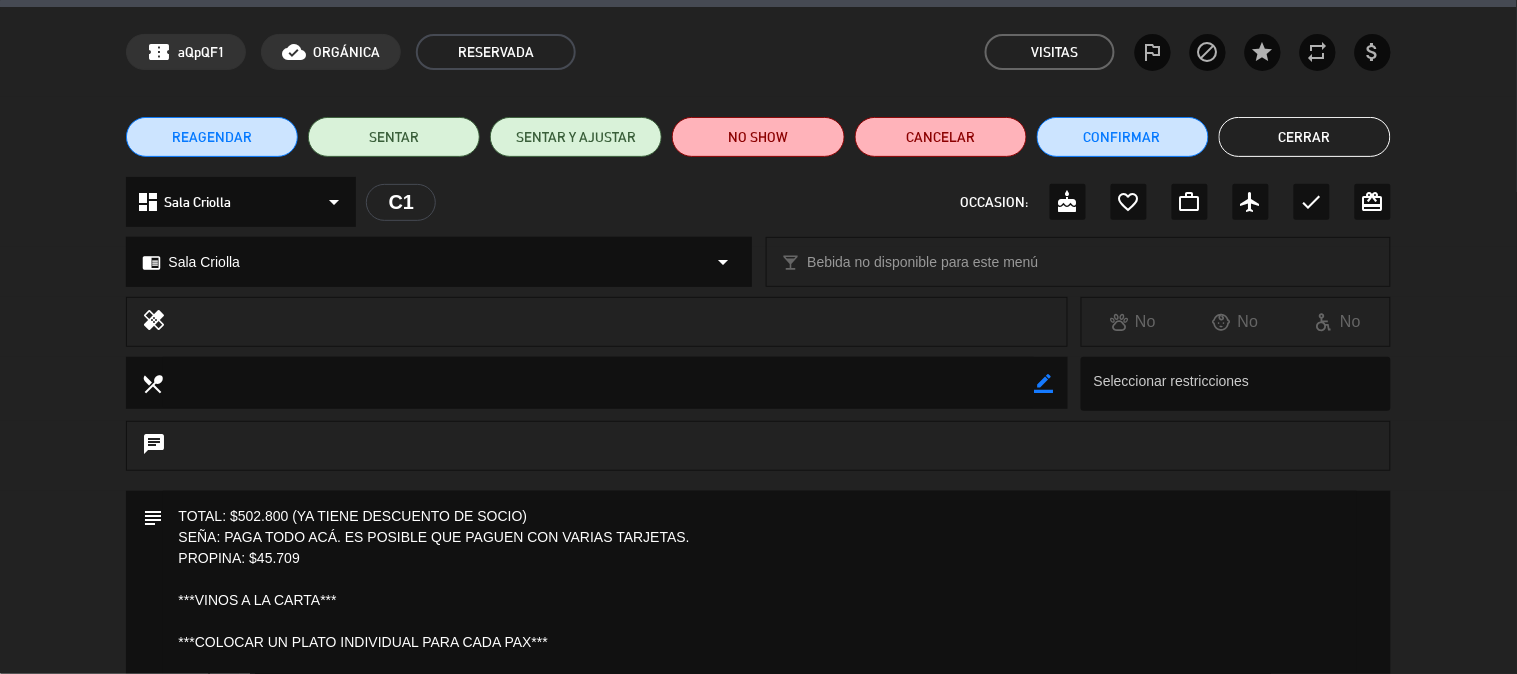 scroll, scrollTop: 62, scrollLeft: 0, axis: vertical 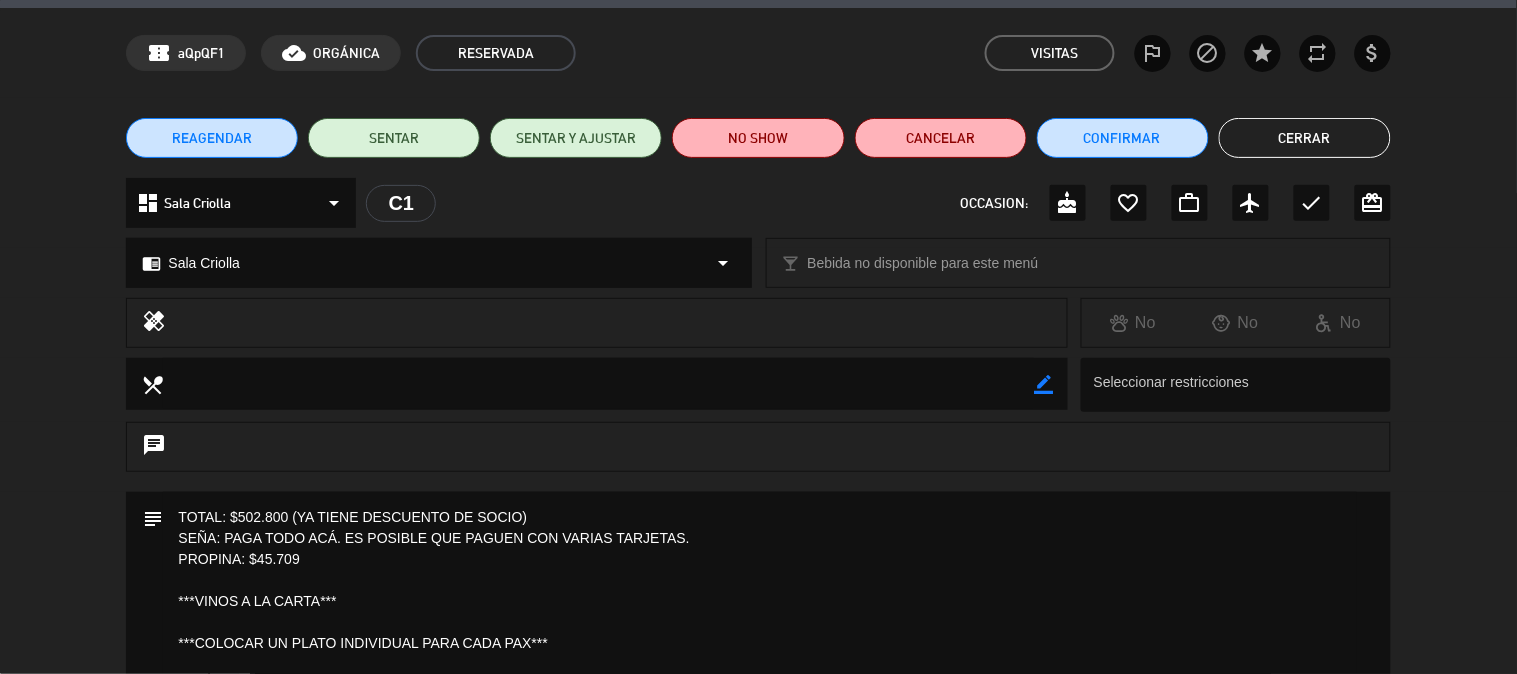 click on "Cerrar" 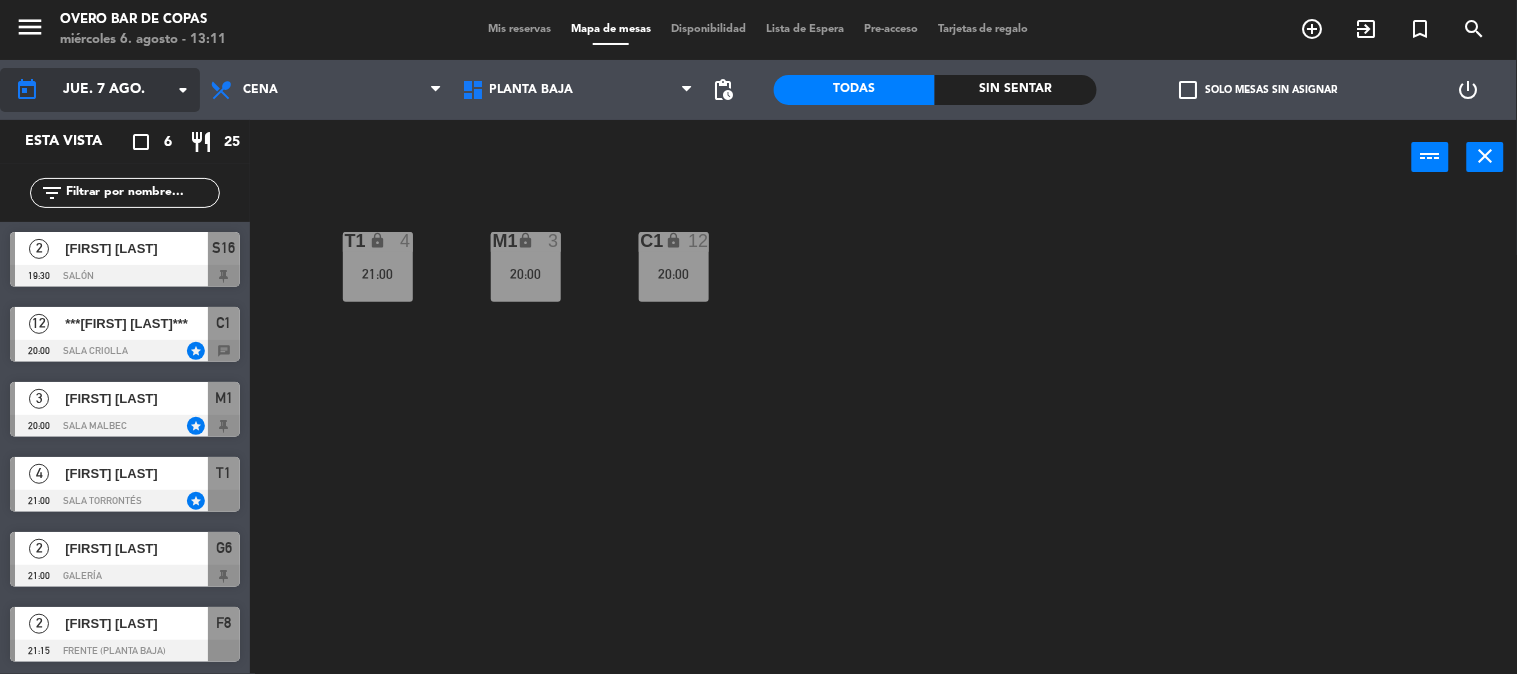 click on "jue. 7 ago." 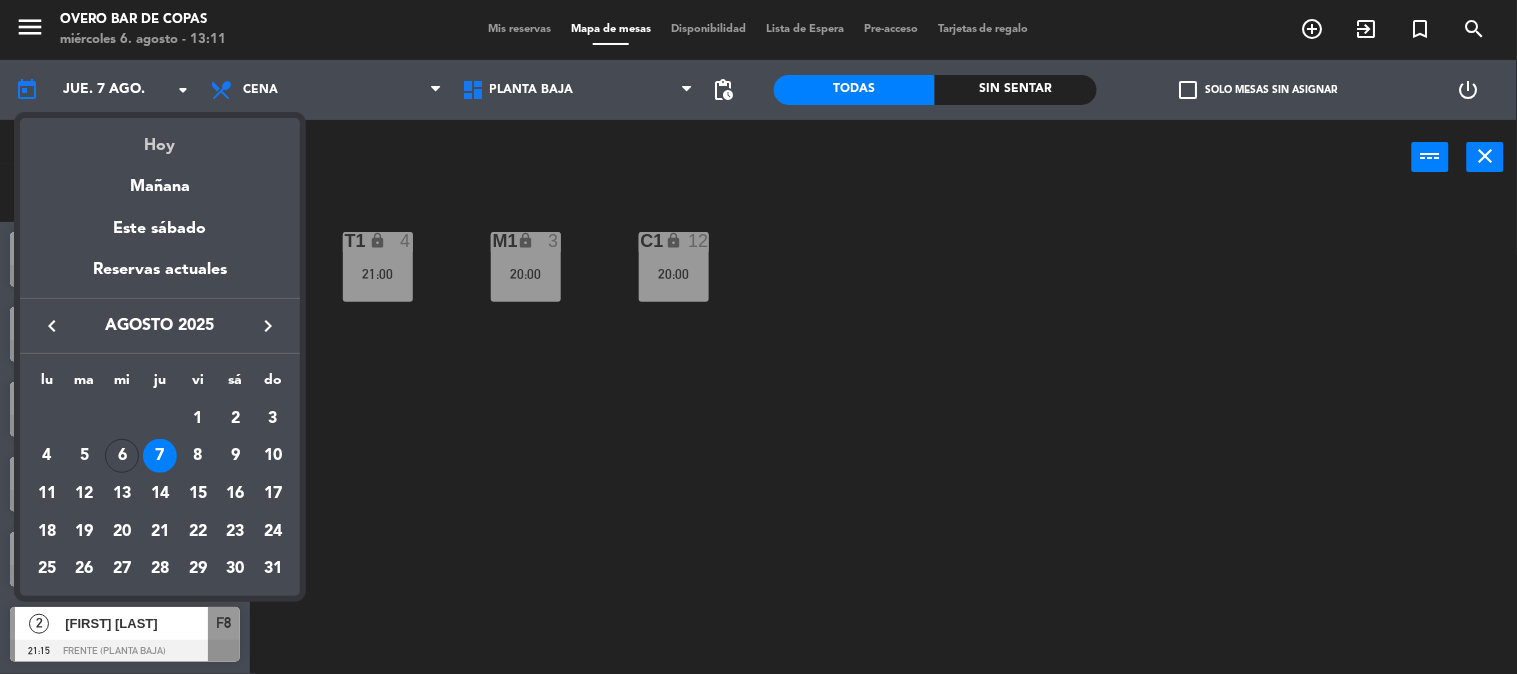 click on "Hoy" at bounding box center (160, 138) 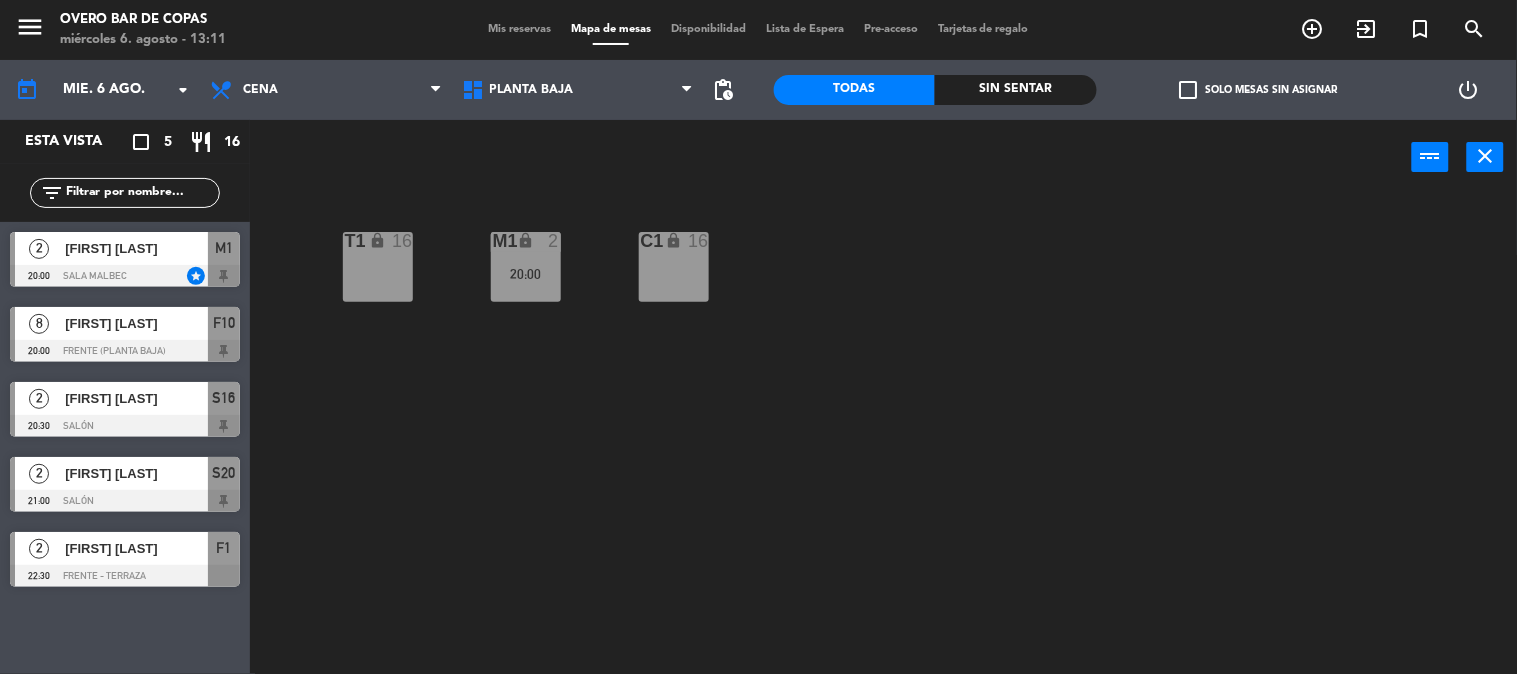 click on "[FIRST] [LAST]" at bounding box center [136, 398] 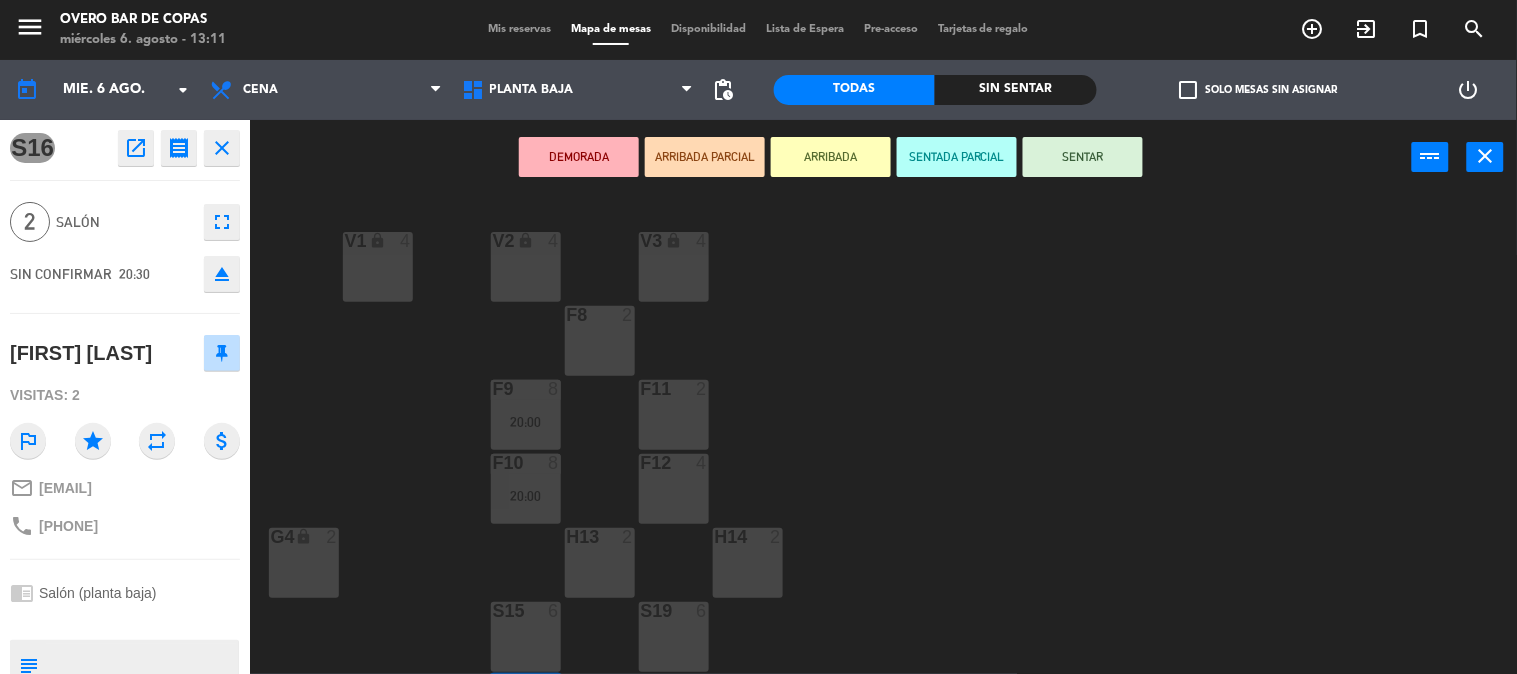 click on "open_in_new" 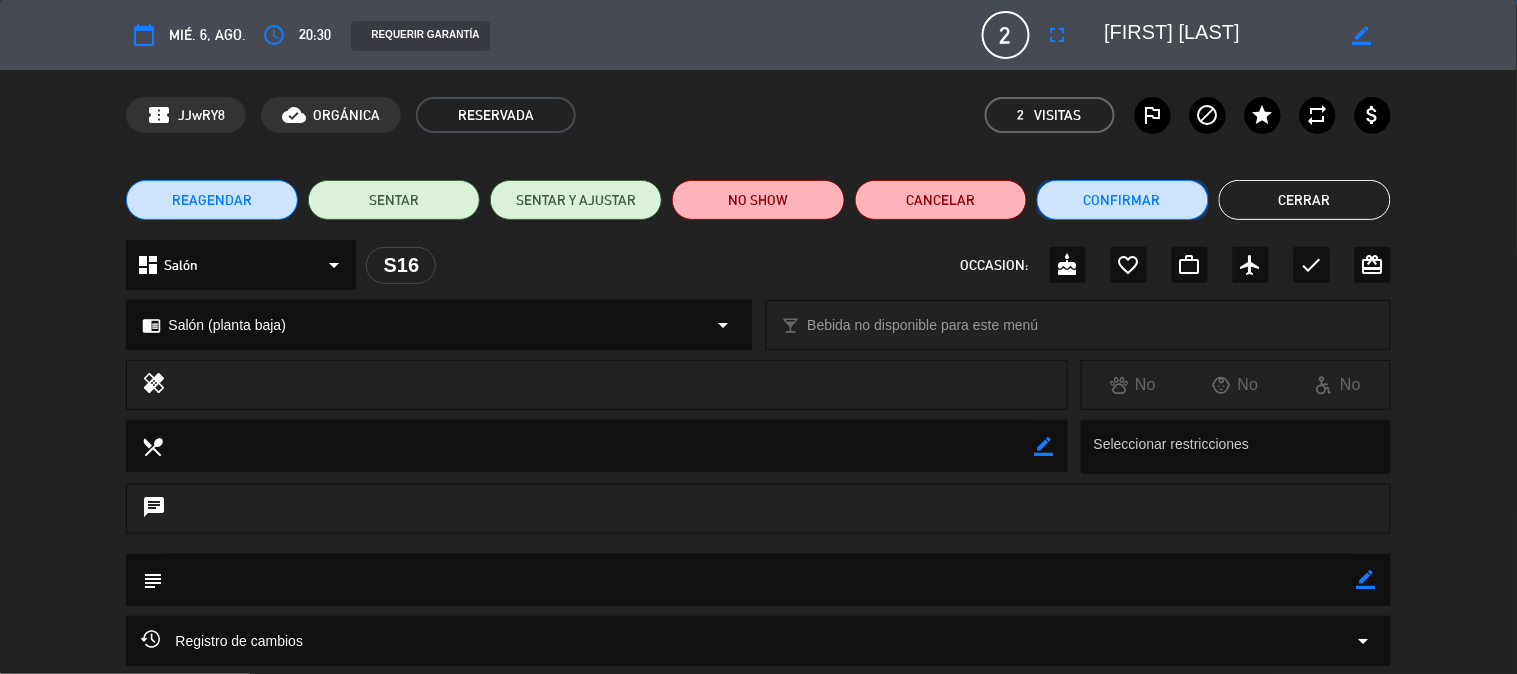 click on "Confirmar" 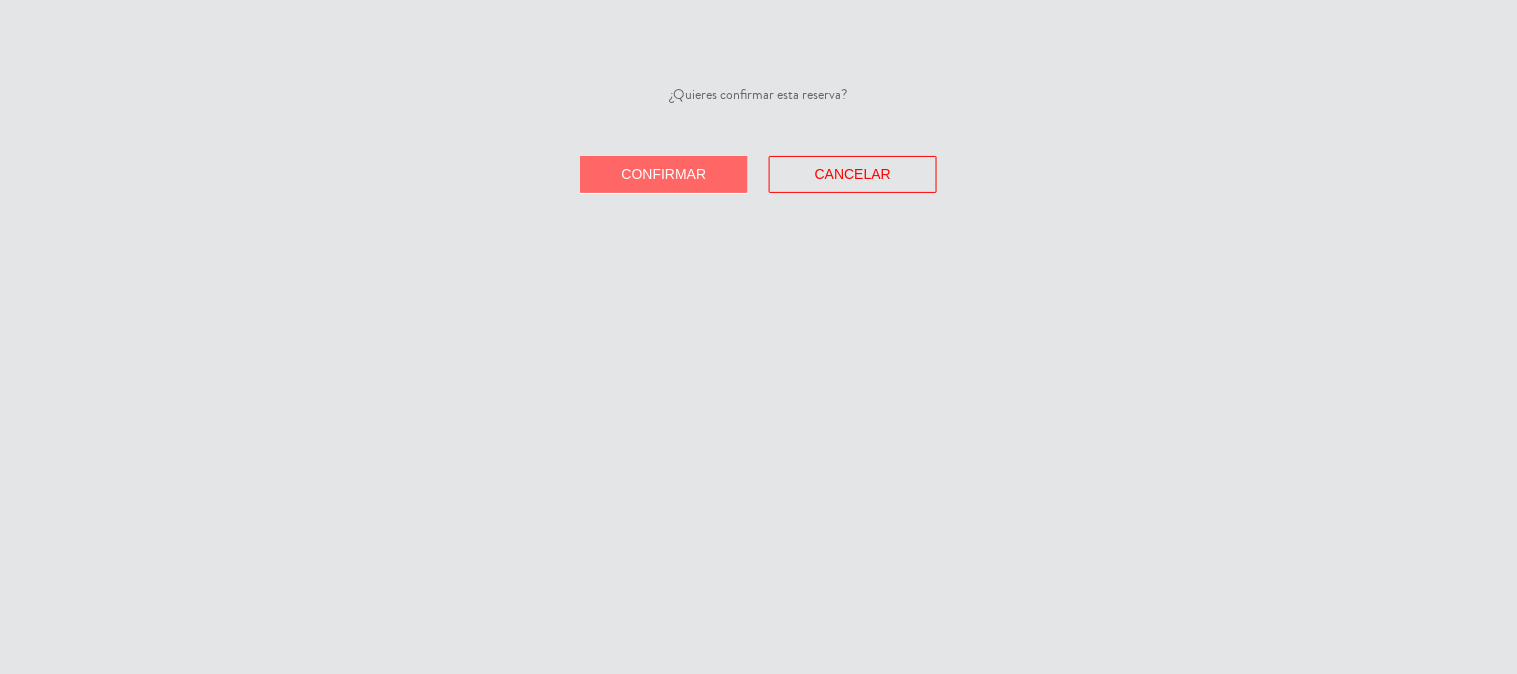 click on "Confirmar" 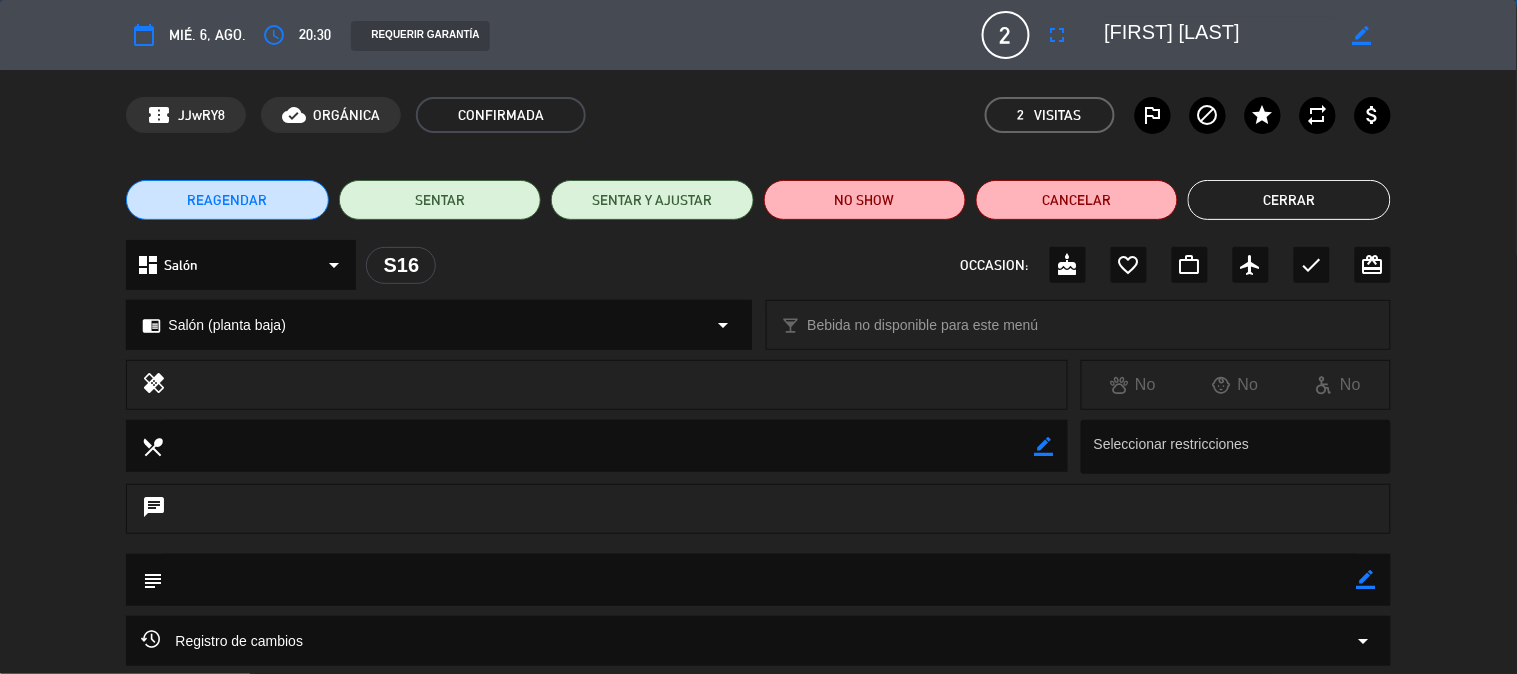 click on "Cerrar" 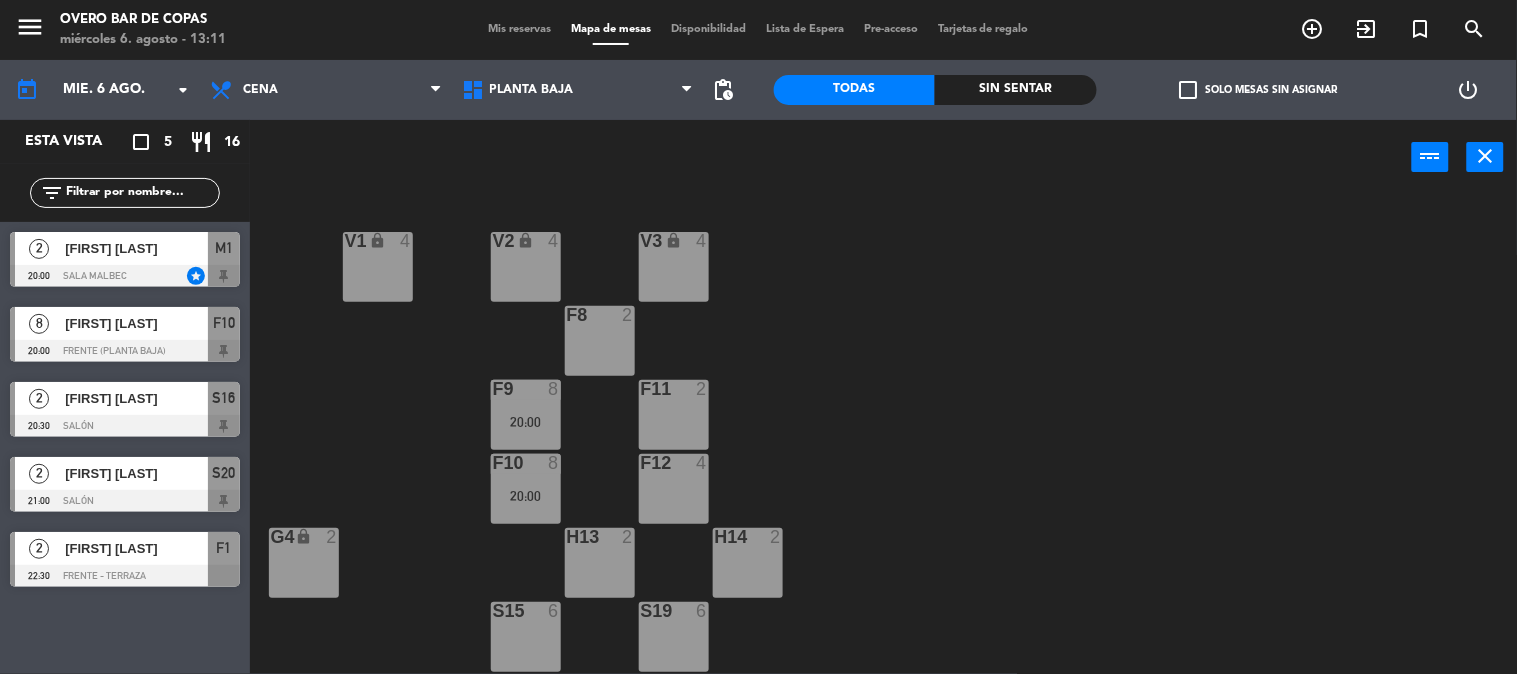 click on "[FIRST] [LAST]" at bounding box center (135, 323) 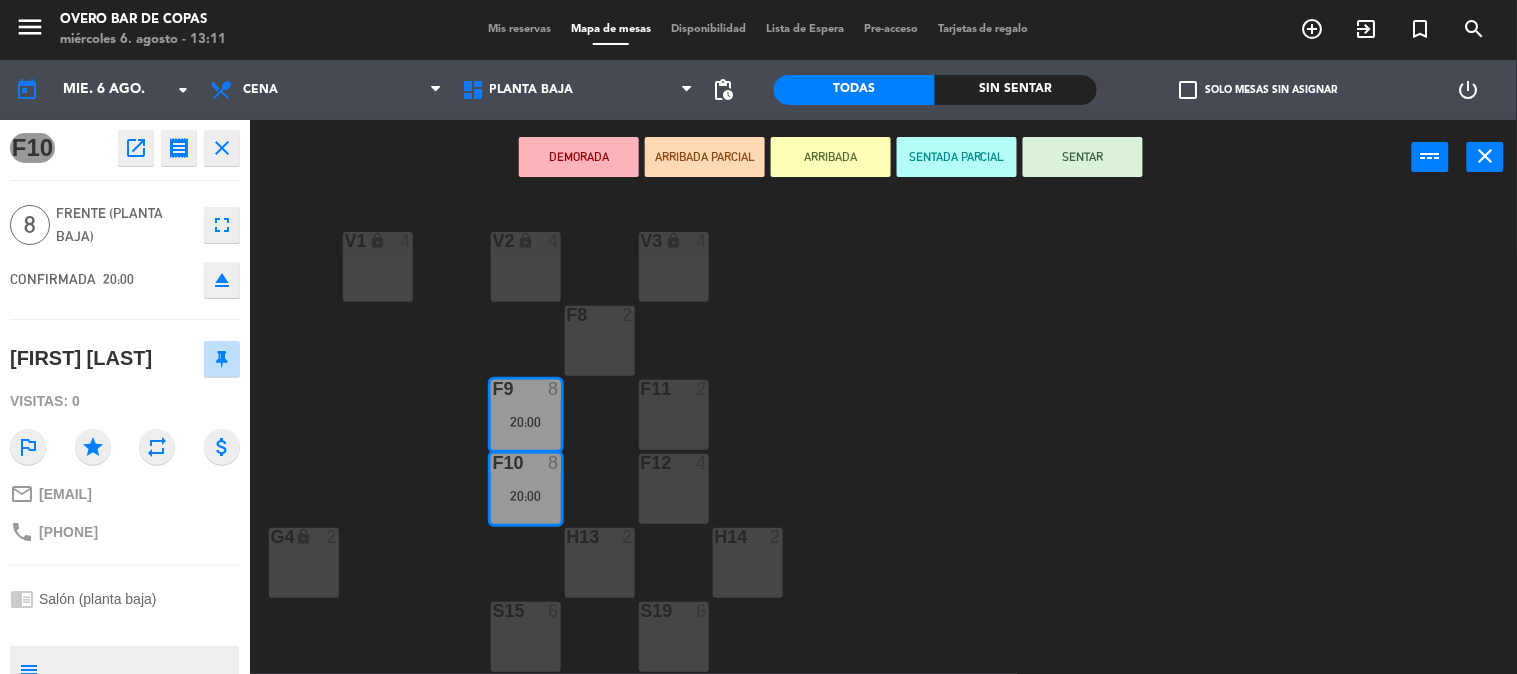 click on "V1 lock  4  V2 lock  4  V3 lock  4  F8  2  F9  8   20:00  F11  2  F10  8   20:00  F12  4  G4 lock  2  H13  2  H14  2  S15  6  S19  6  G5 lock  4  S16 lock  2   20:30  S20 lock  2   21:00  G6 lock  4  S17 lock  2  S21 lock  2  S22  6  S18  6  G7 lock  2  B23  2  B24 lock  2" 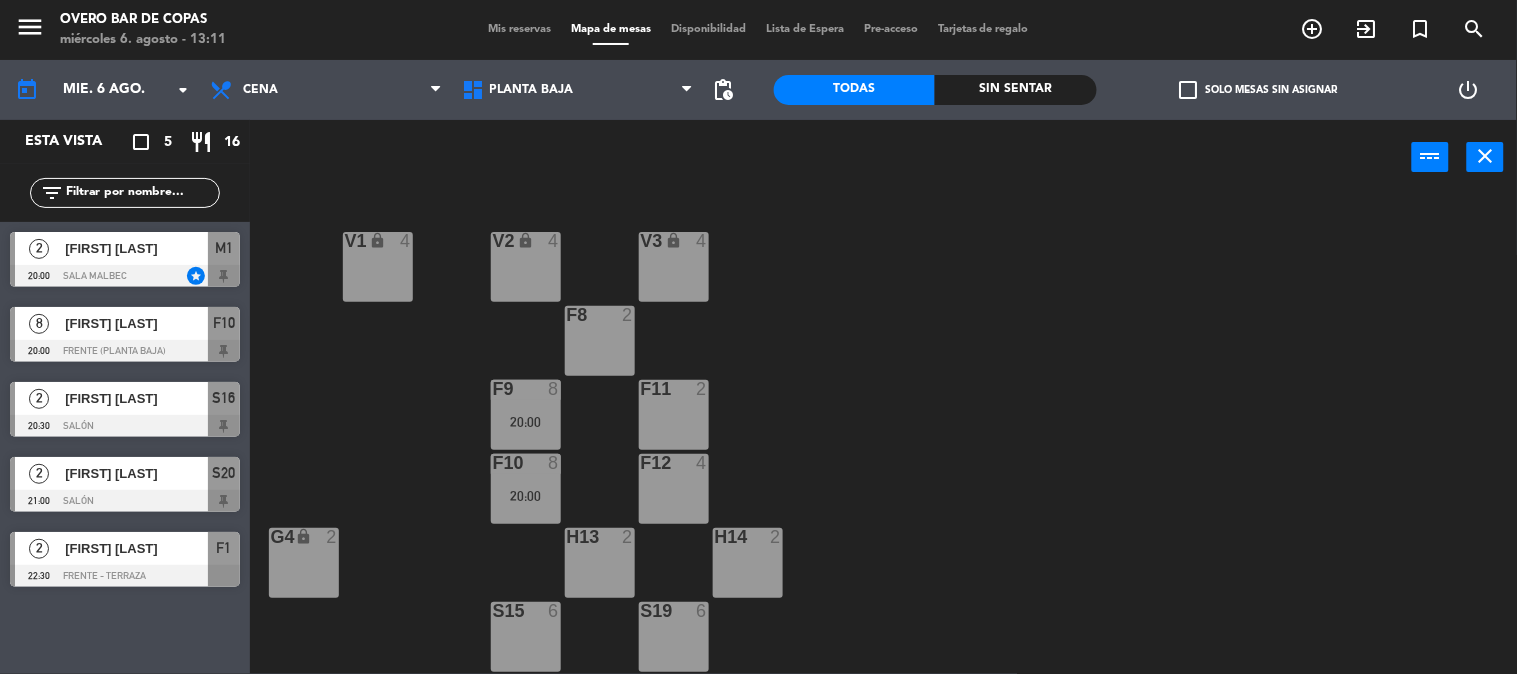 click on "[NUMBER] [FIRST] [LAST] [TIME]   Sala Malbec  star M1" at bounding box center [125, 259] 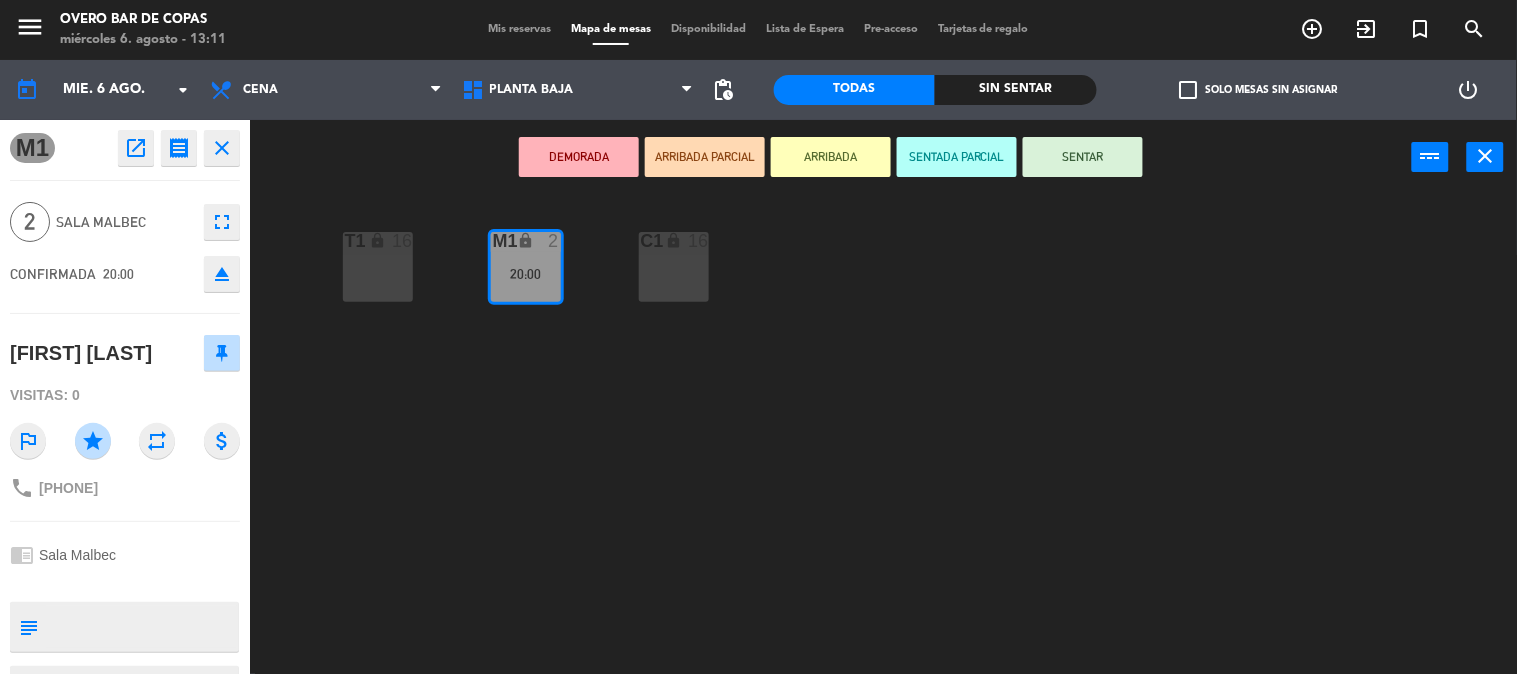 click on "T1 lock  16  M1 lock  2   20:00  C1 lock  16" 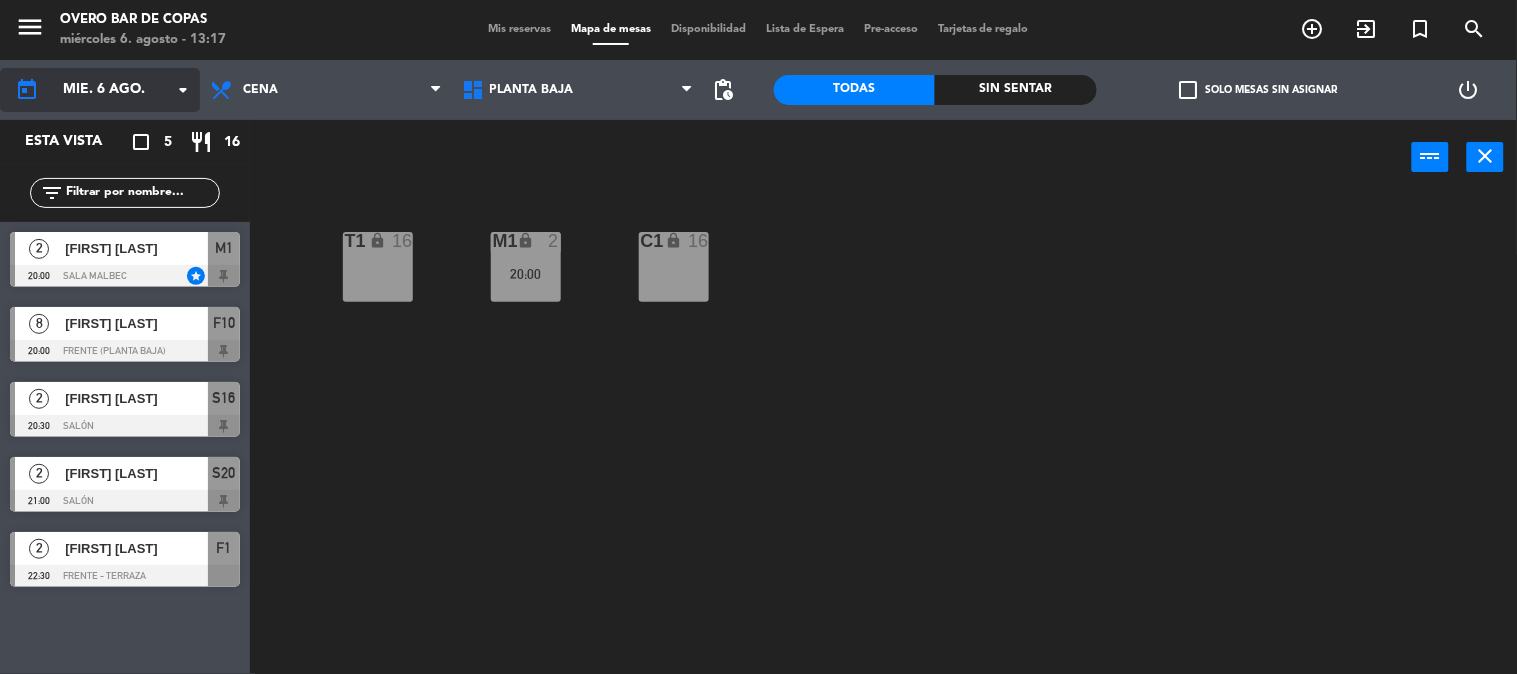 click on "mié. 6 ago." 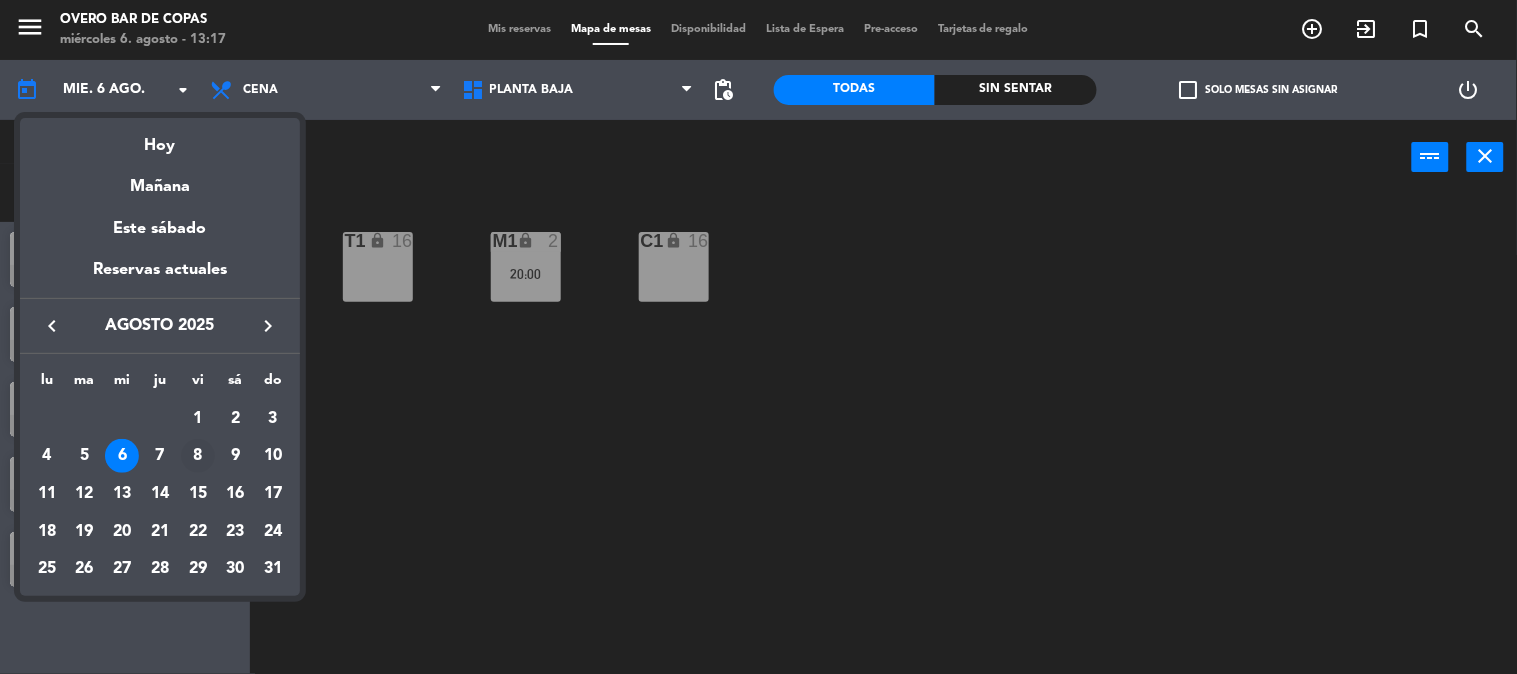 click on "8" at bounding box center [198, 456] 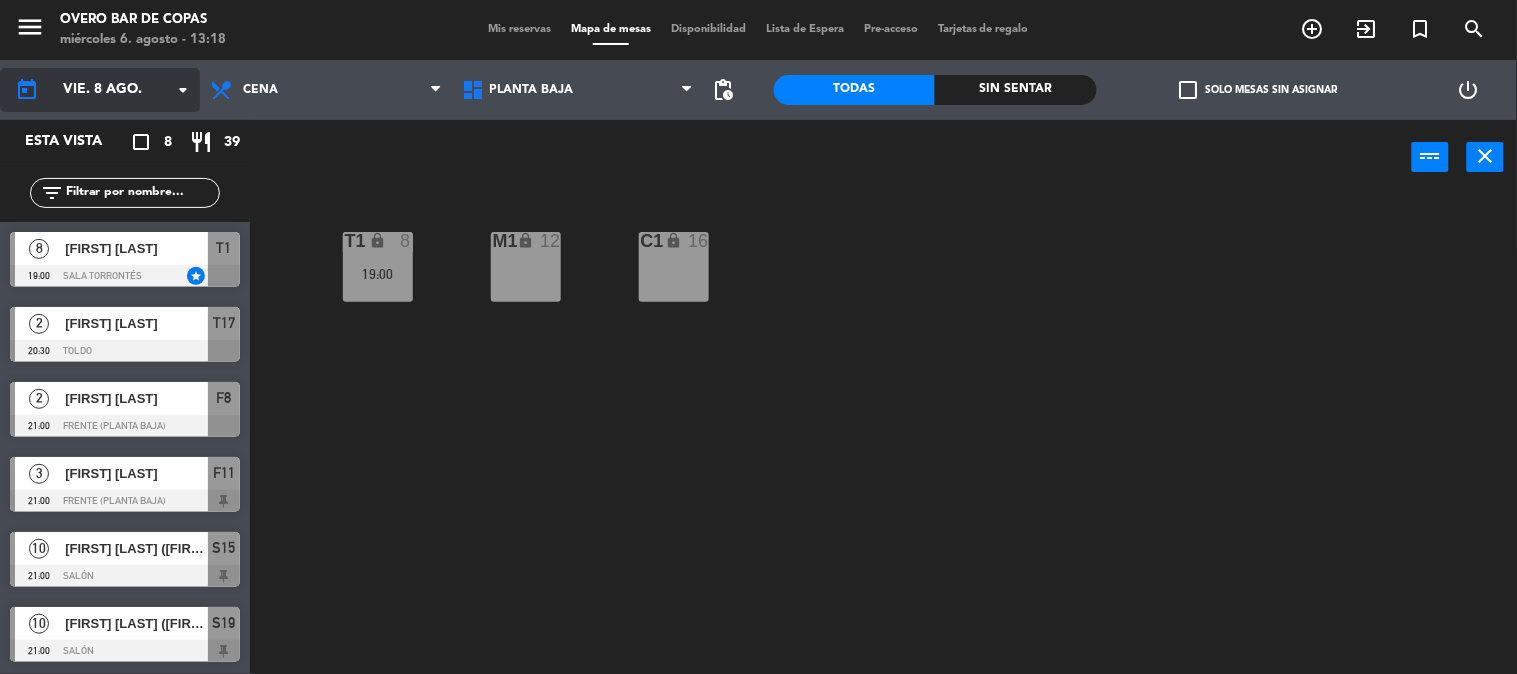 click on "vie. 8 ago." 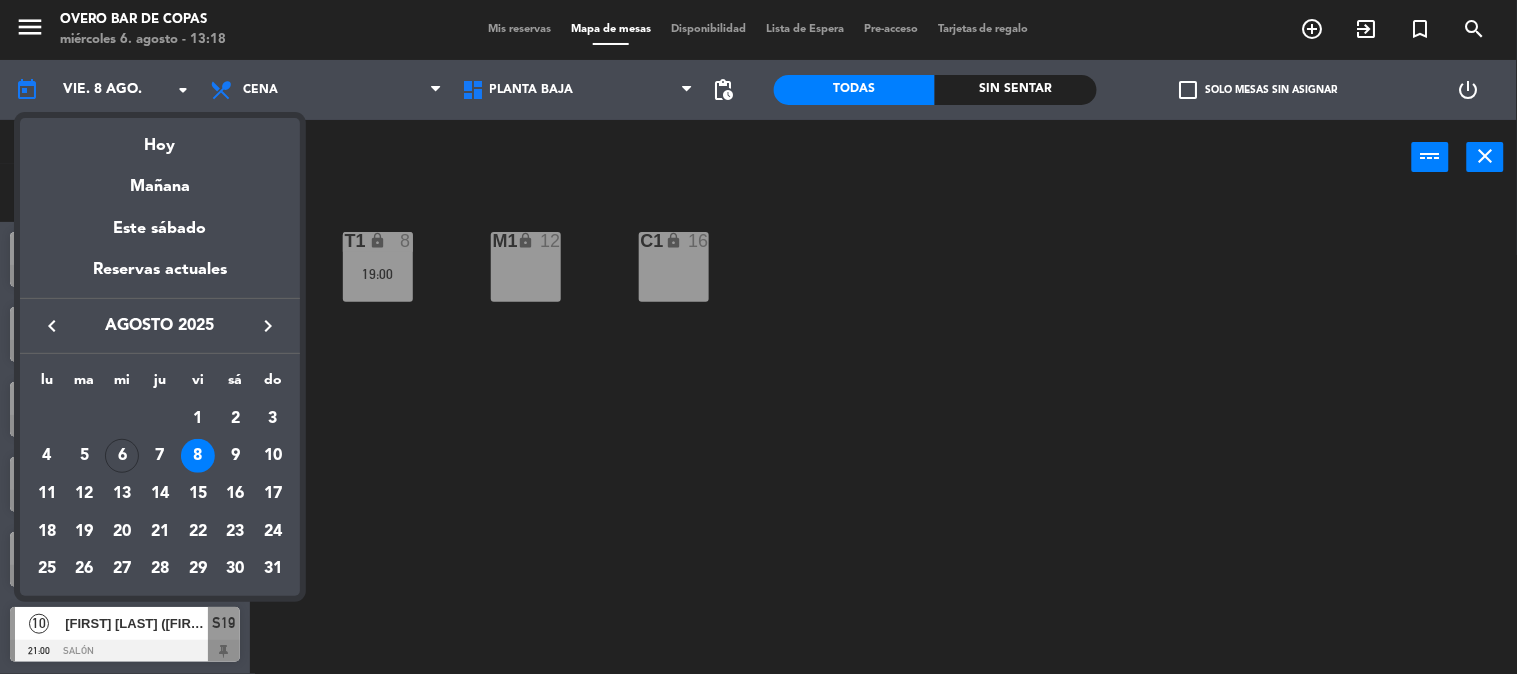 drag, startPoint x: 174, startPoint y: 154, endPoint x: 193, endPoint y: 164, distance: 21.470911 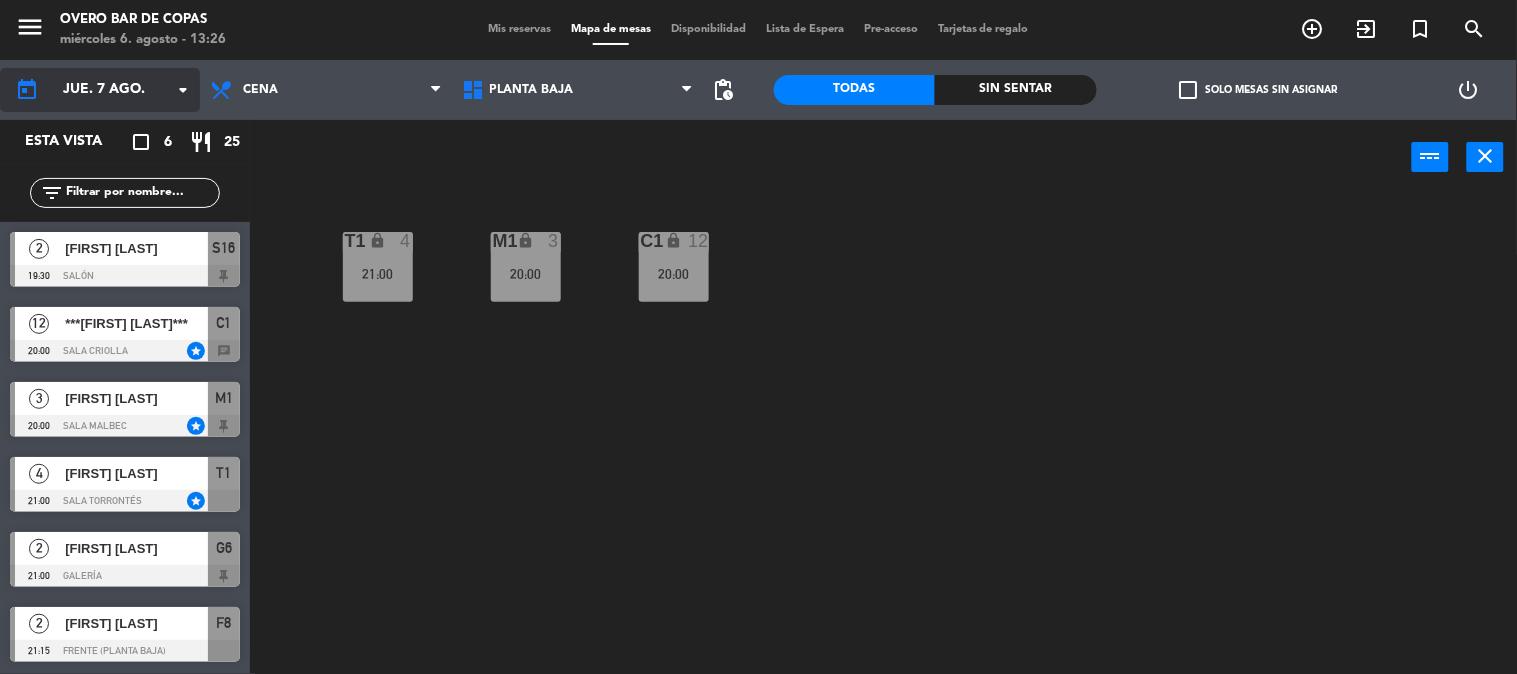 click on "jue. 7 ago." 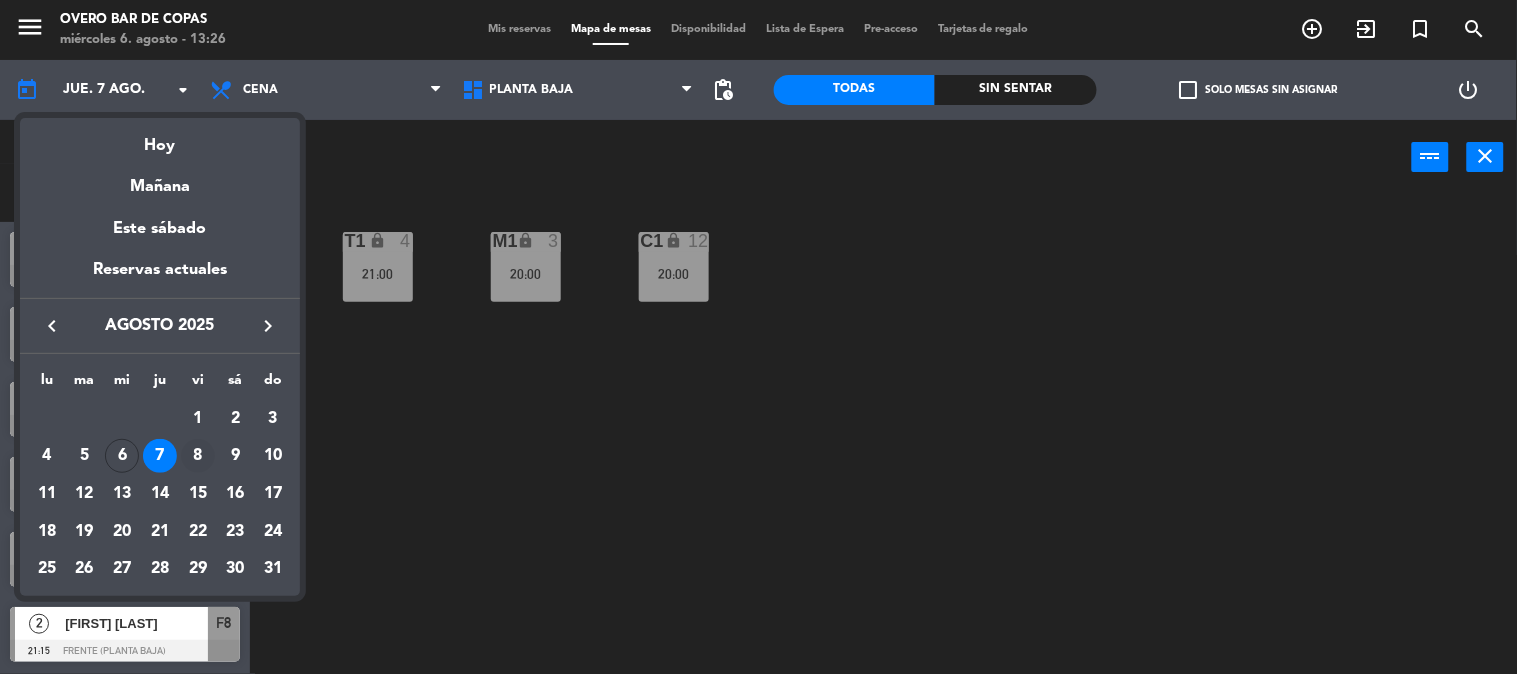 click on "8" at bounding box center [198, 456] 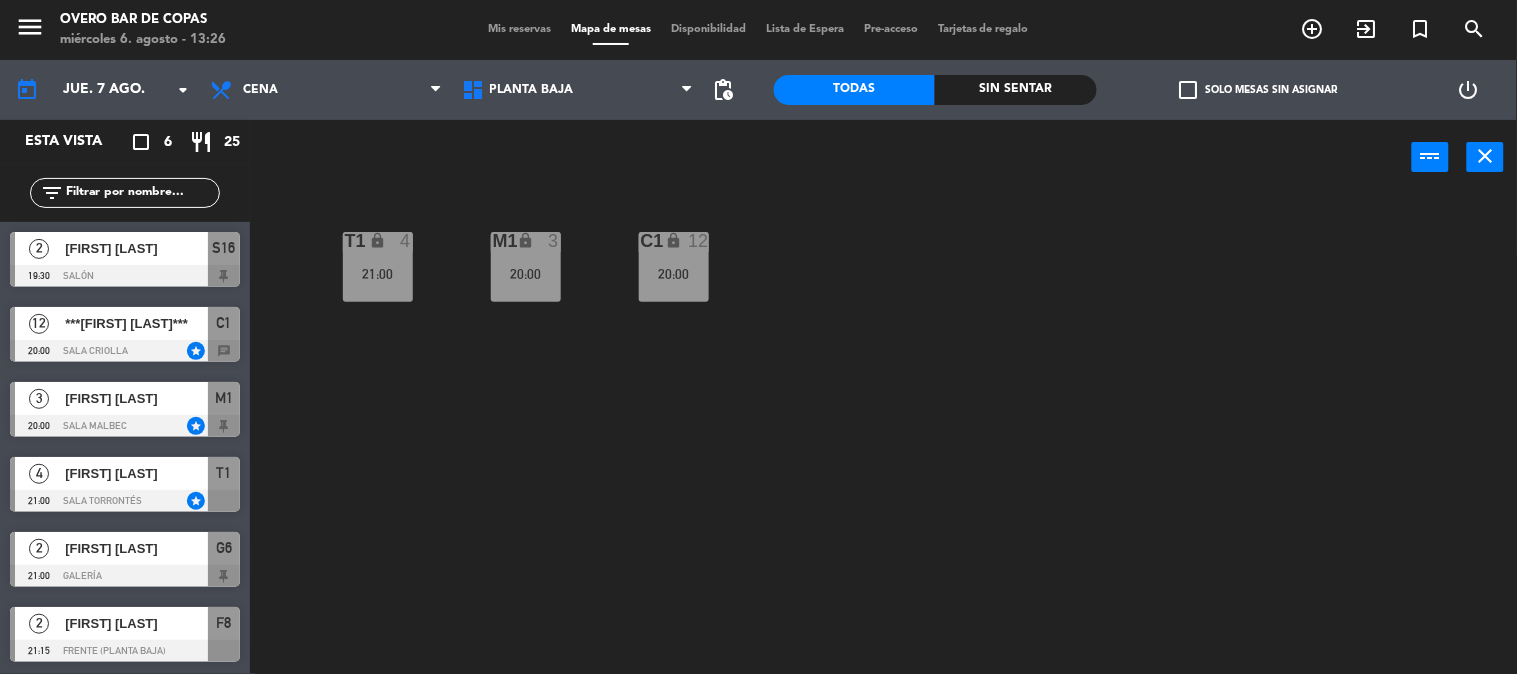 type on "vie. 8 ago." 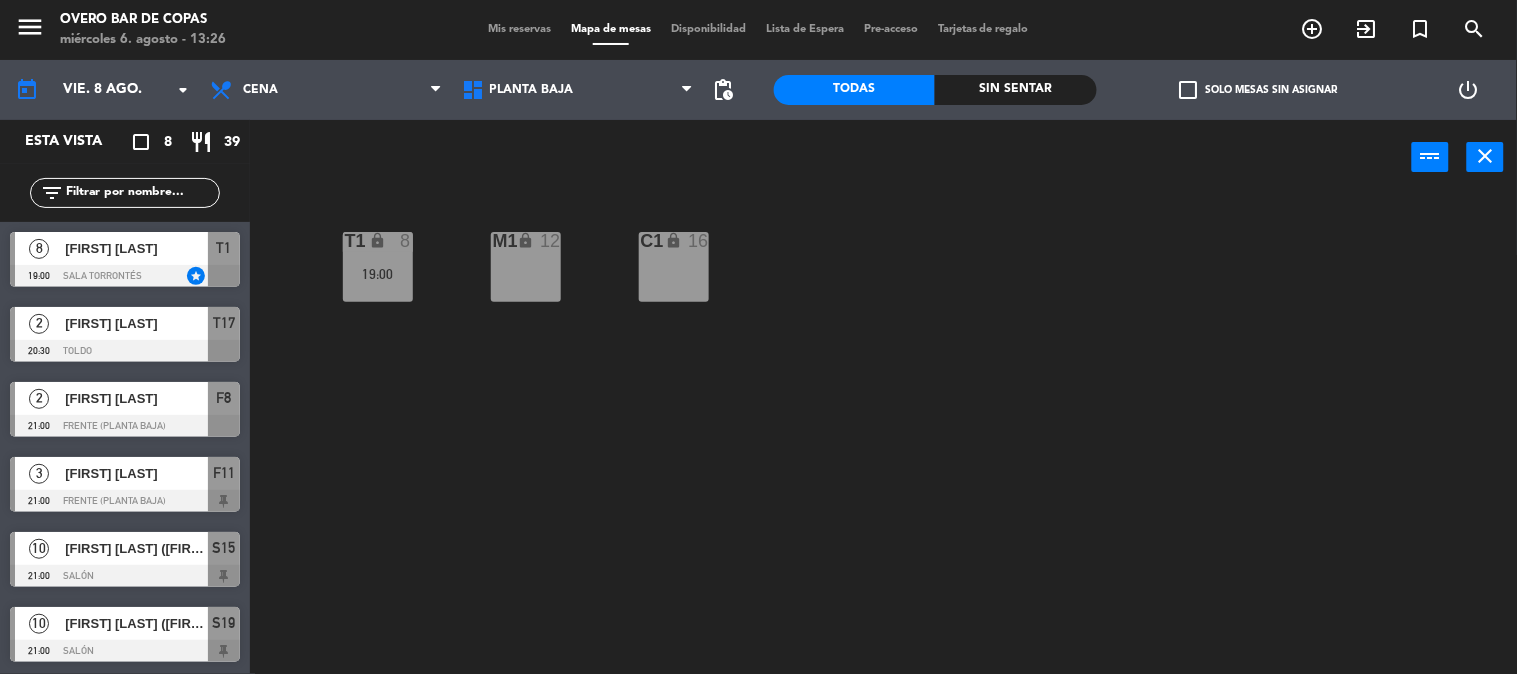 click on "[FIRST] [LAST] ([FIRST] [LAST])" at bounding box center [136, 548] 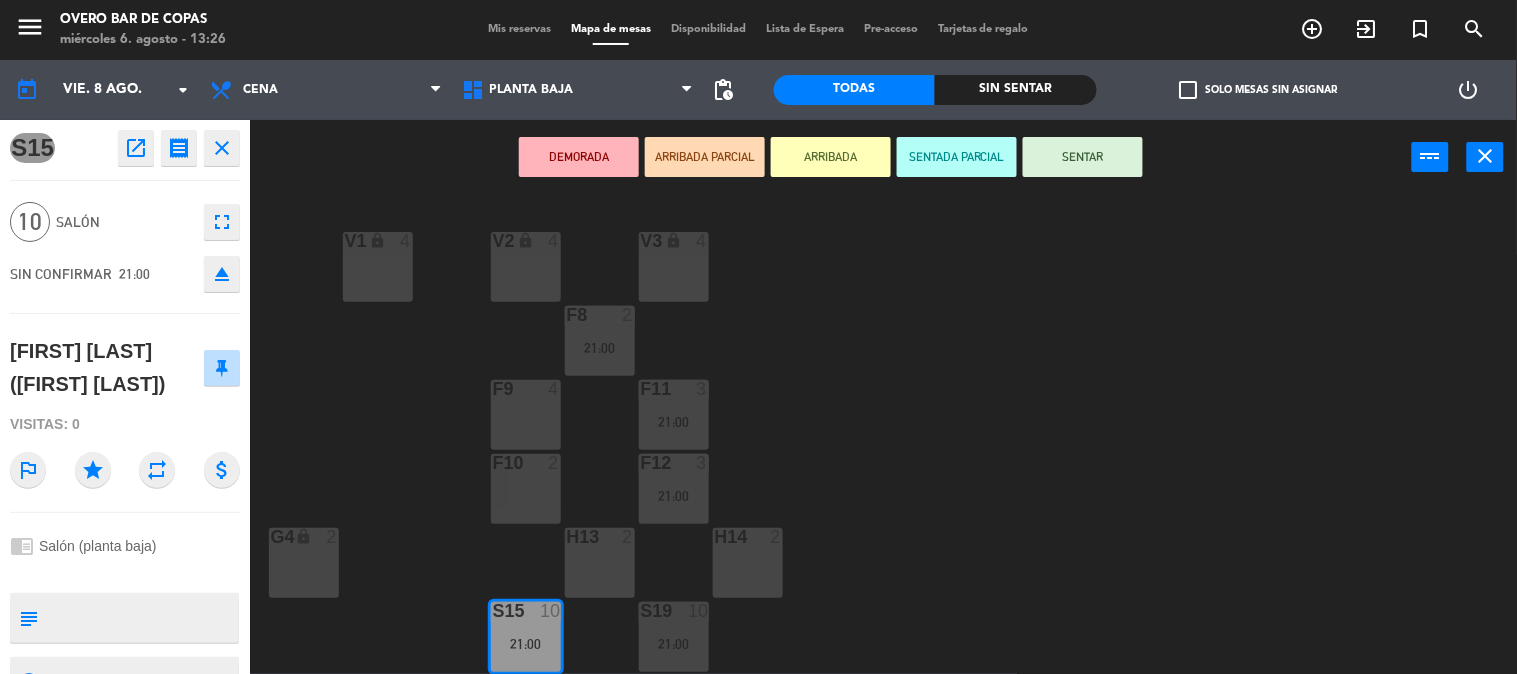 click on "open_in_new" 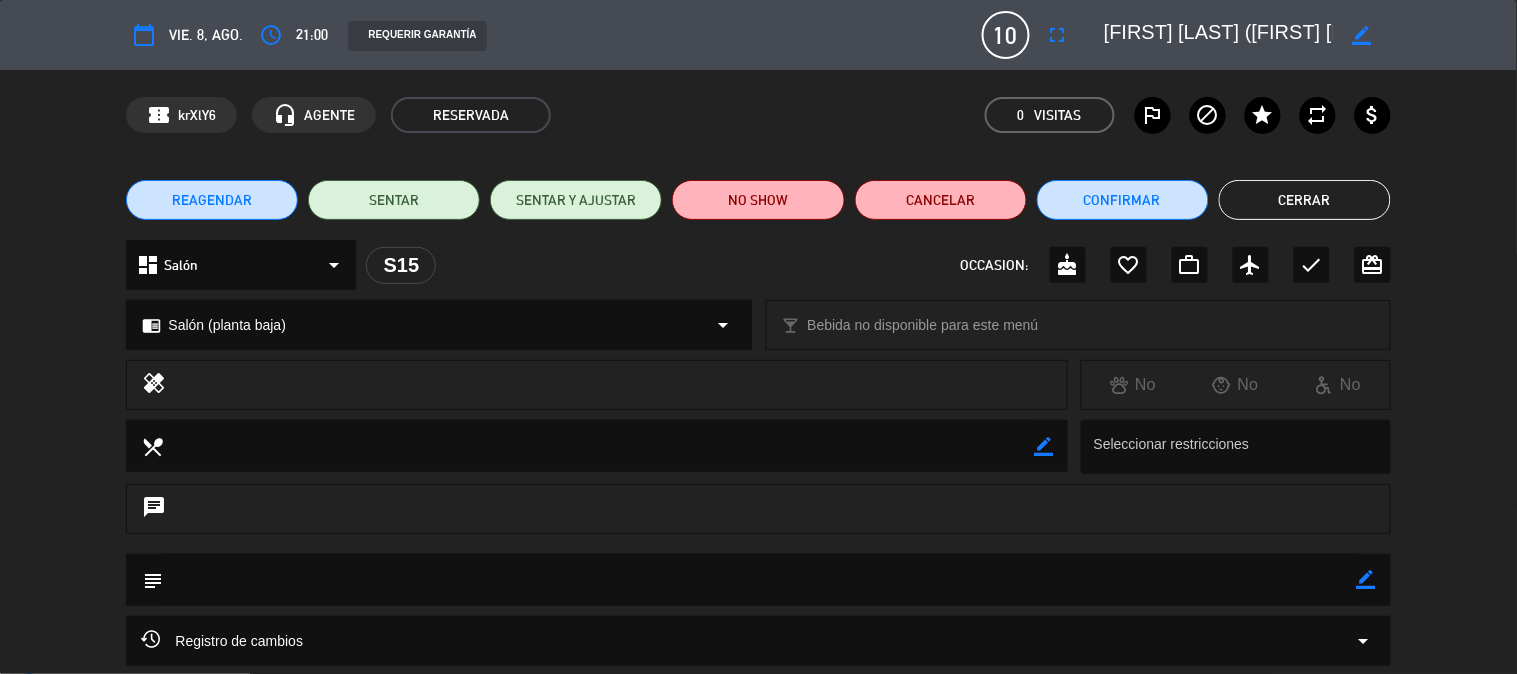 click on "border_color" 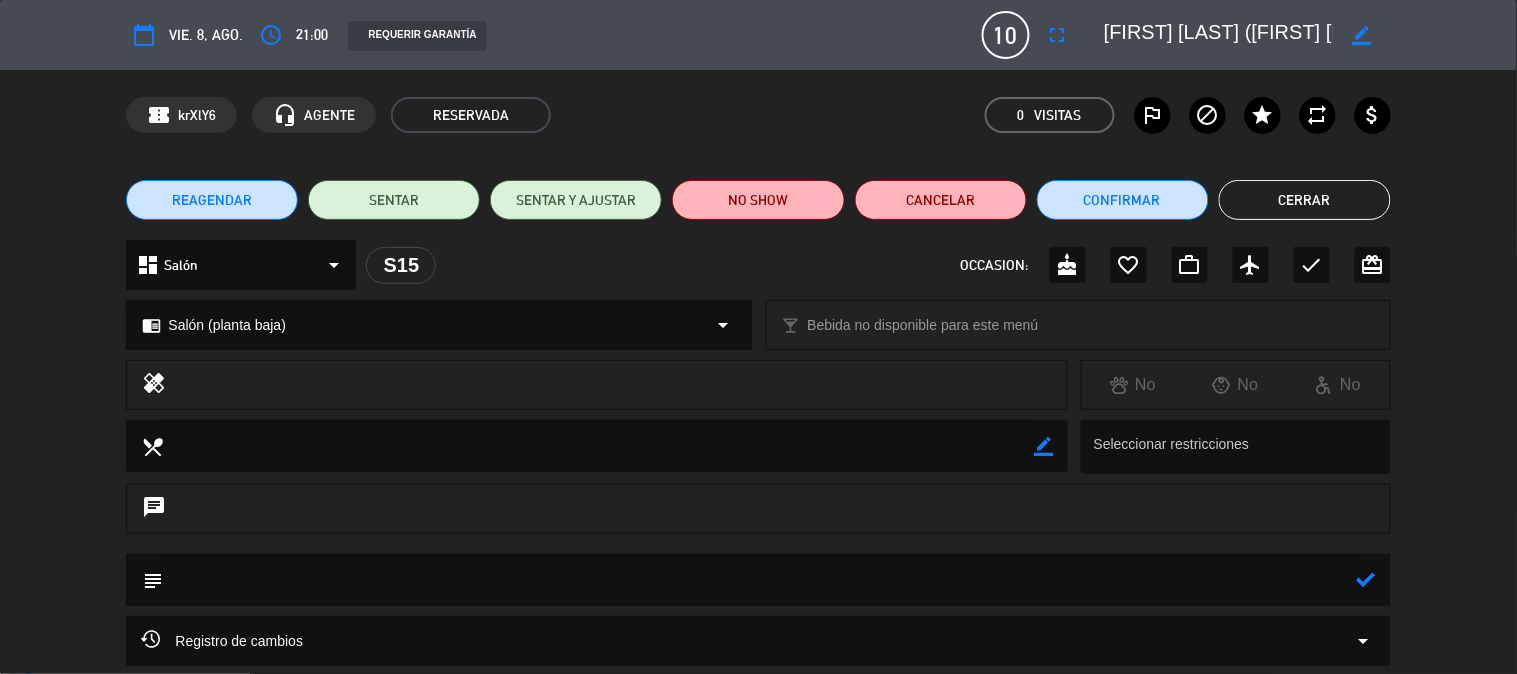 click 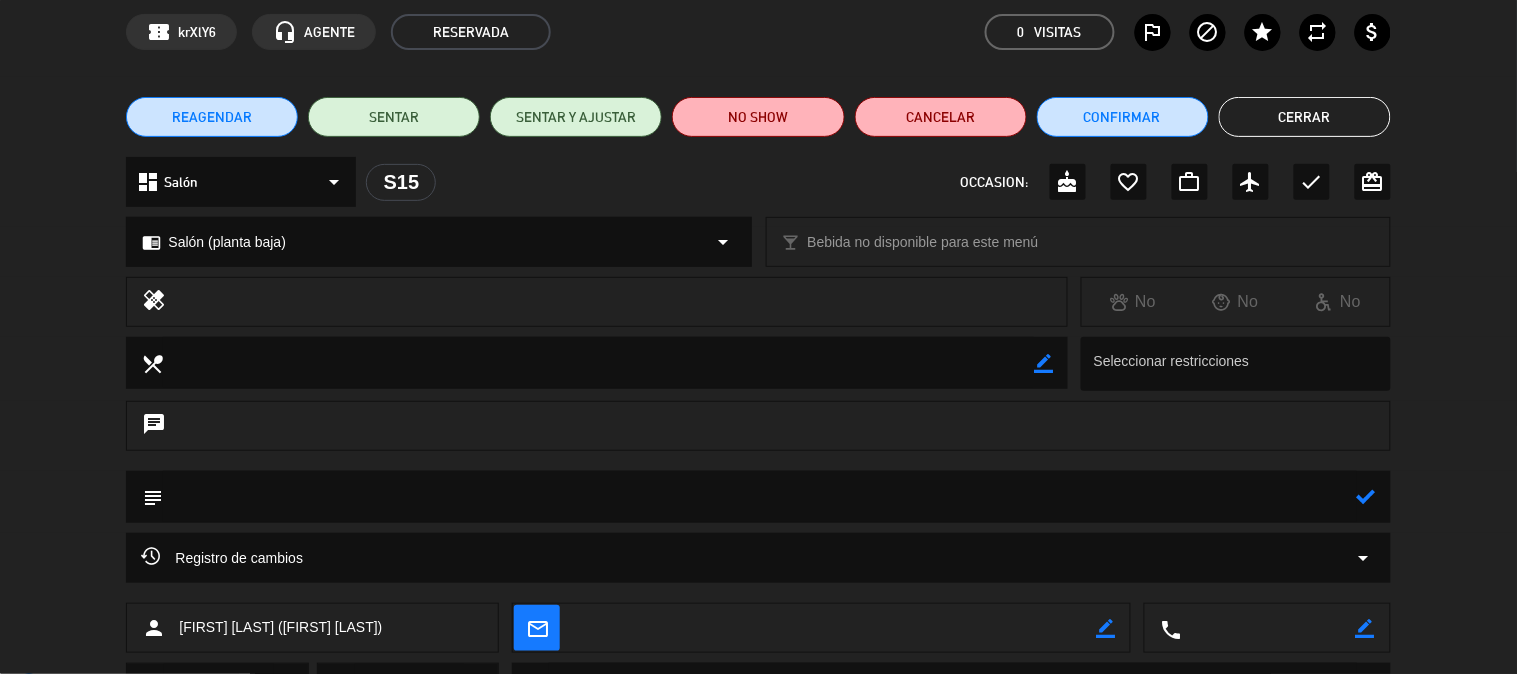 scroll, scrollTop: 84, scrollLeft: 0, axis: vertical 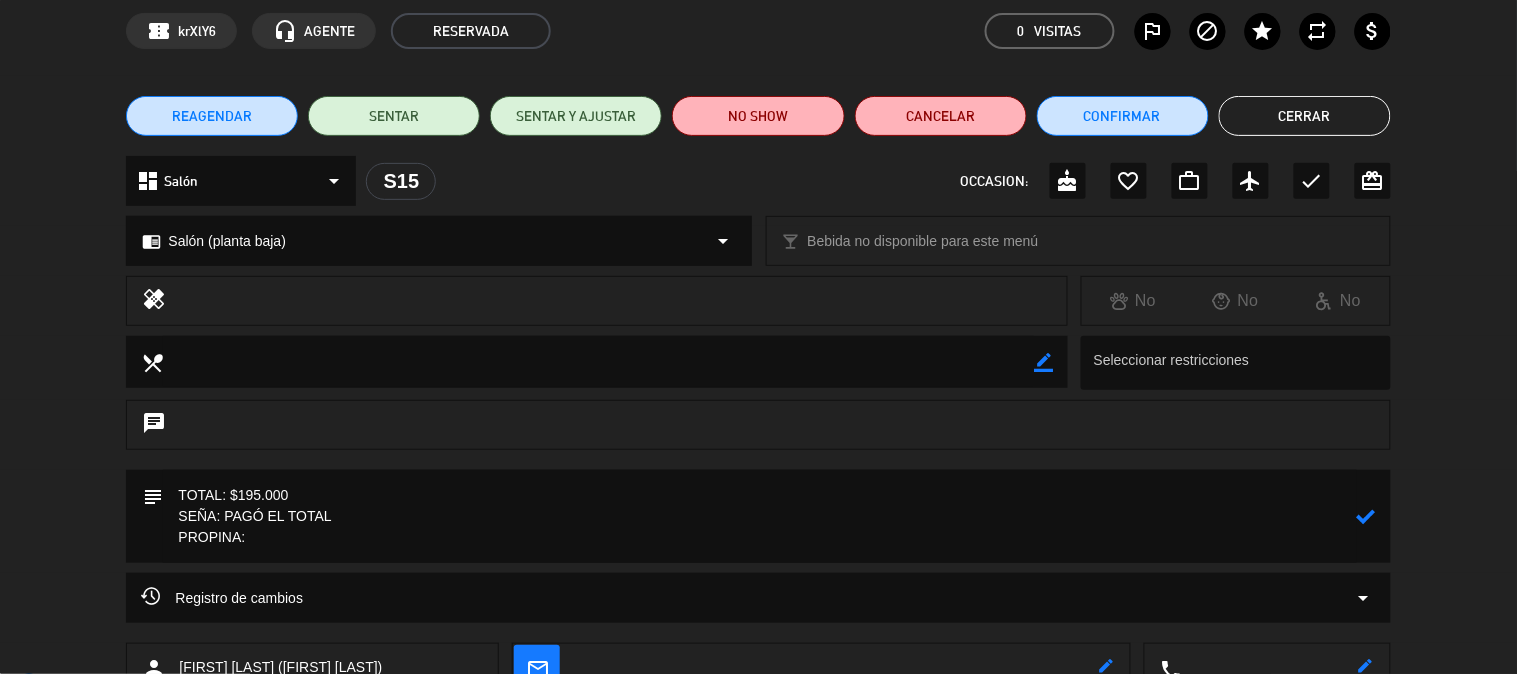 click 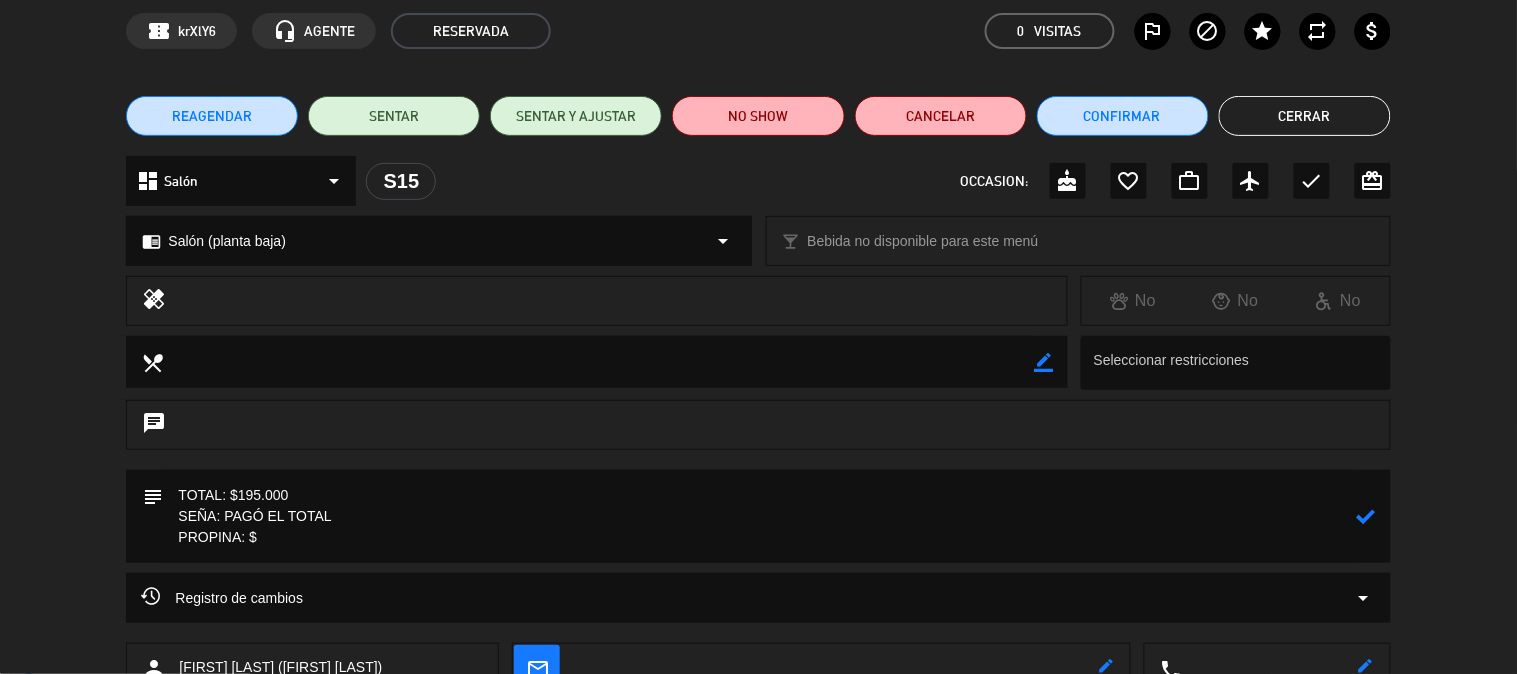 paste on "$17.727" 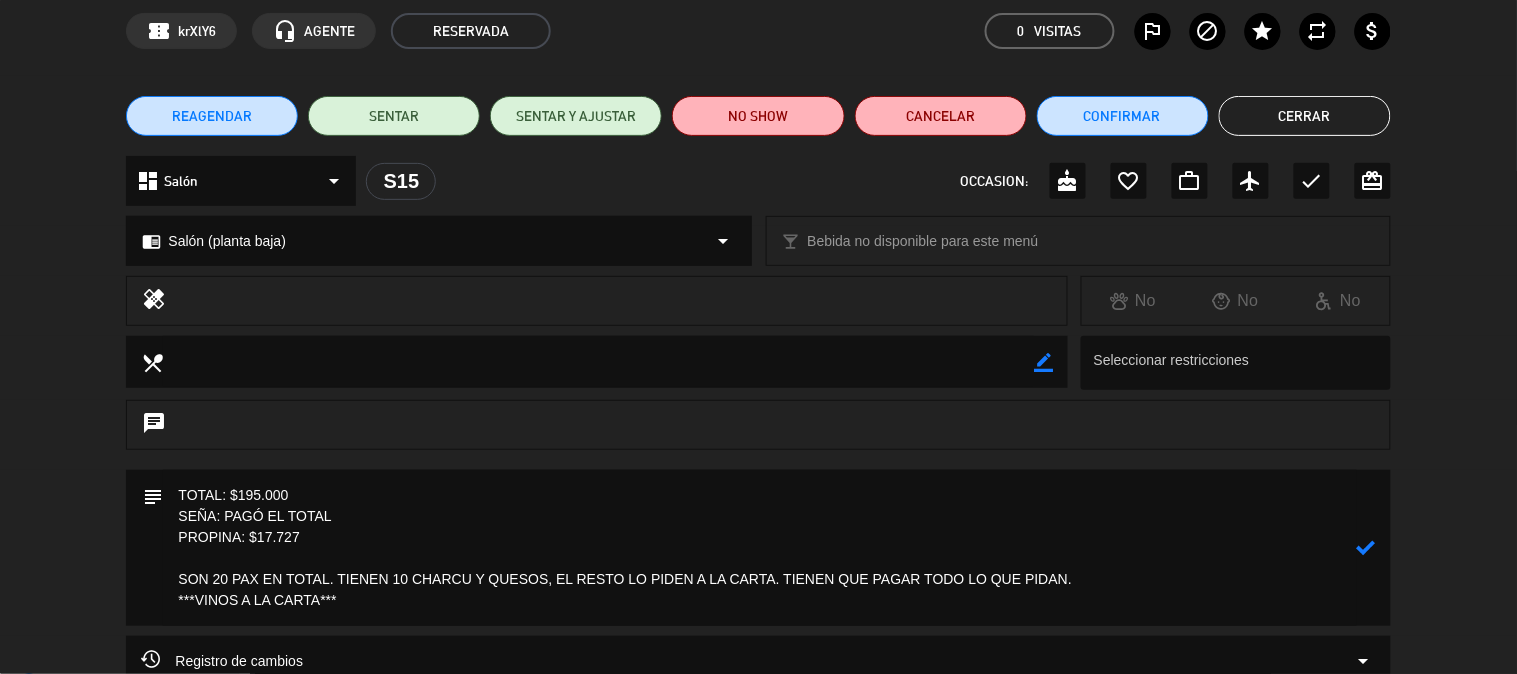 click 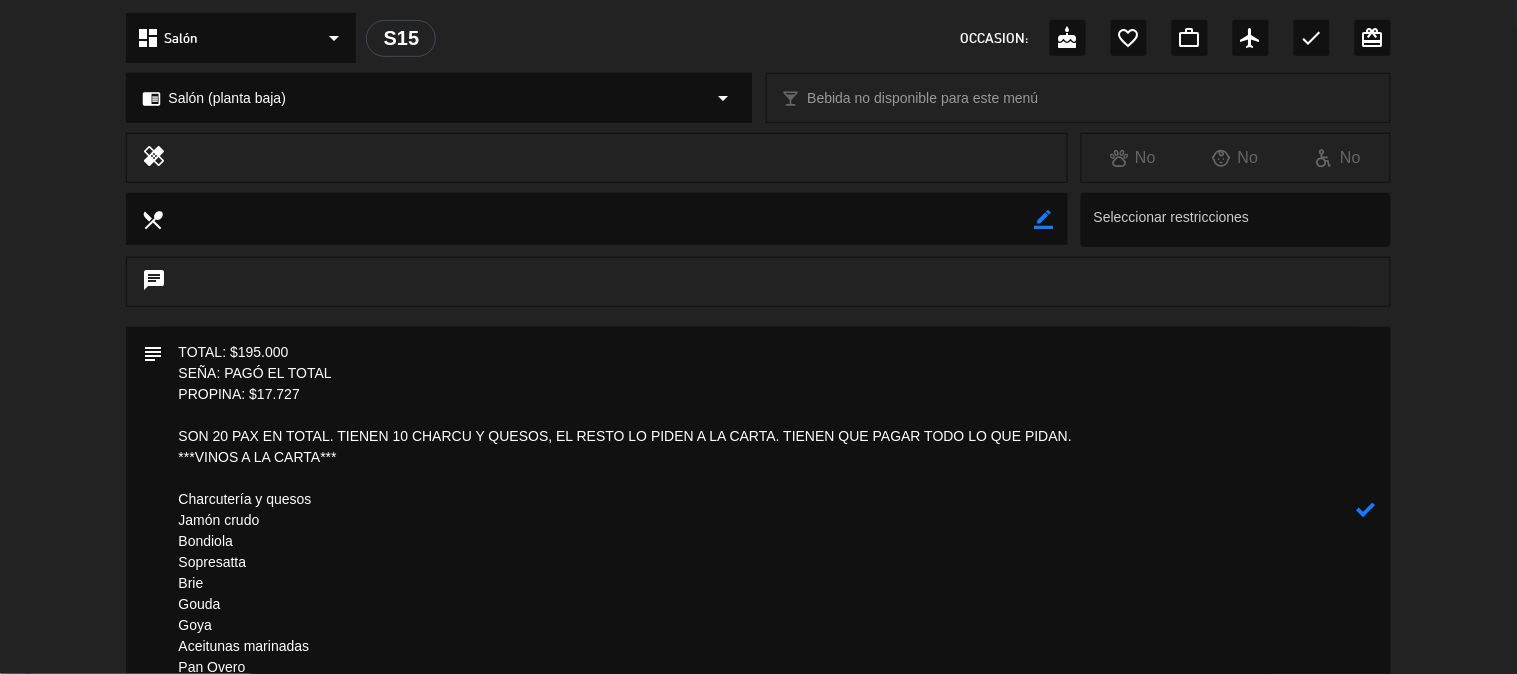 scroll, scrollTop: 308, scrollLeft: 0, axis: vertical 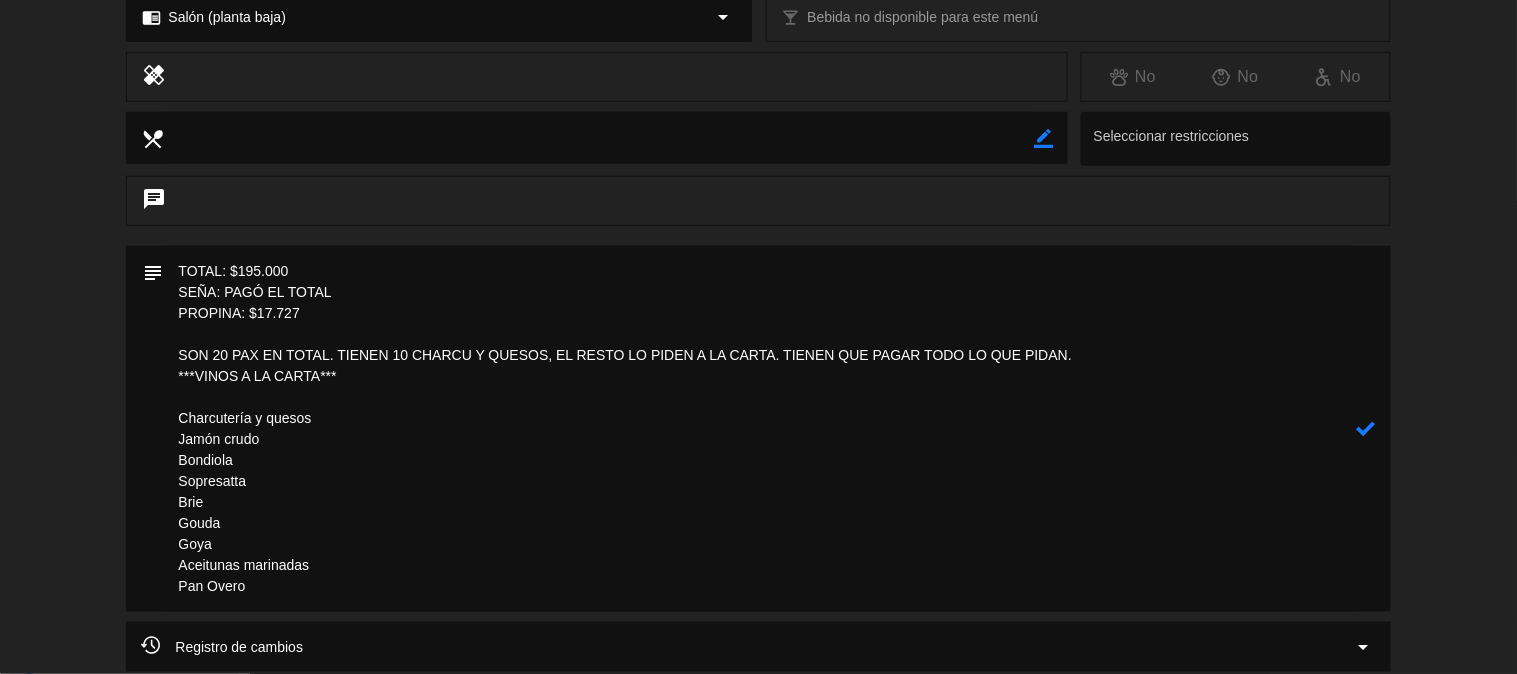 type on "TOTAL: $195.000
SEÑA: PAGÓ EL TOTAL
PROPINA: $17.727
SON 20 PAX EN TOTAL. TIENEN 10 CHARCU Y QUESOS, EL RESTO LO PIDEN A LA CARTA. TIENEN QUE PAGAR TODO LO QUE PIDAN.
***VINOS A LA CARTA***
Charcutería y quesos
Jamón crudo
Bondiola
Sopresatta
Brie
Gouda
Goya
Aceitunas marinadas
Pan Overo" 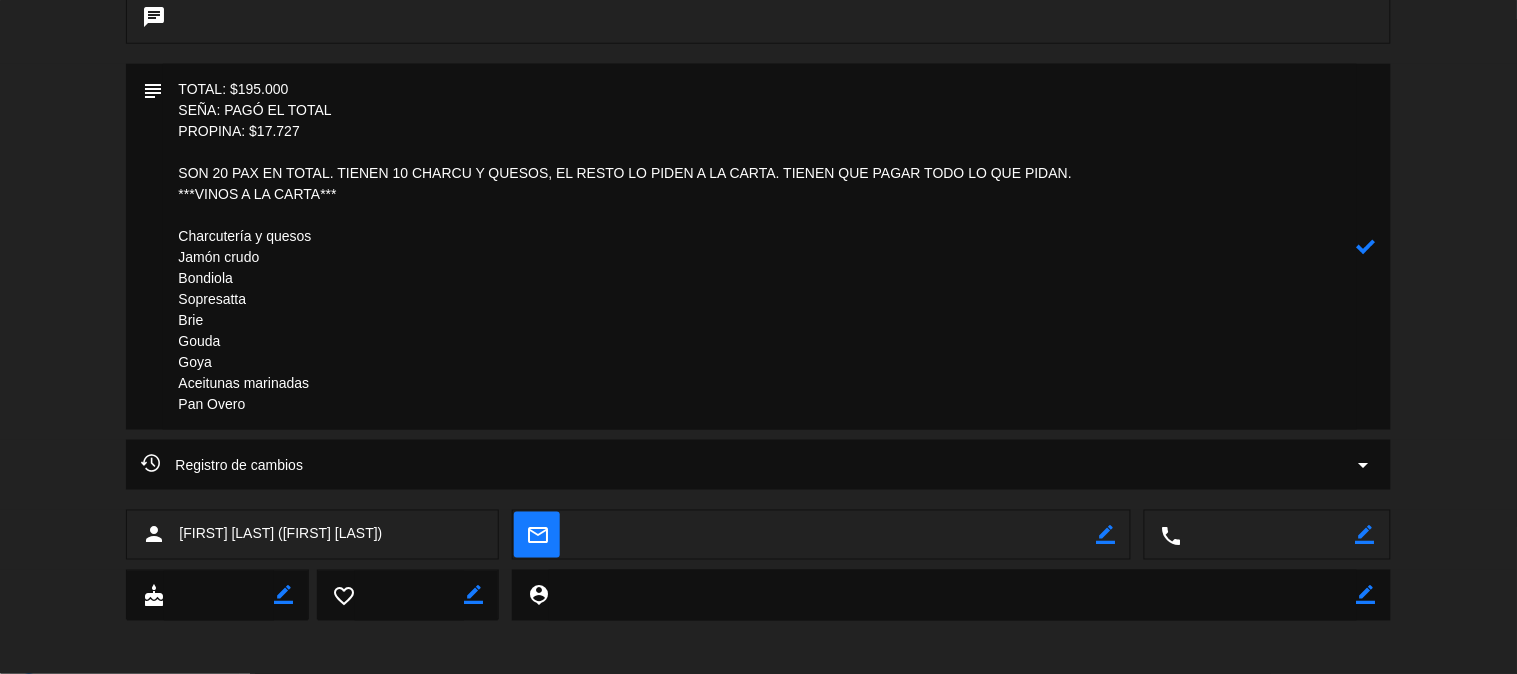 scroll, scrollTop: 491, scrollLeft: 0, axis: vertical 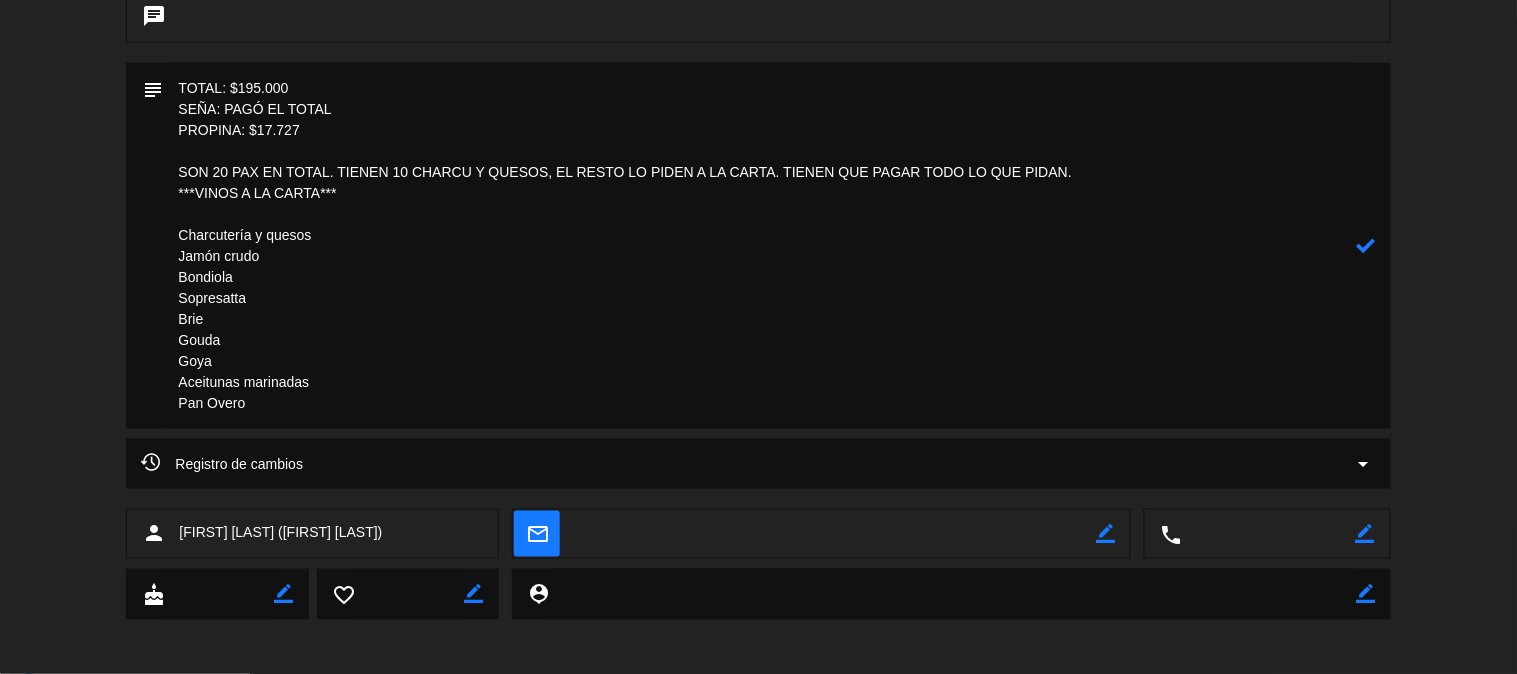 click 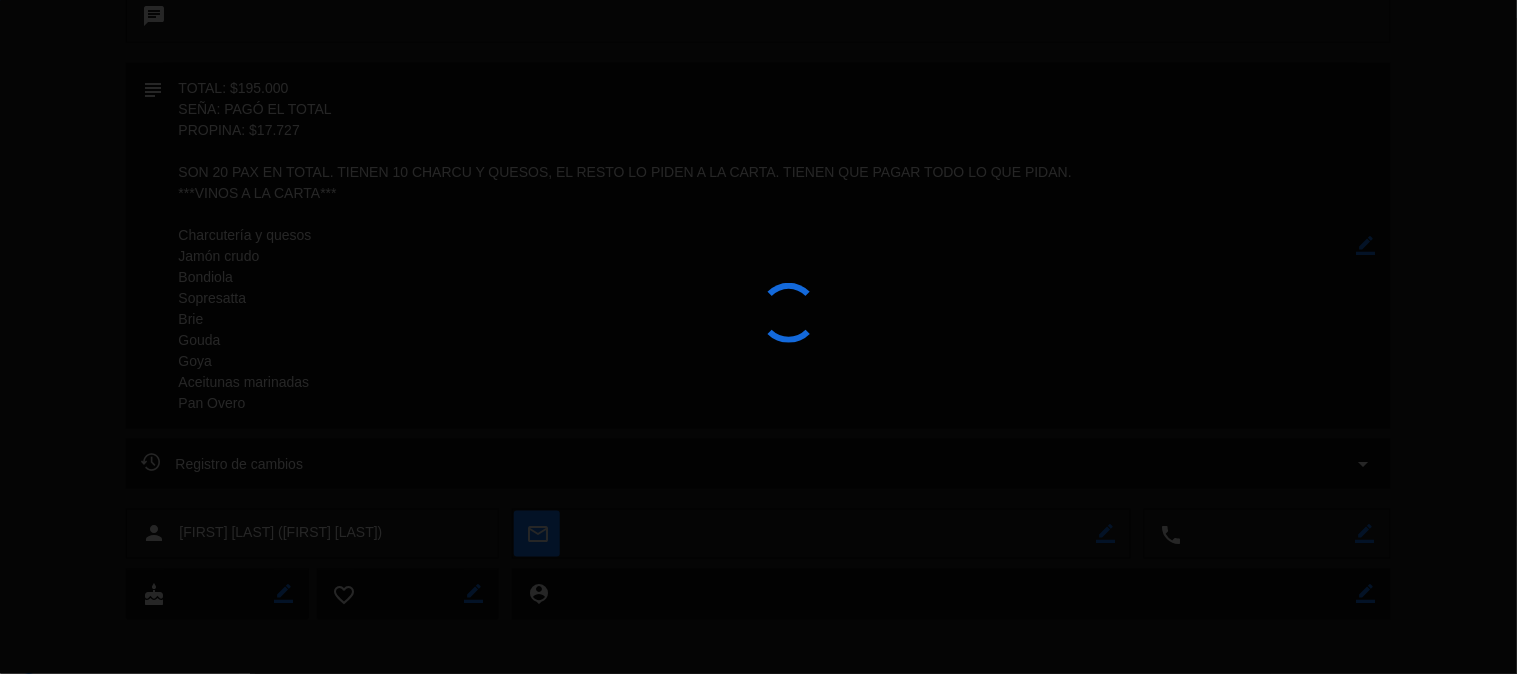 type on "TOTAL: $195.000<br />
SEÑA: PAGÓ EL TOTAL<br />
PROPINA: $17.727<br />
<br />
SON 20 PAX EN TOTAL. TIENEN 10 CHARCU Y QUESOS, EL RESTO LO PIDEN A LA CARTA. TIENEN QUE PAGAR TODO LO QUE PIDAN.<br />
***VINOS A LA CARTA***<br />
<br />
Charcutería y quesos<br />
Jamón crudo<br />
Bondiola<br />
Sopresatta<br />
Brie<br />
Gouda<br />
Goya<br />
Aceitunas marinadas<br />
Pan Overo" 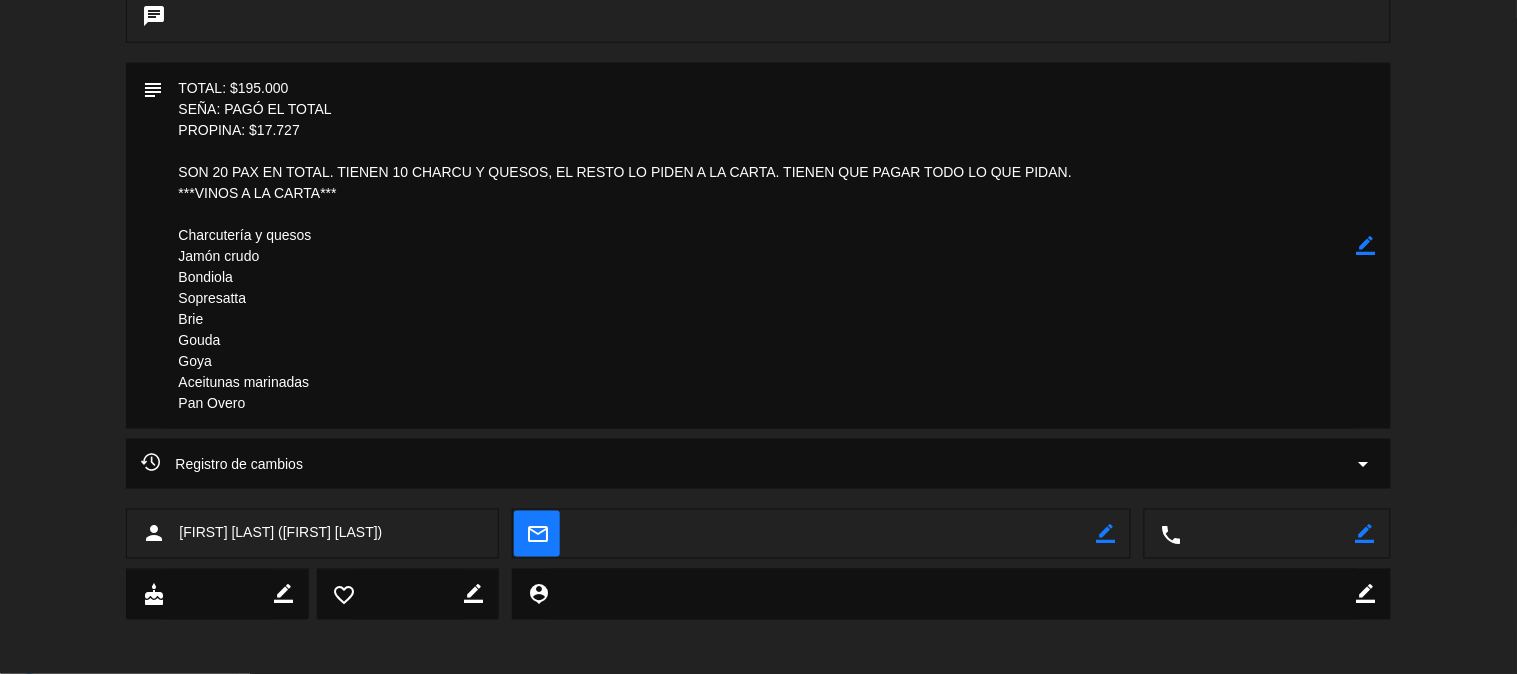 scroll, scrollTop: 0, scrollLeft: 0, axis: both 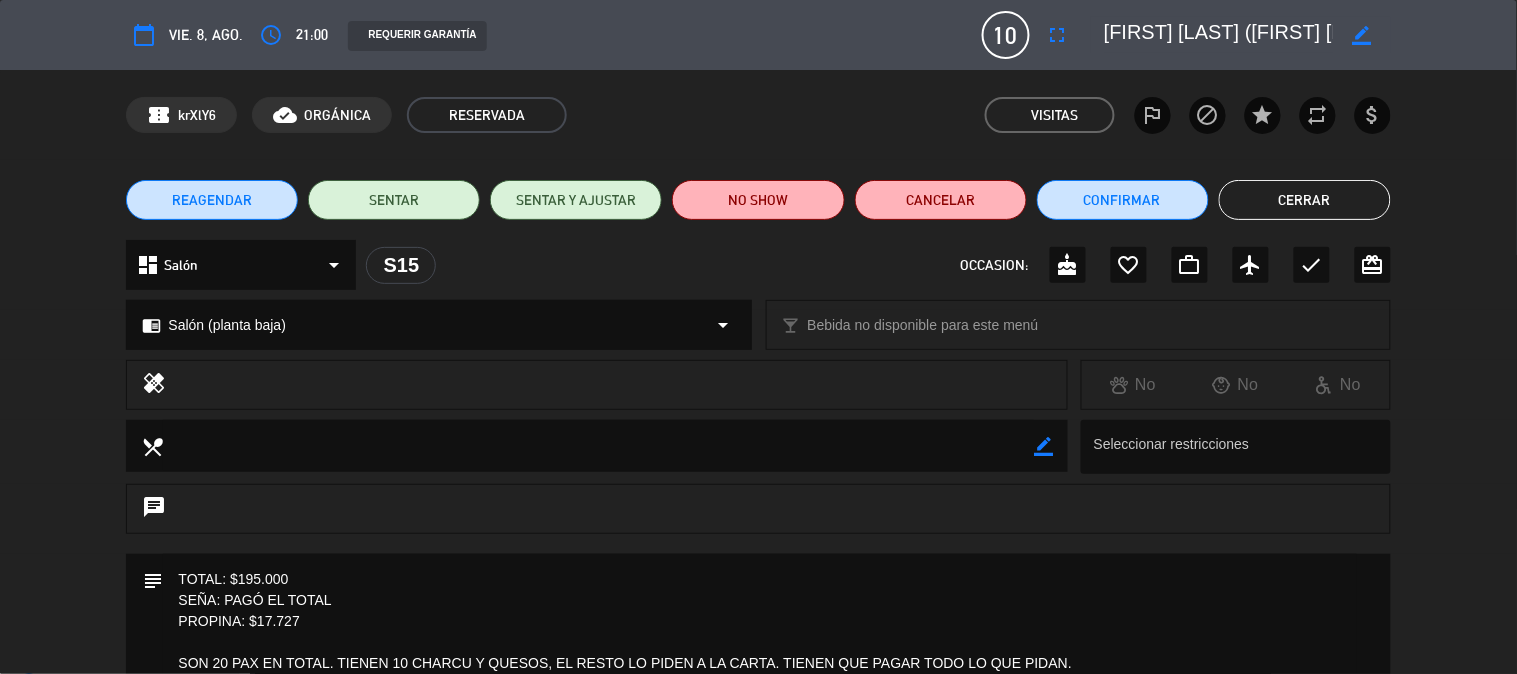 click on "border_color" 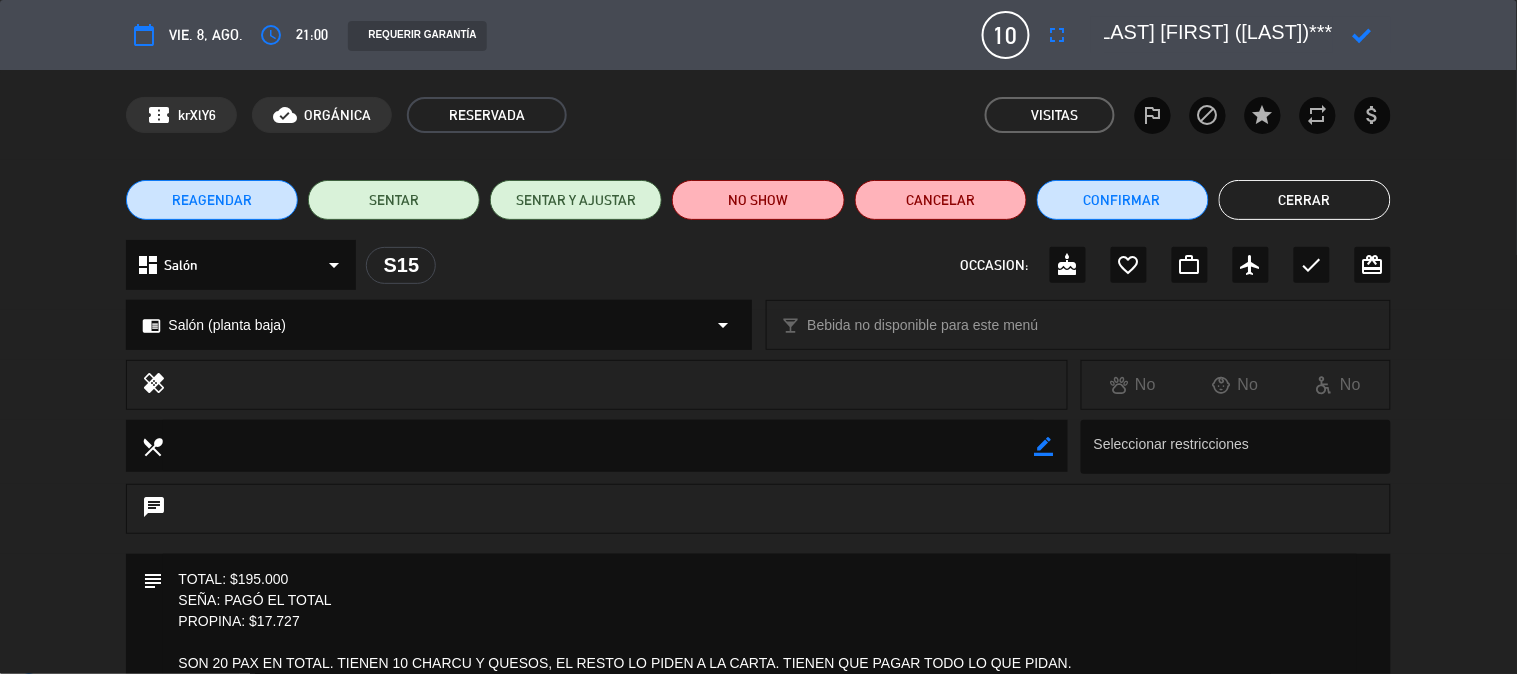 scroll, scrollTop: 0, scrollLeft: 0, axis: both 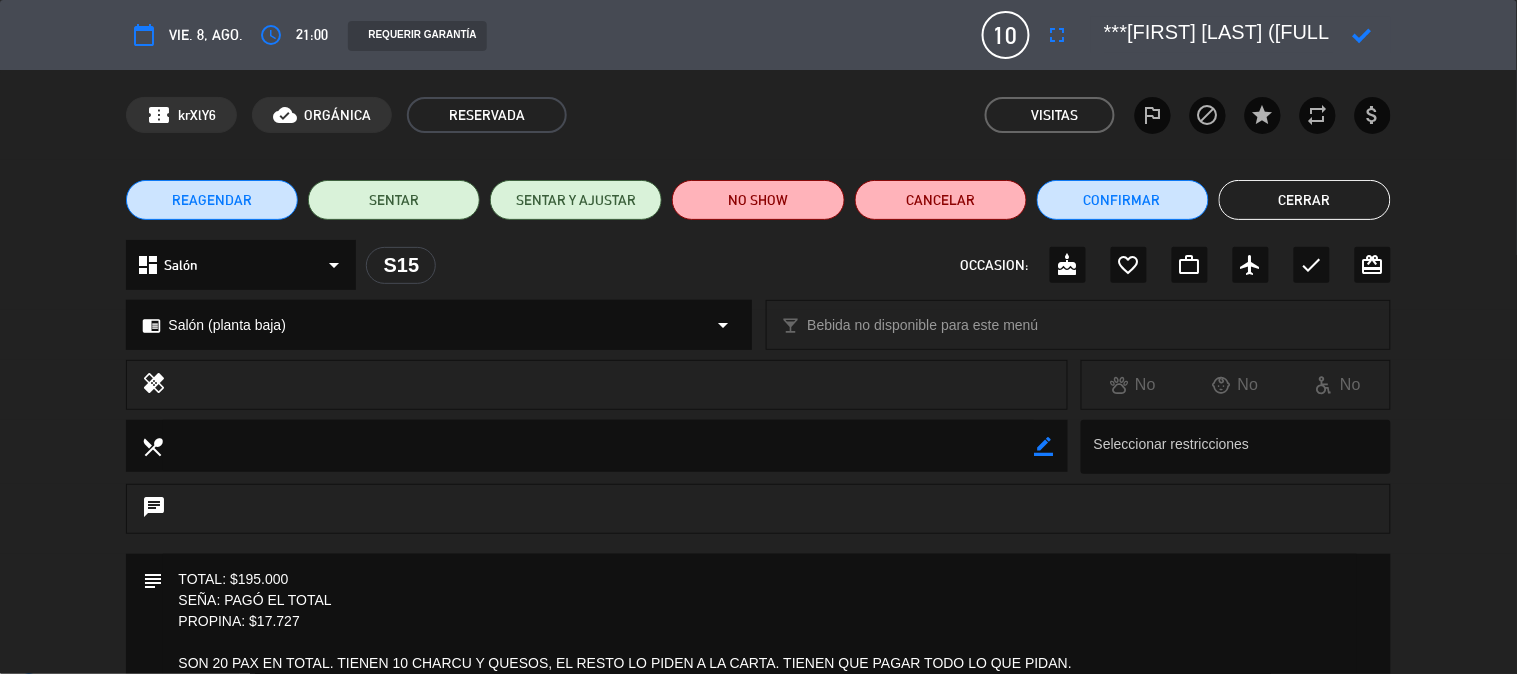 type on "***[FIRST] [LAST] ([FULL NAME])***" 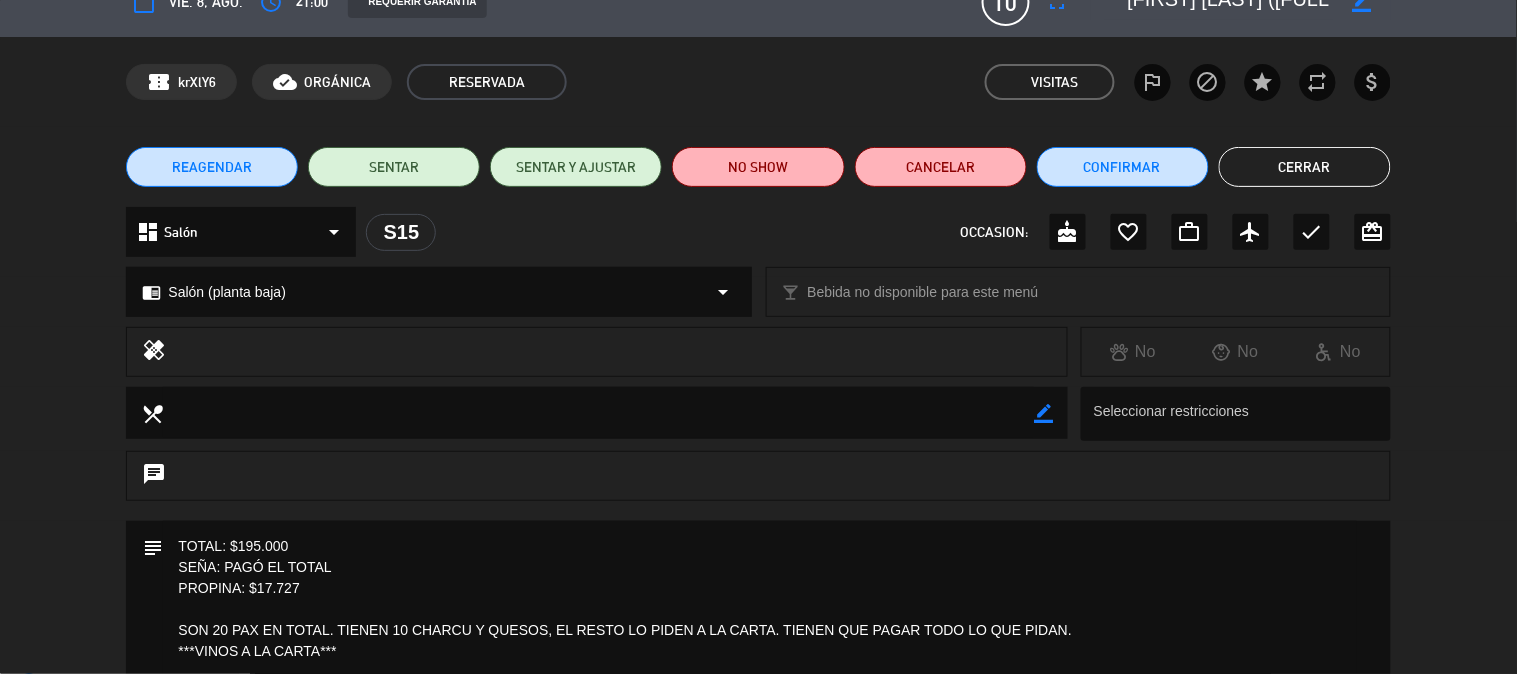 scroll, scrollTop: 33, scrollLeft: 0, axis: vertical 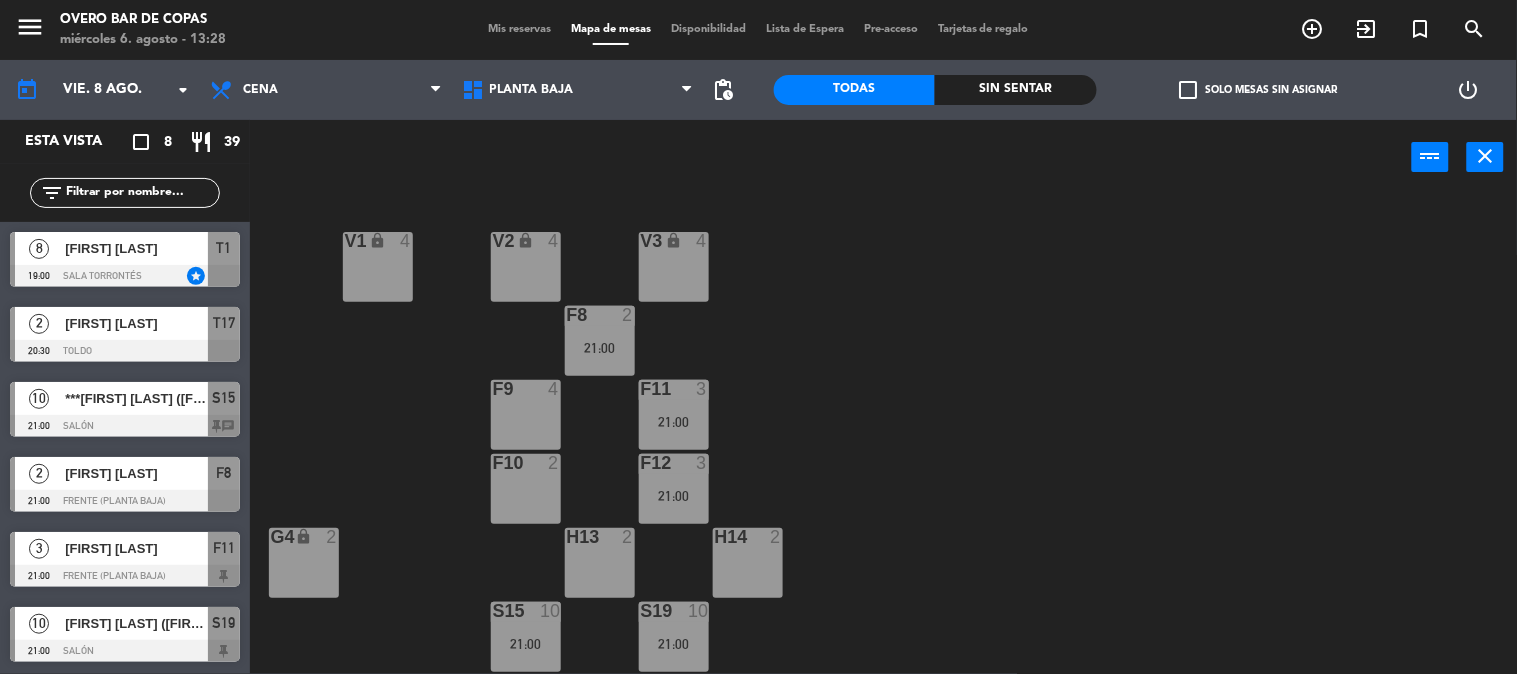 click on "***[FIRST] [LAST] ([FULL NAME])***" at bounding box center [136, 398] 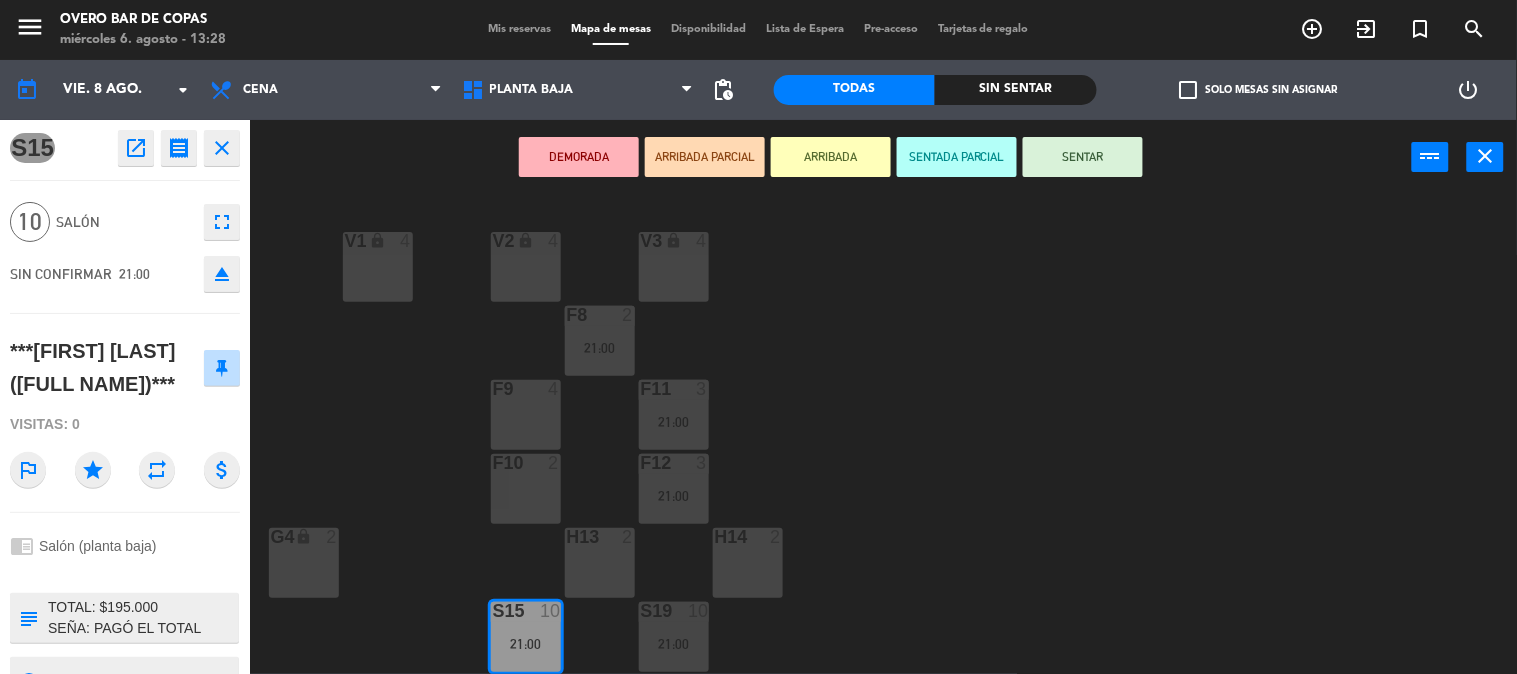click on "open_in_new" 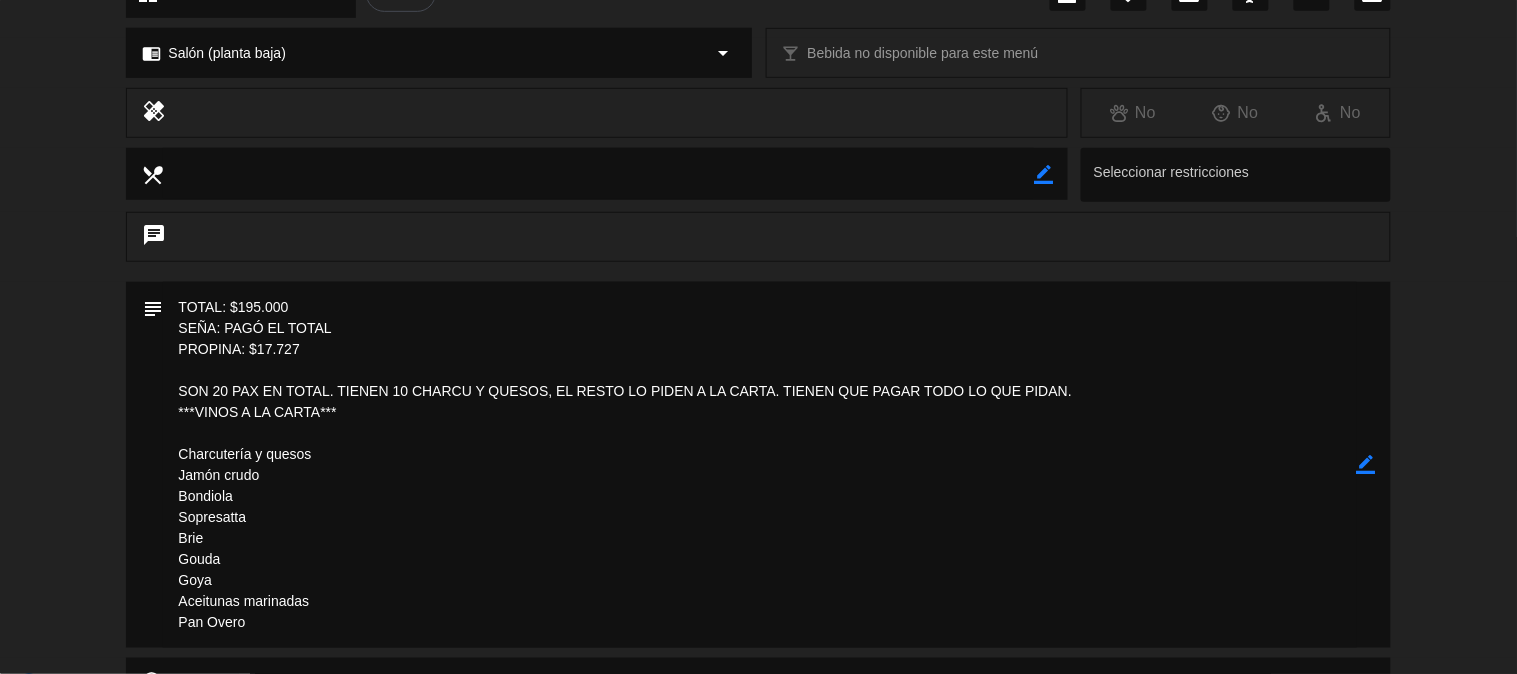 scroll, scrollTop: 0, scrollLeft: 0, axis: both 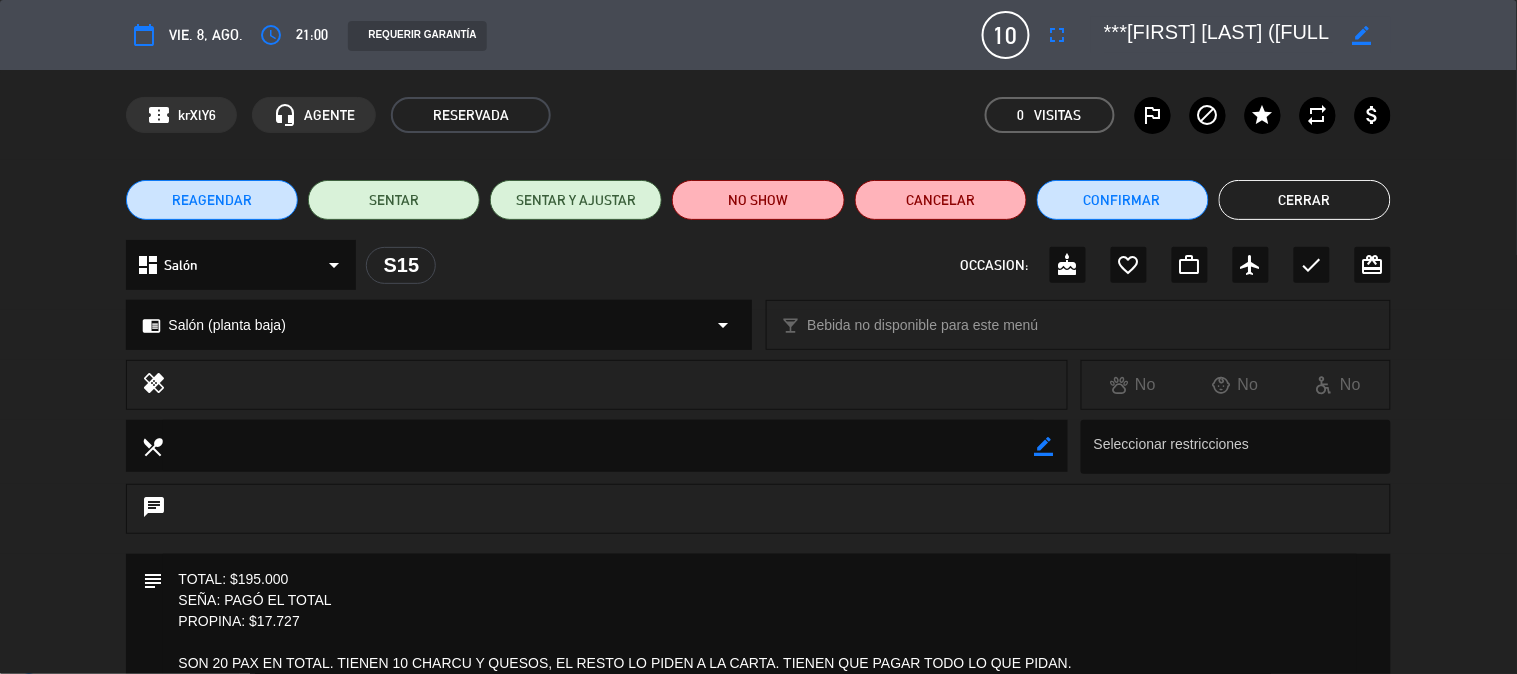 click on "border_color" 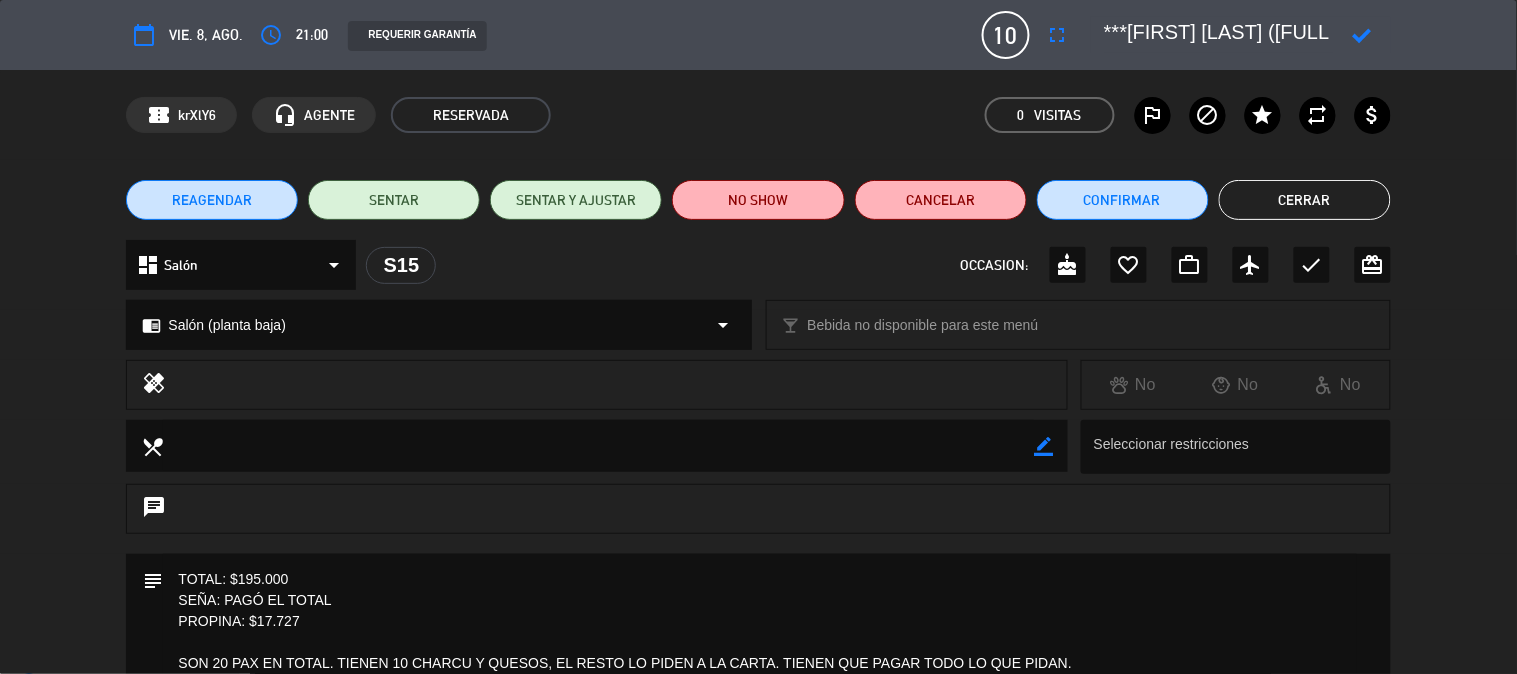 scroll, scrollTop: 0, scrollLeft: 84, axis: horizontal 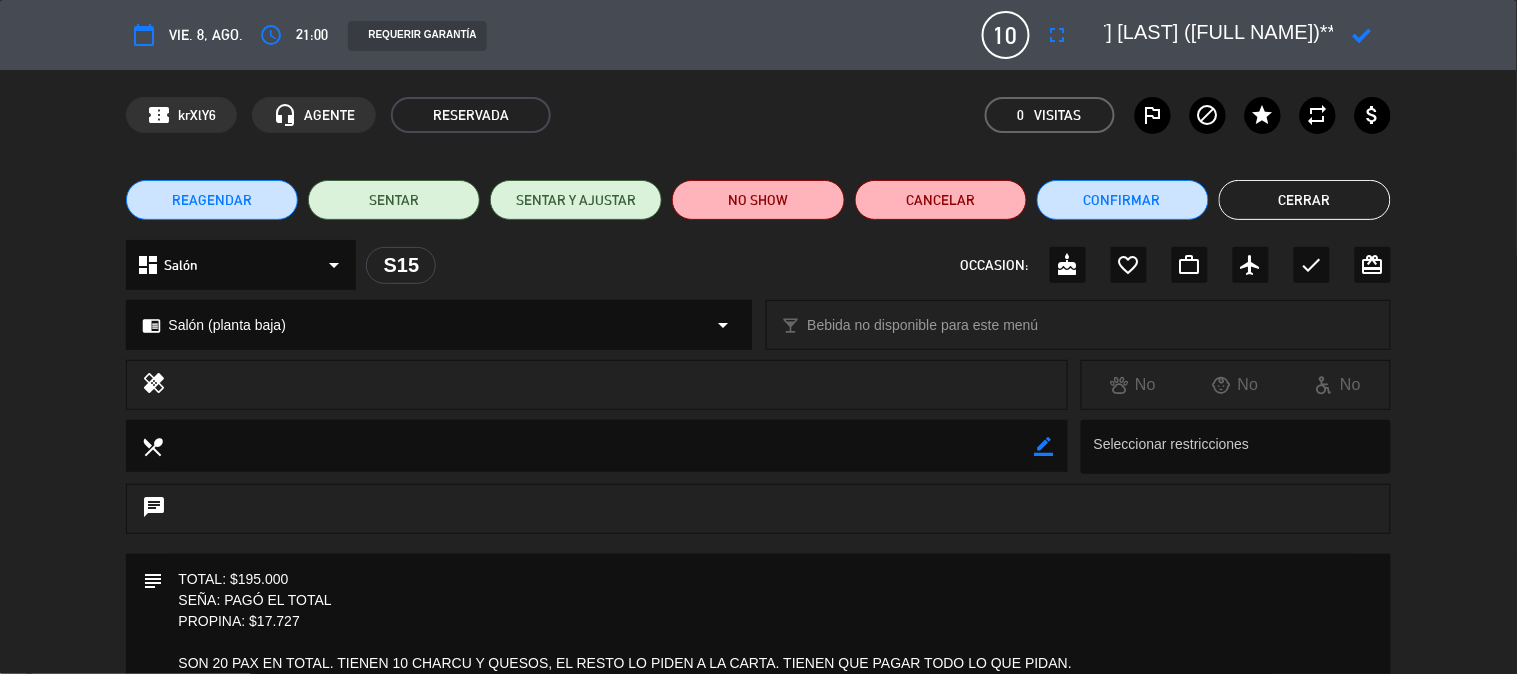 click 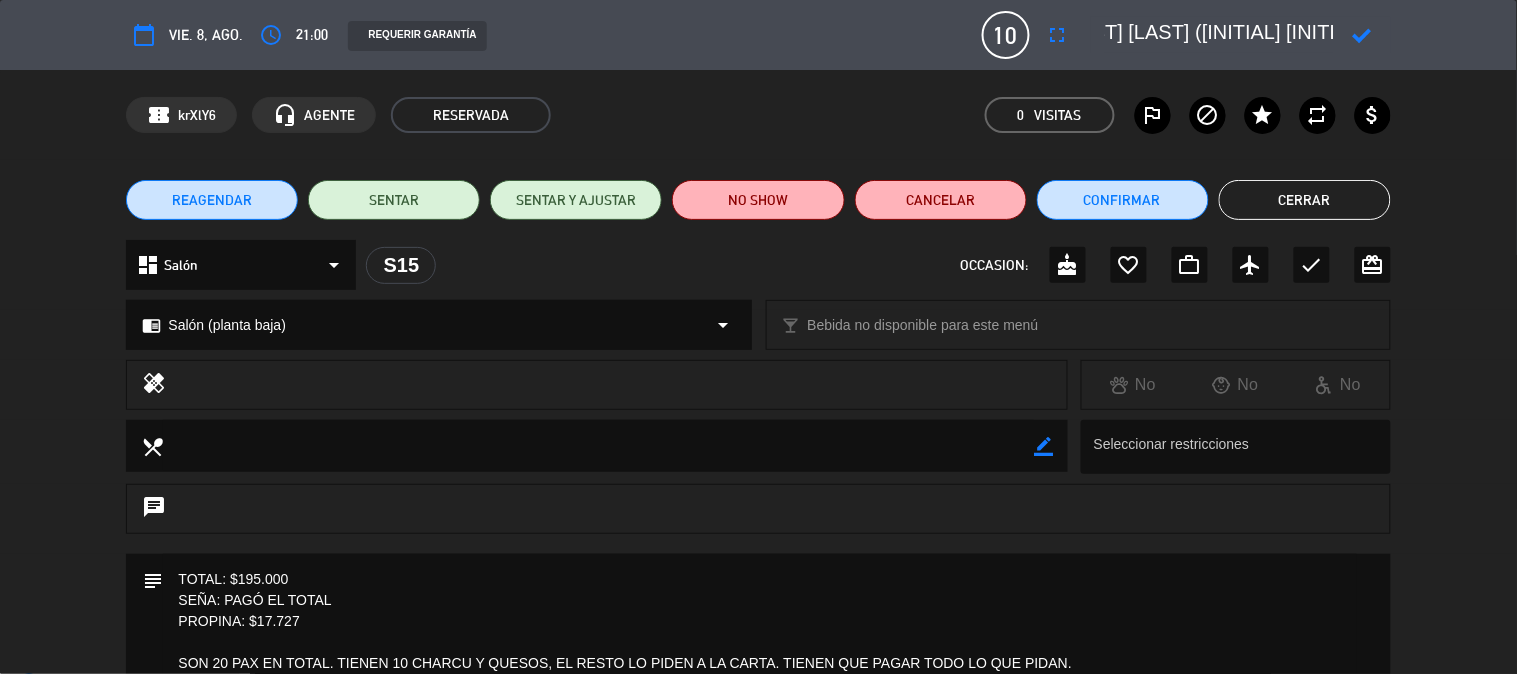 scroll, scrollTop: 0, scrollLeft: 0, axis: both 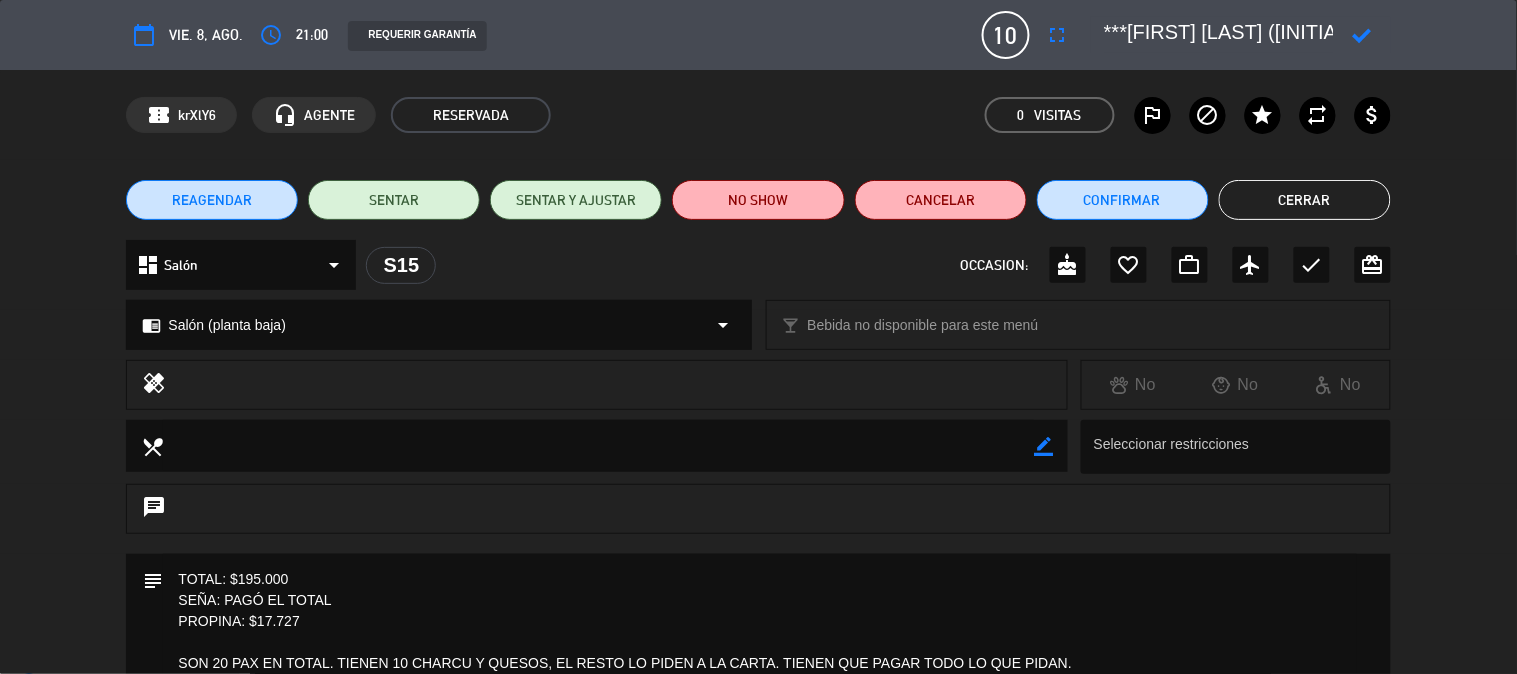 type on "***[FIRST] [LAST] ([INITIAL])***" 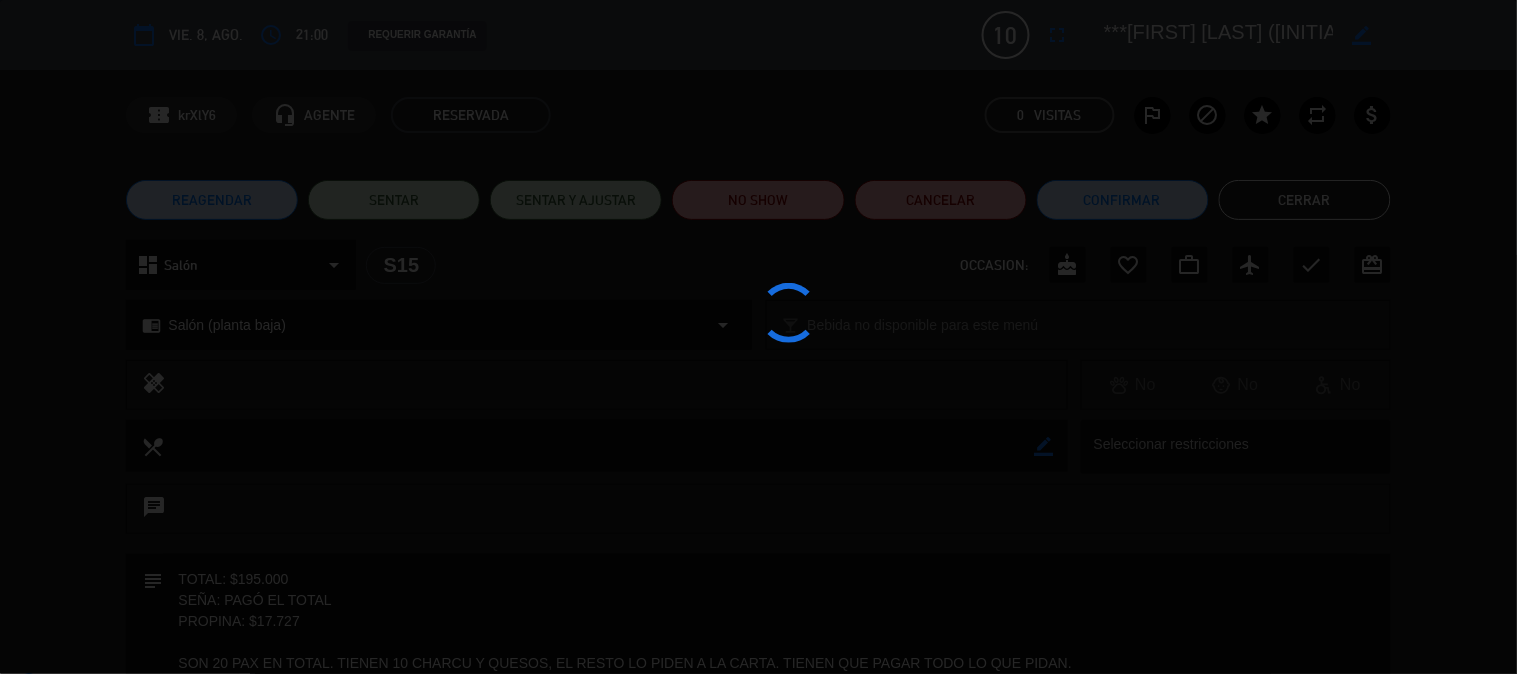 type on "TOTAL: $195.000
SEÑA: PAGÓ EL TOTAL
PROPINA: $17.727
SON 20 PAX EN TOTAL. TIENEN 10 CHARCU Y QUESOS, EL RESTO LO PIDEN A LA CARTA. TIENEN QUE PAGAR TODO LO QUE PIDAN.
***VINOS A LA CARTA***
Charcutería y quesos
Jamón crudo
Bondiola
Sopresatta
Brie
Gouda
Goya
Aceitunas marinadas
Pan Overo" 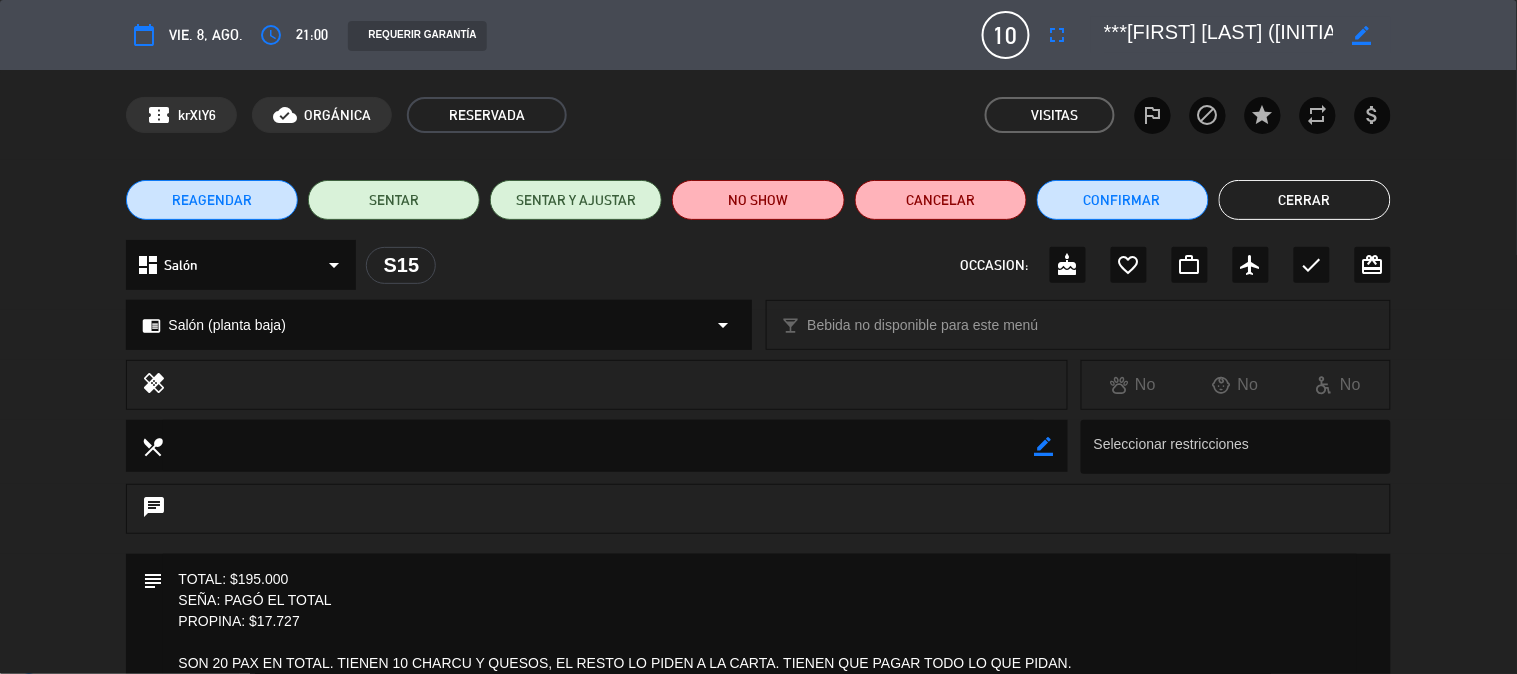 click on "Cerrar" 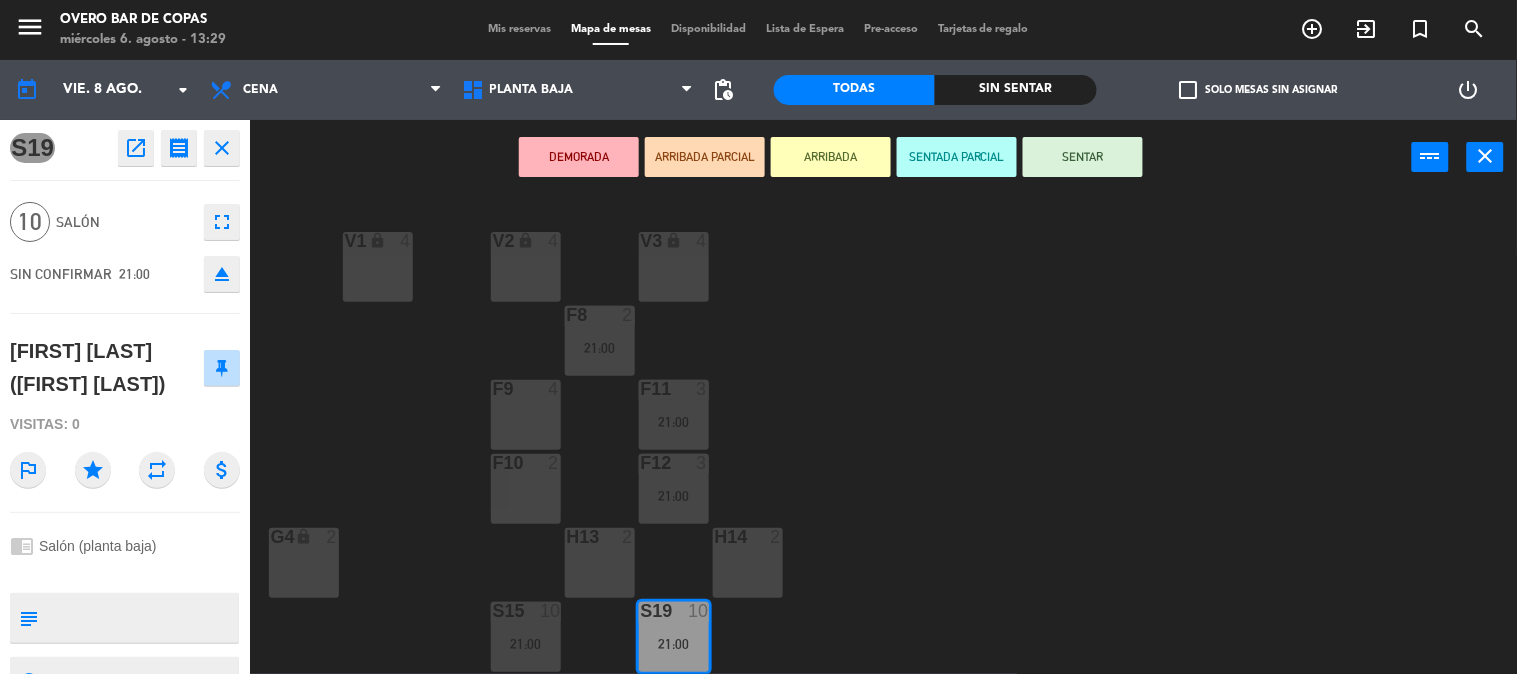 click on "open_in_new" 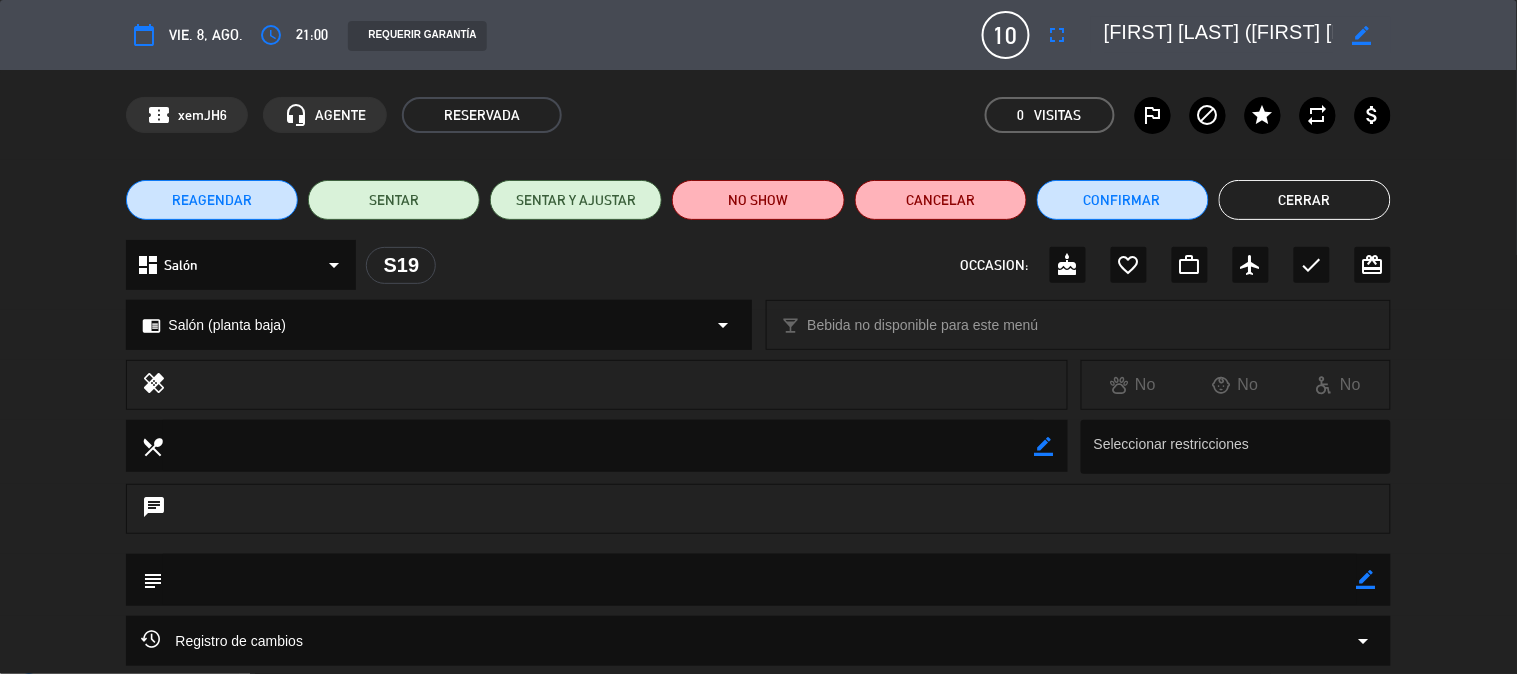 click on "border_color" 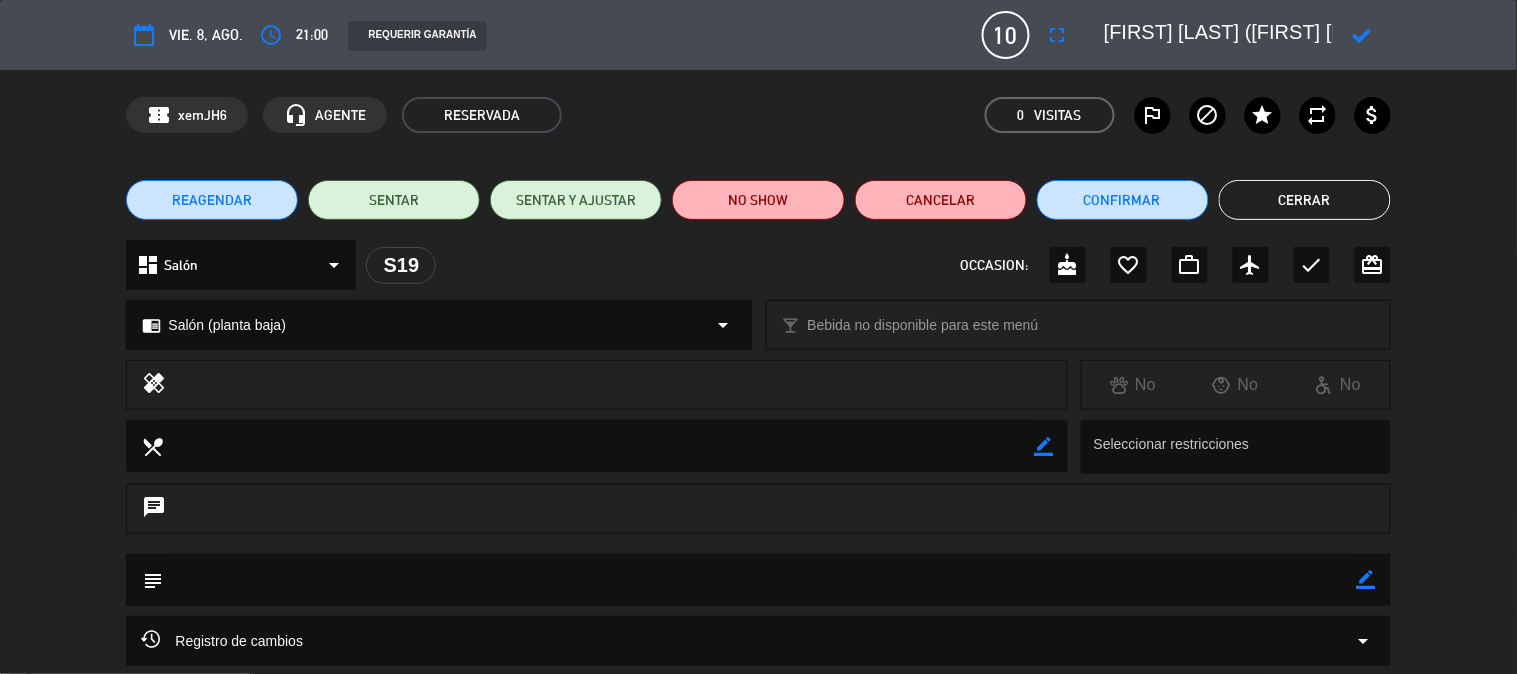 scroll, scrollTop: 0, scrollLeft: 37, axis: horizontal 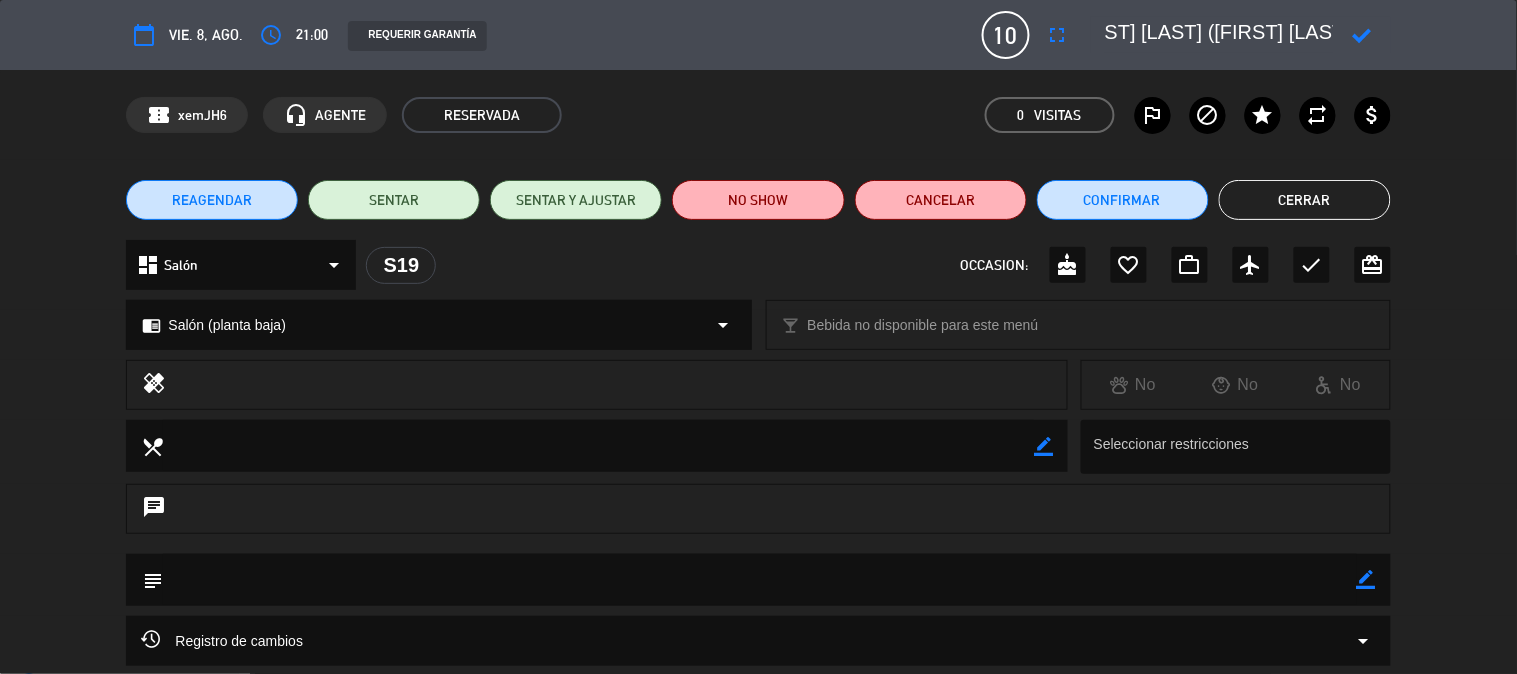 click 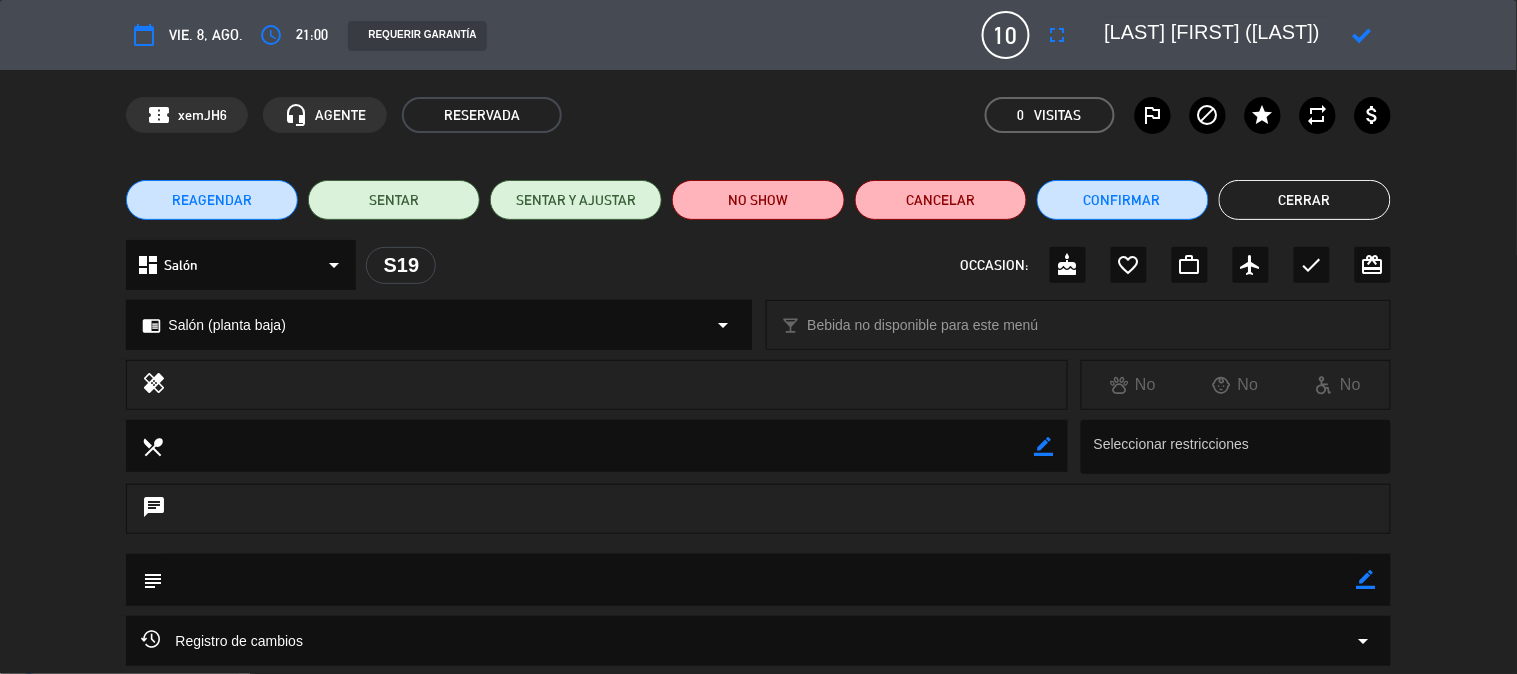 scroll, scrollTop: 0, scrollLeft: 0, axis: both 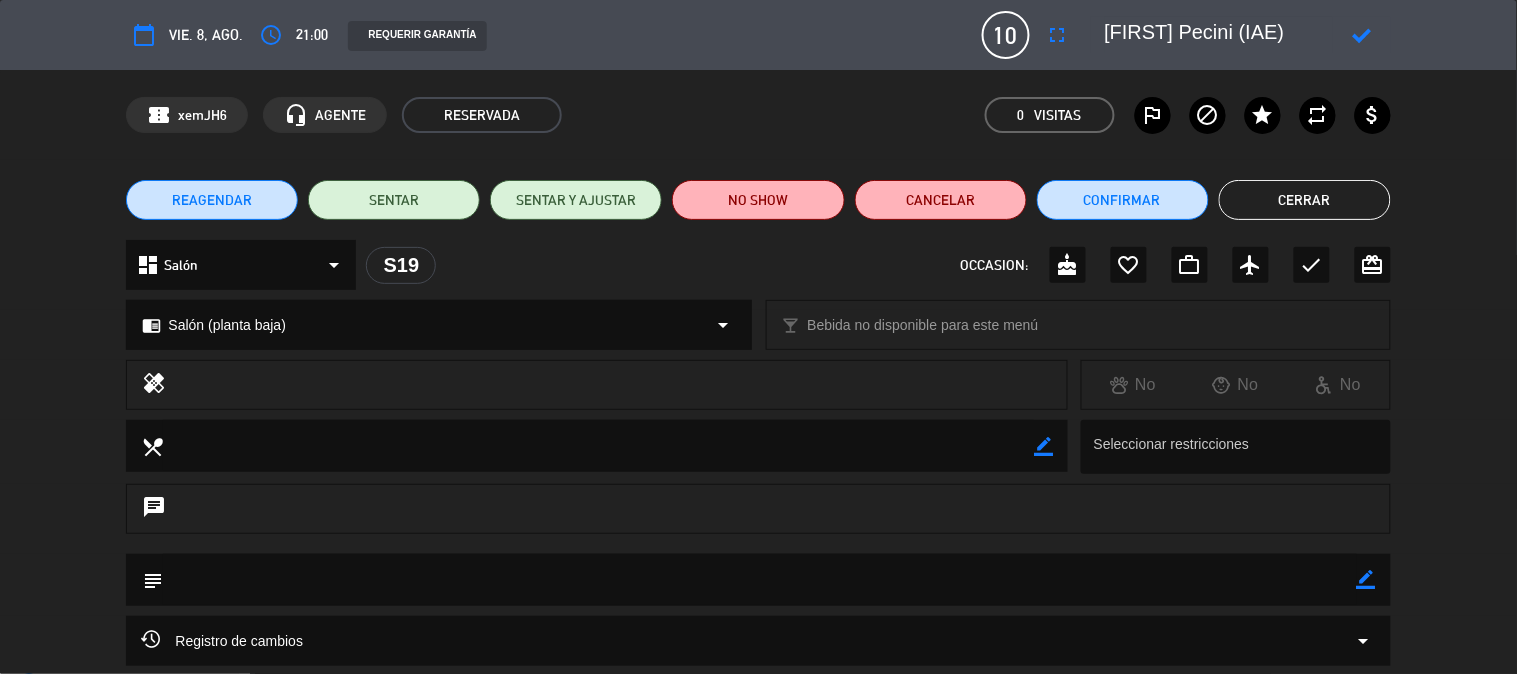 type on "[FIRST] Pecini (IAE)" 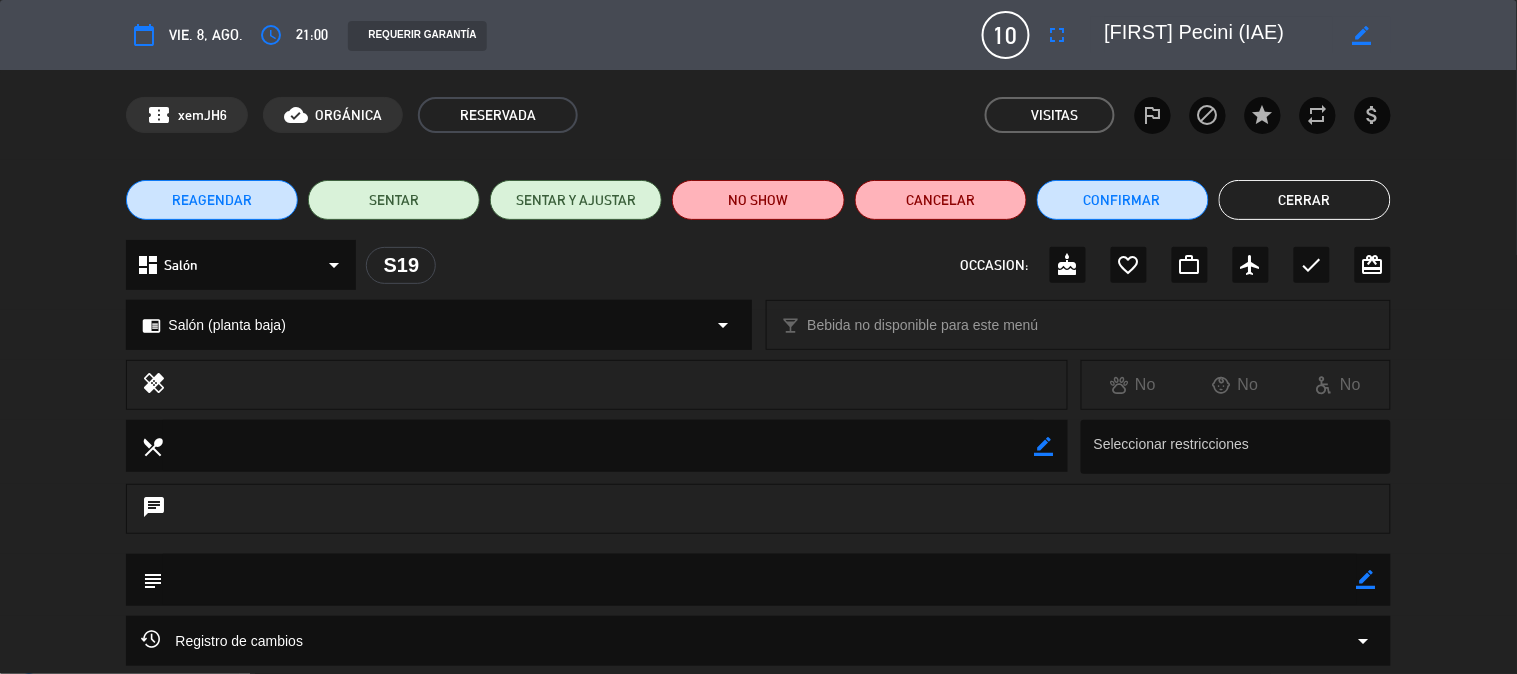 click on "Cerrar" 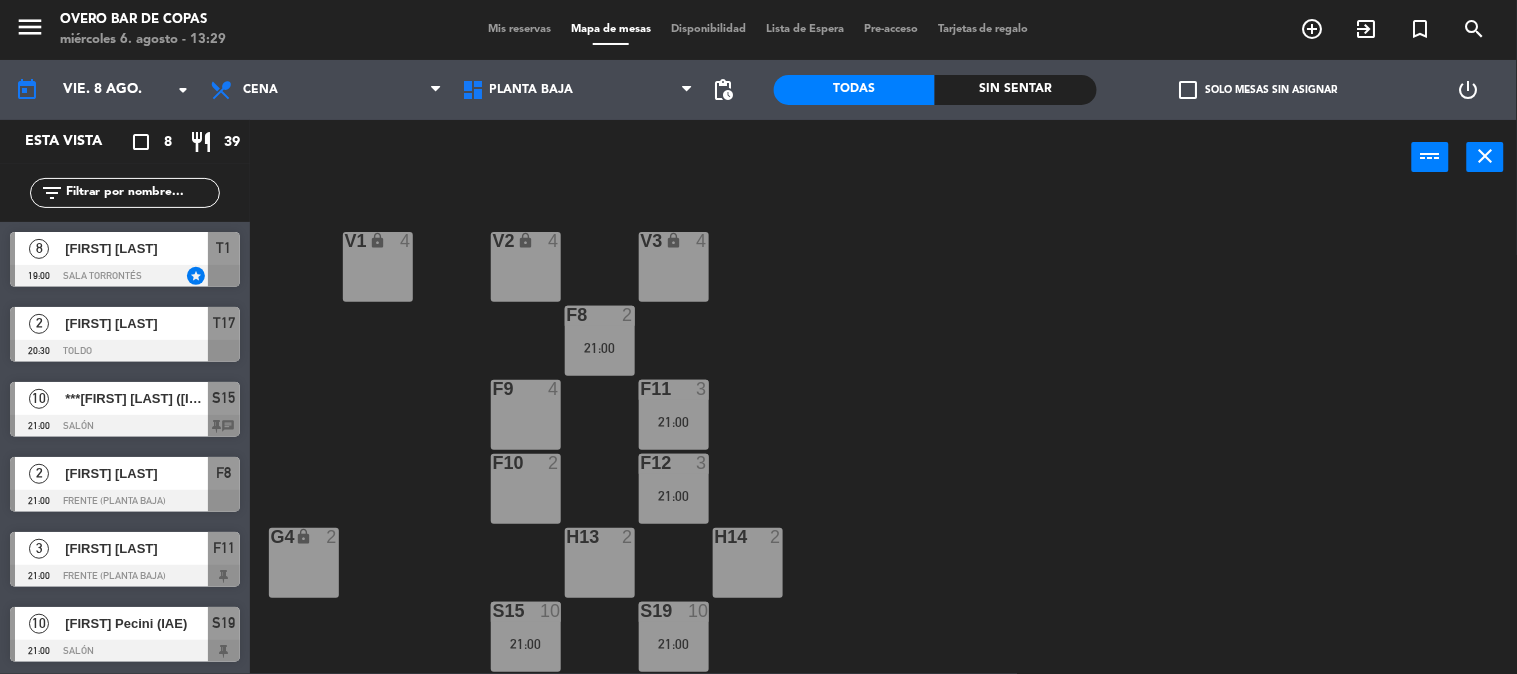 scroll, scrollTop: 1, scrollLeft: 0, axis: vertical 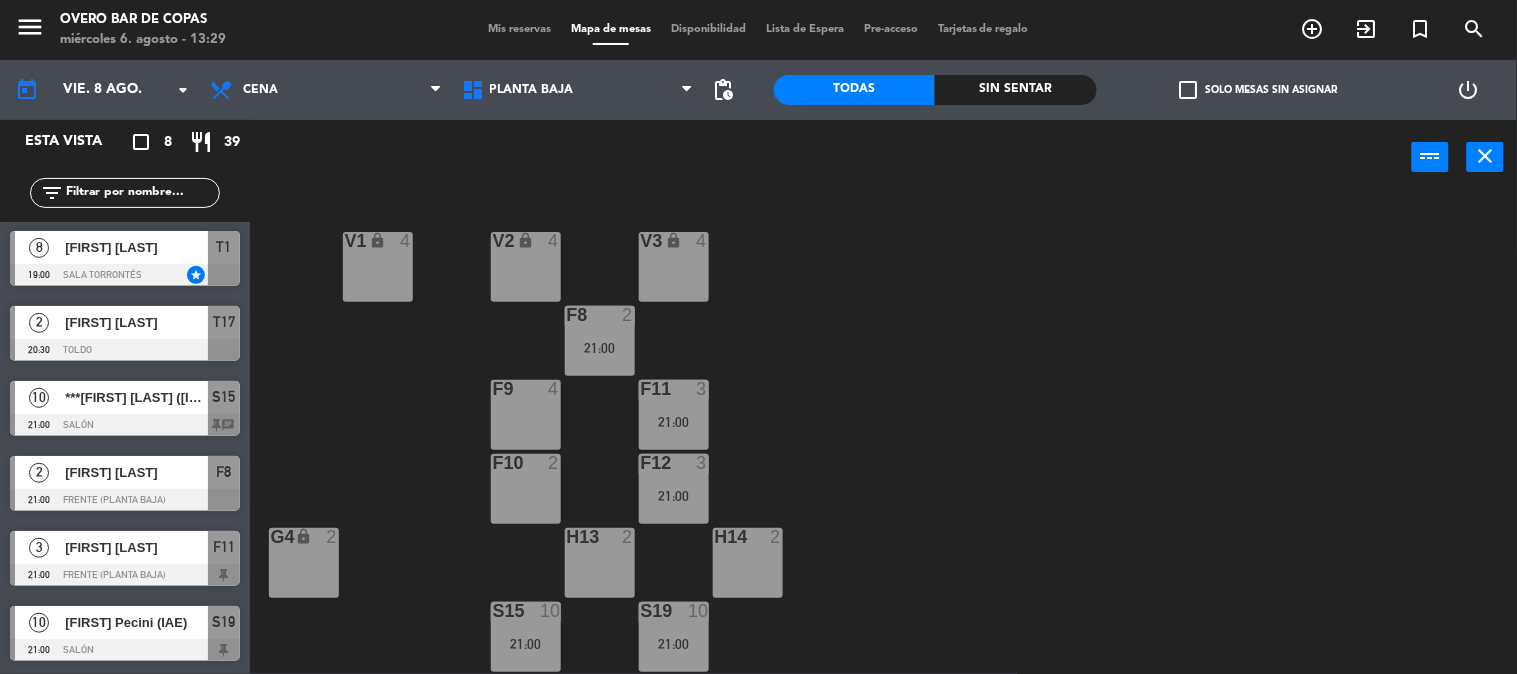 click on "***[FIRST] [LAST] ([INITIAL])***" at bounding box center [135, 397] 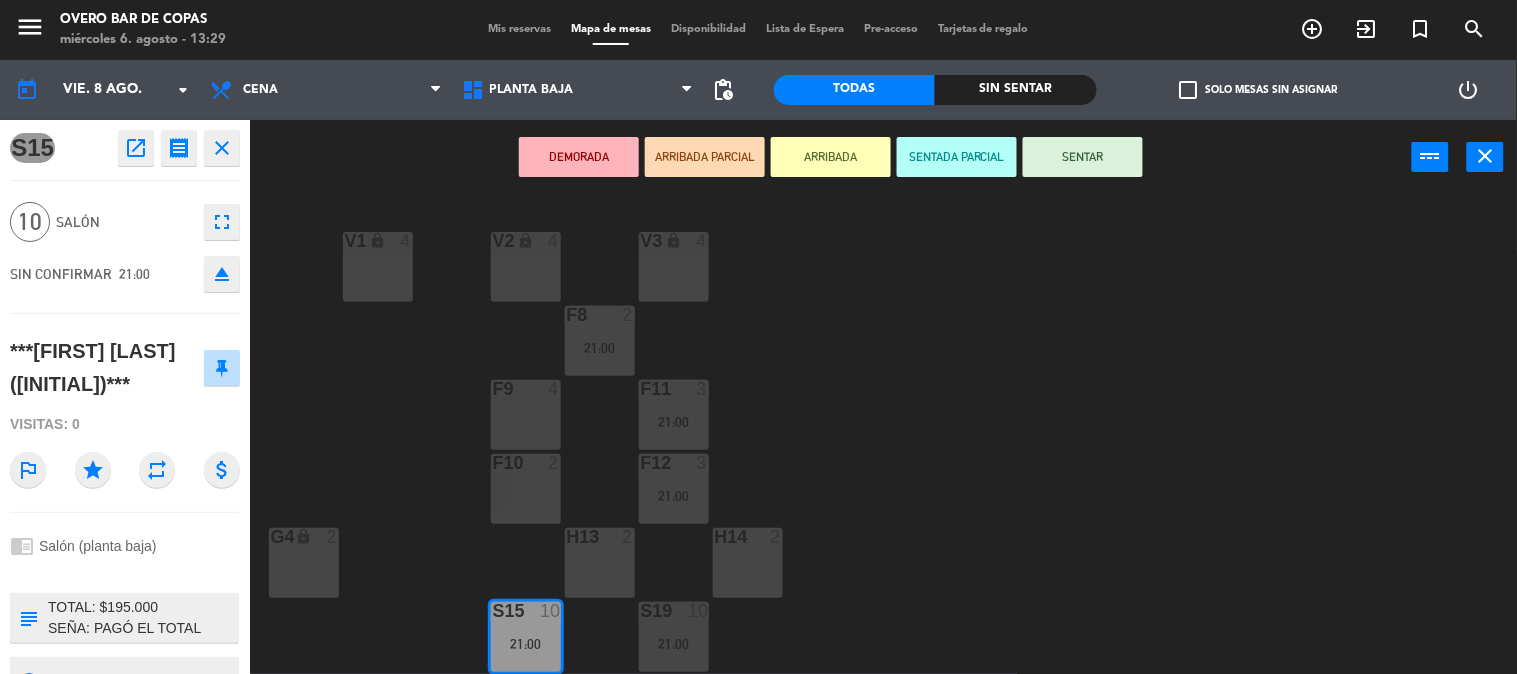 click on "V1 lock  4  V2 lock  4  V3 lock  4  F8  2   21:00  F9  4  F11  3   21:00  F10  2  F12  3   21:00  G4 lock  2  H13  2  H14  2  S15  10   21:00  S19  10   21:00  G5 lock  4  S16 lock  10   21:00  S20 lock  10   21:00  G6 block  4  S17 lock  10   21:00  S21 lock  10   21:00  S22  10   21:00  S18  10   21:00  G7 lock  2  B23  2  B24 lock  2" 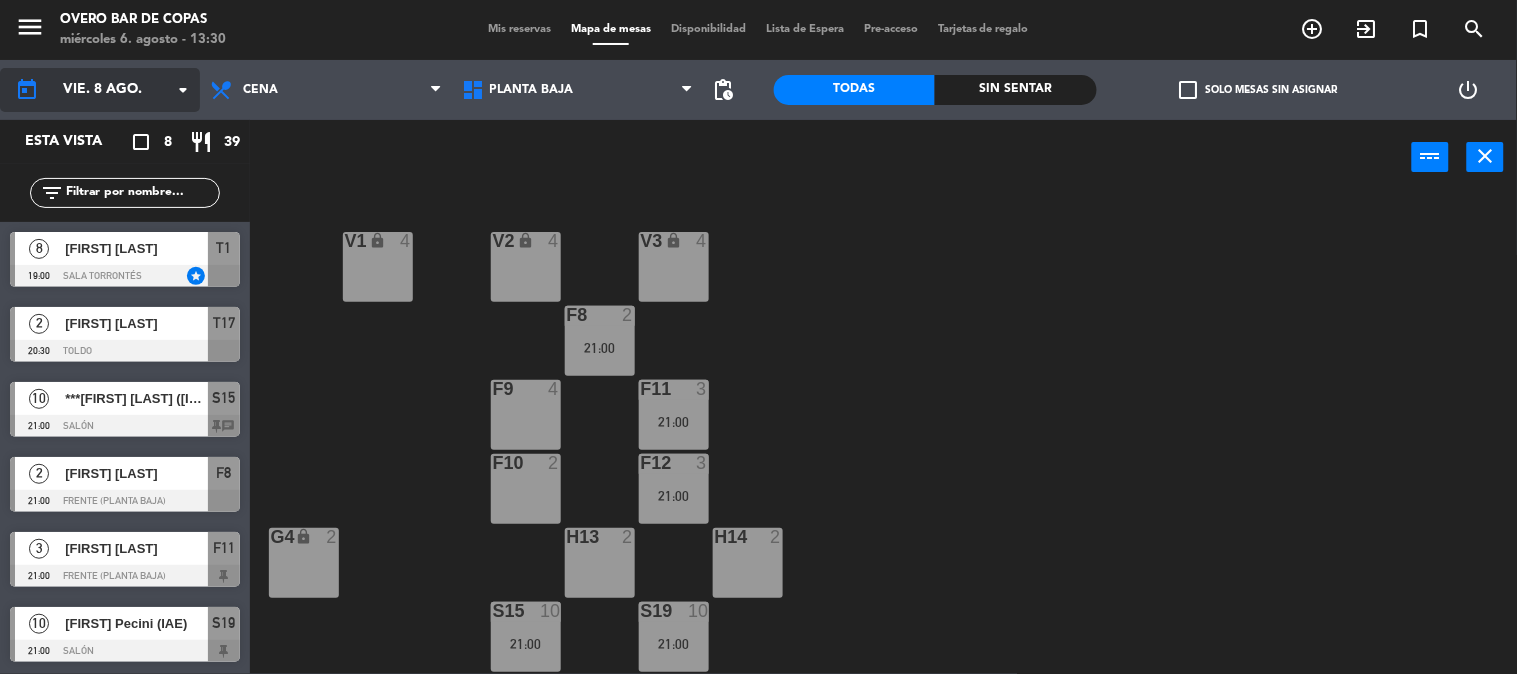 click on "vie. 8 ago." 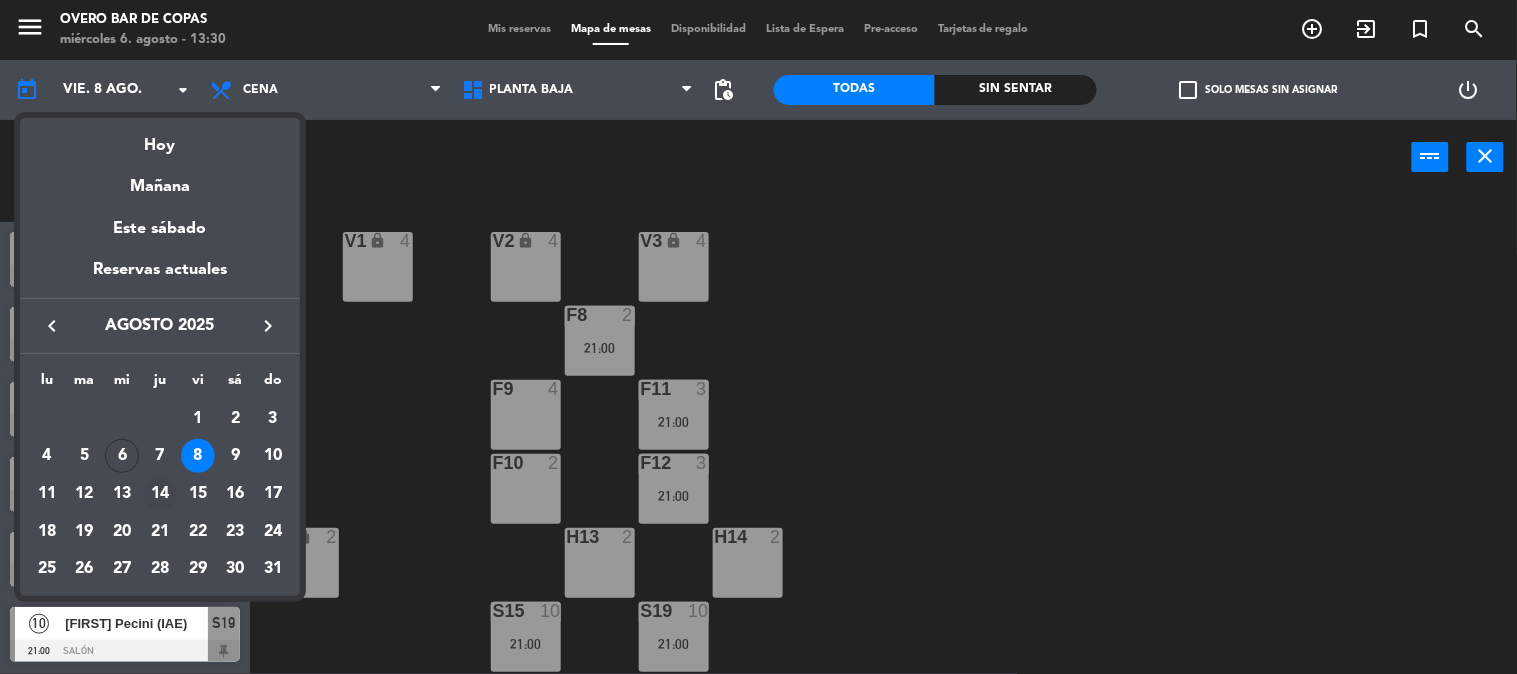 click on "14" at bounding box center (160, 494) 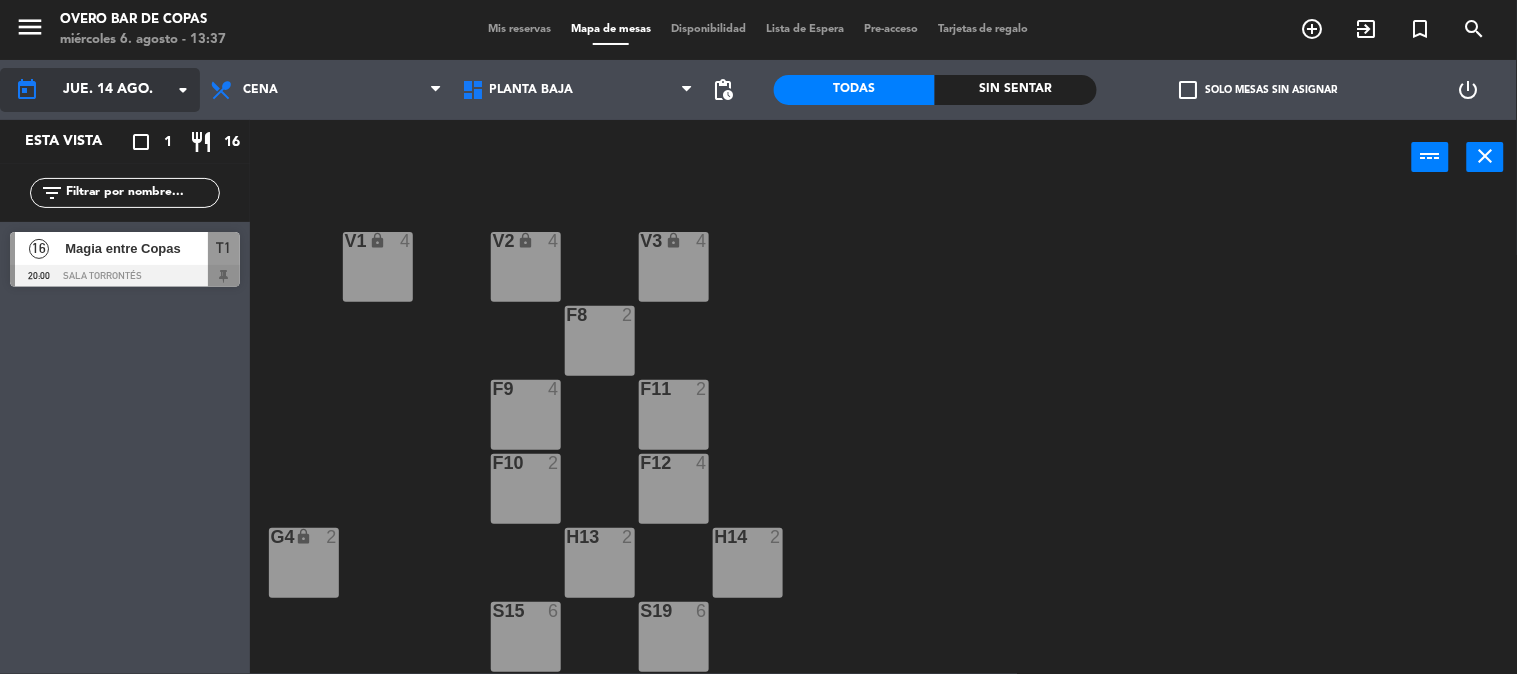 click on "jue. 14 ago." 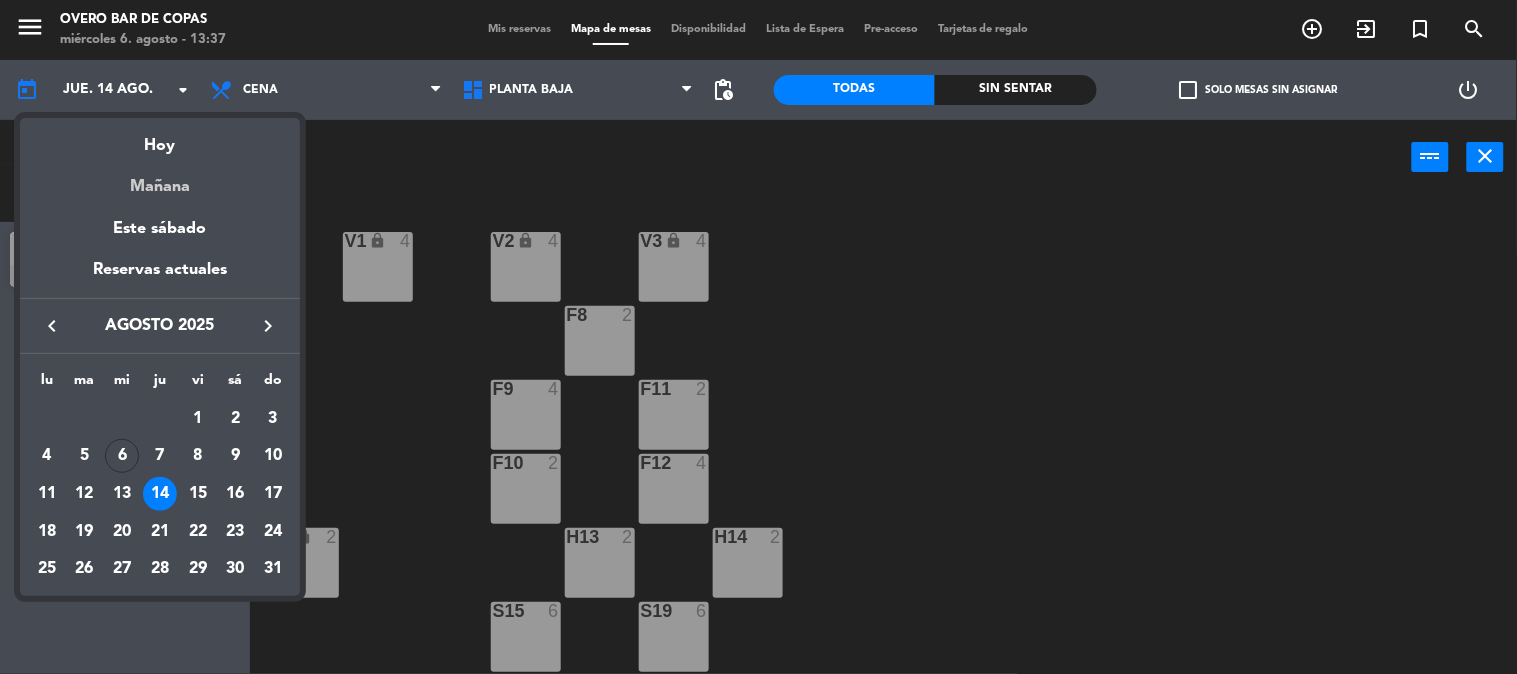 click on "Mañana" at bounding box center (160, 179) 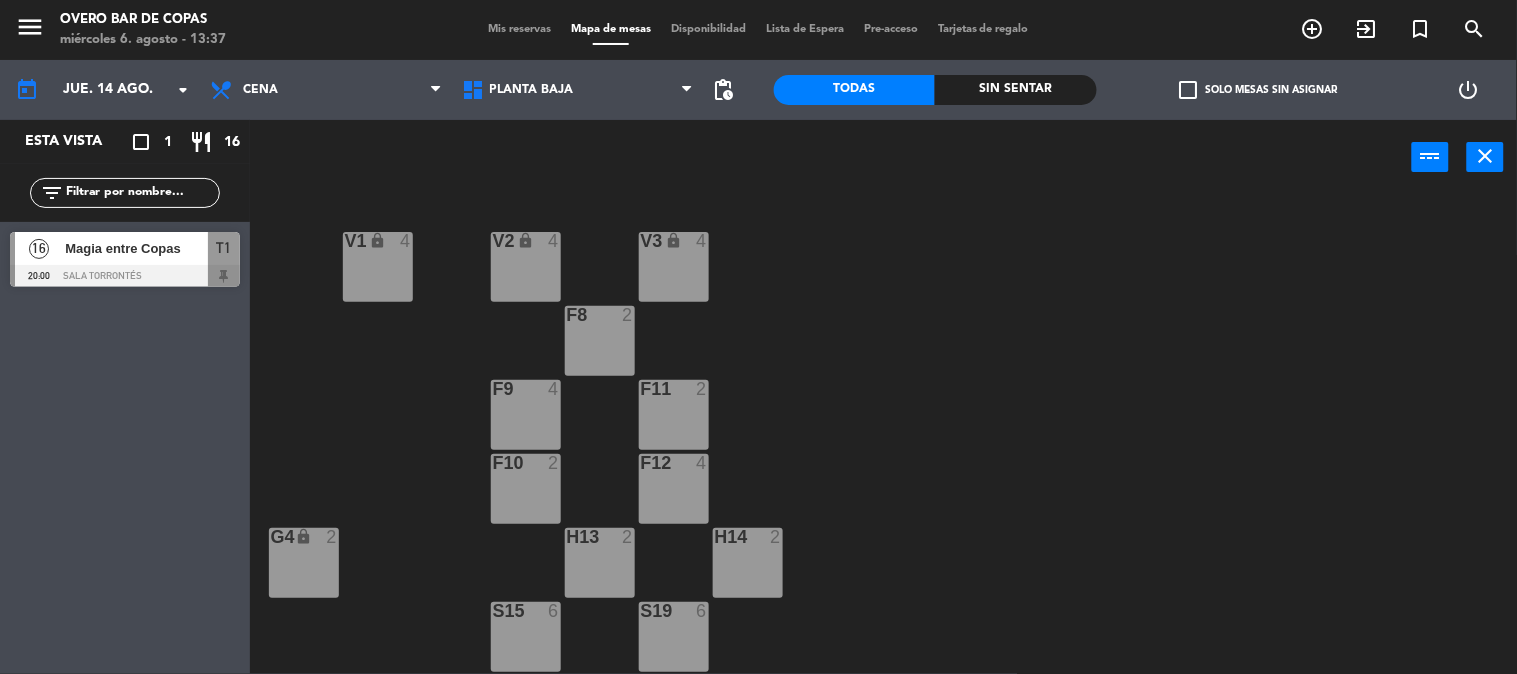 type on "jue. 7 ago." 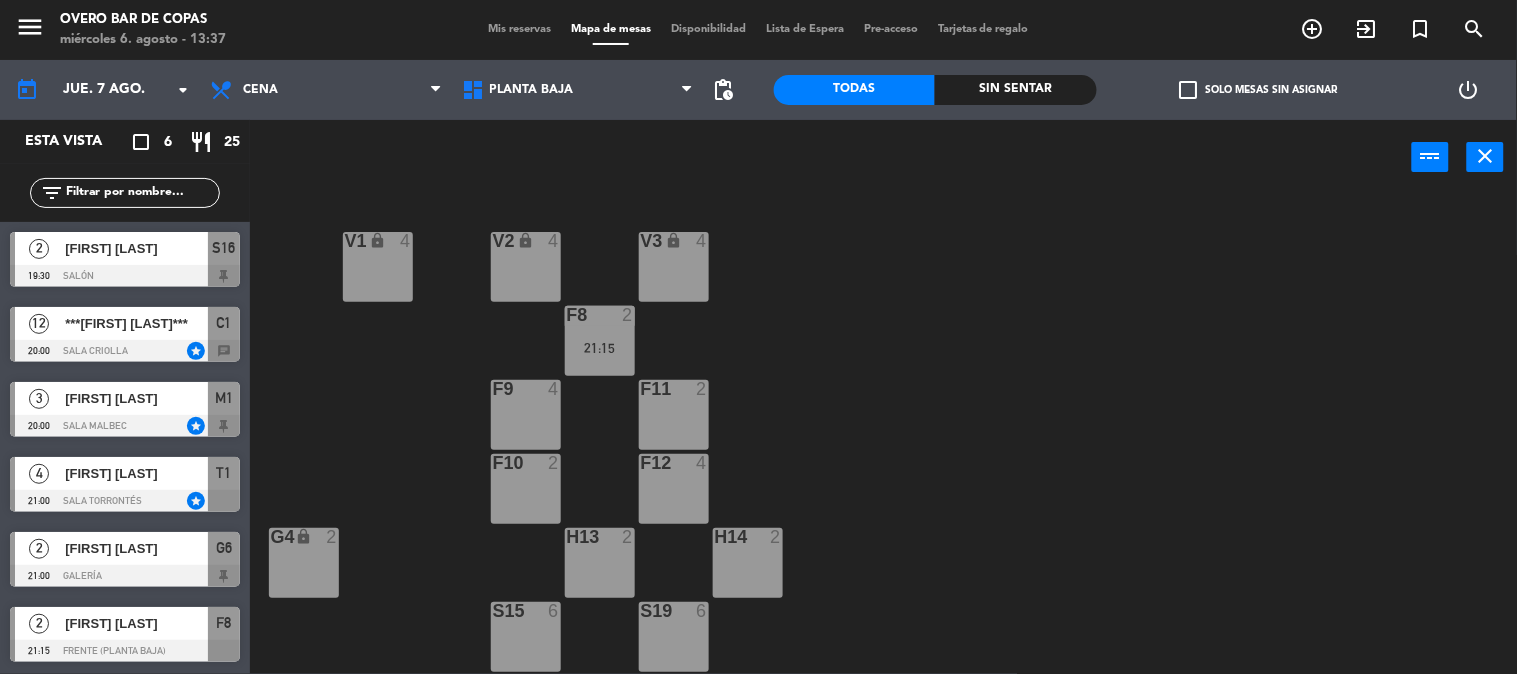 click 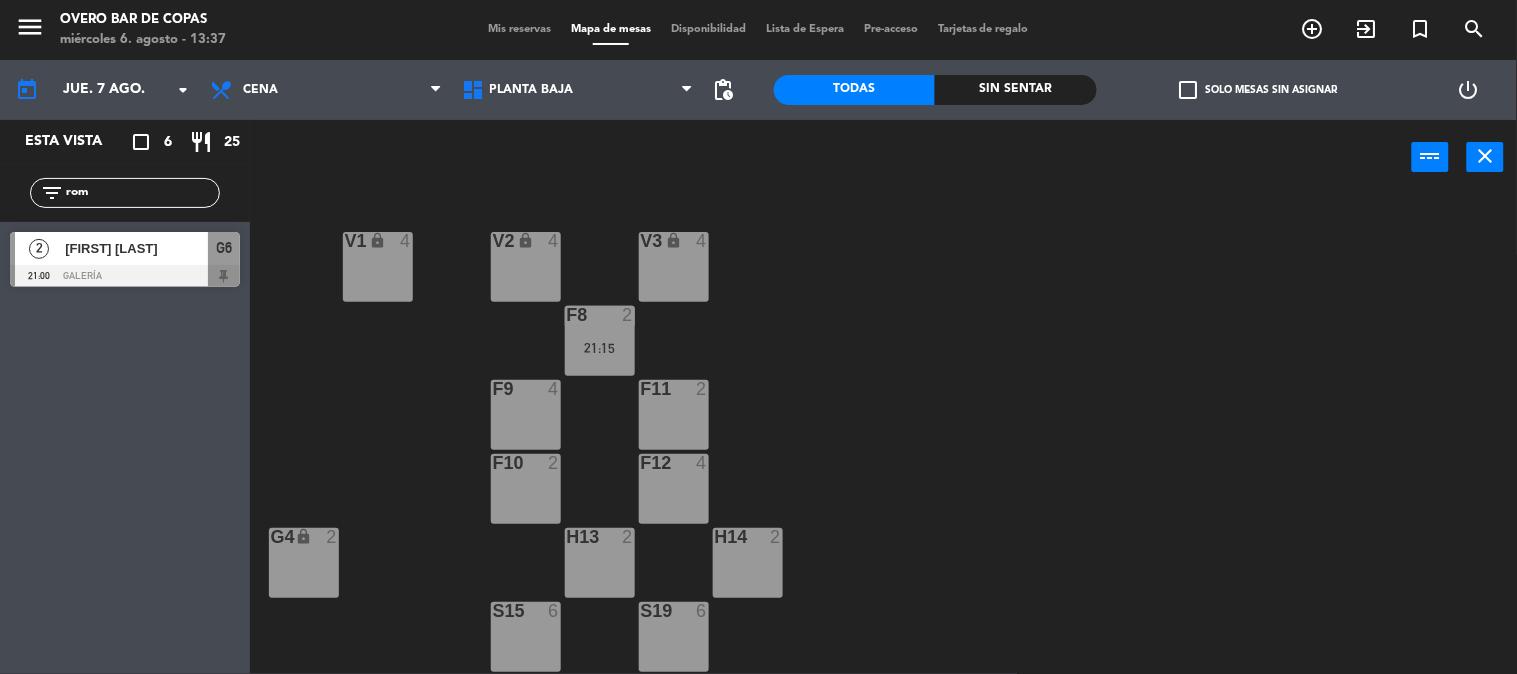 type on "rom" 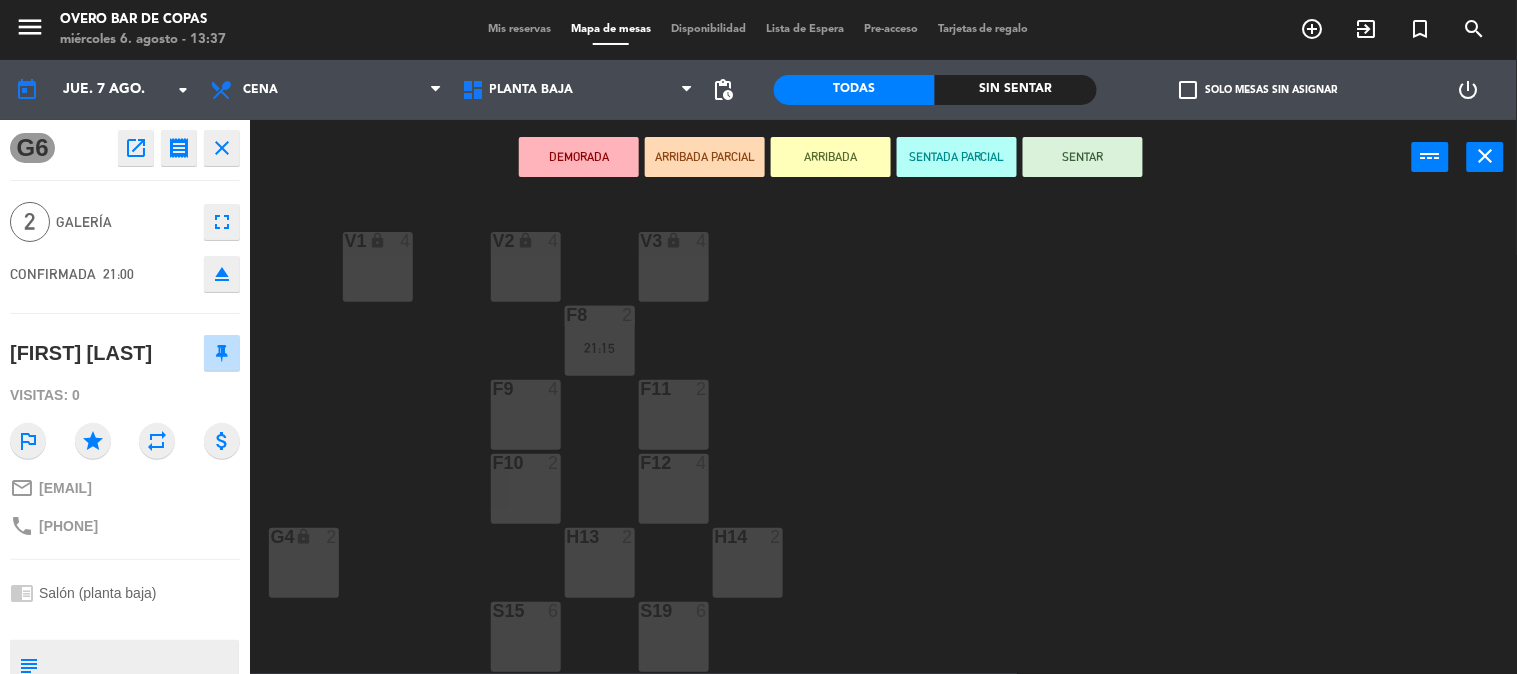 click on "close" 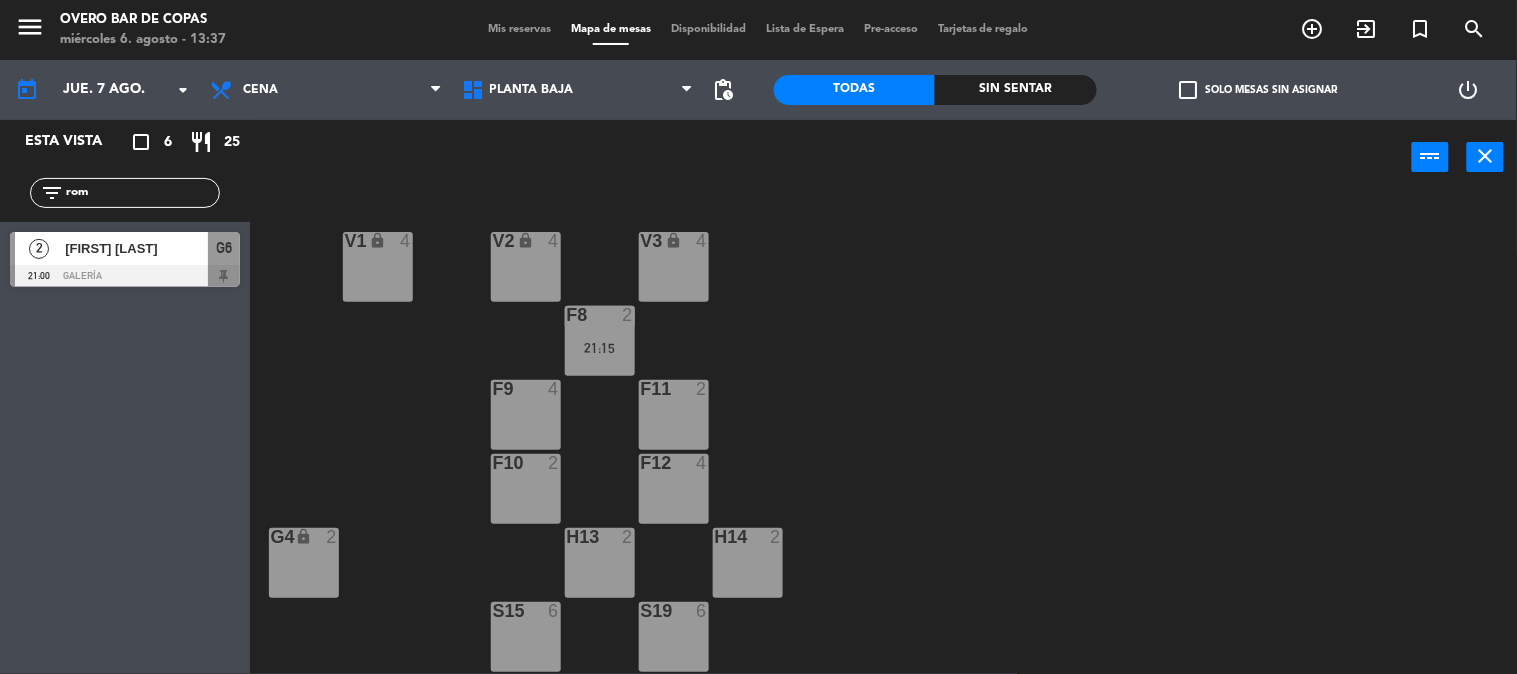 drag, startPoint x: 103, startPoint y: 195, endPoint x: 45, endPoint y: 195, distance: 58 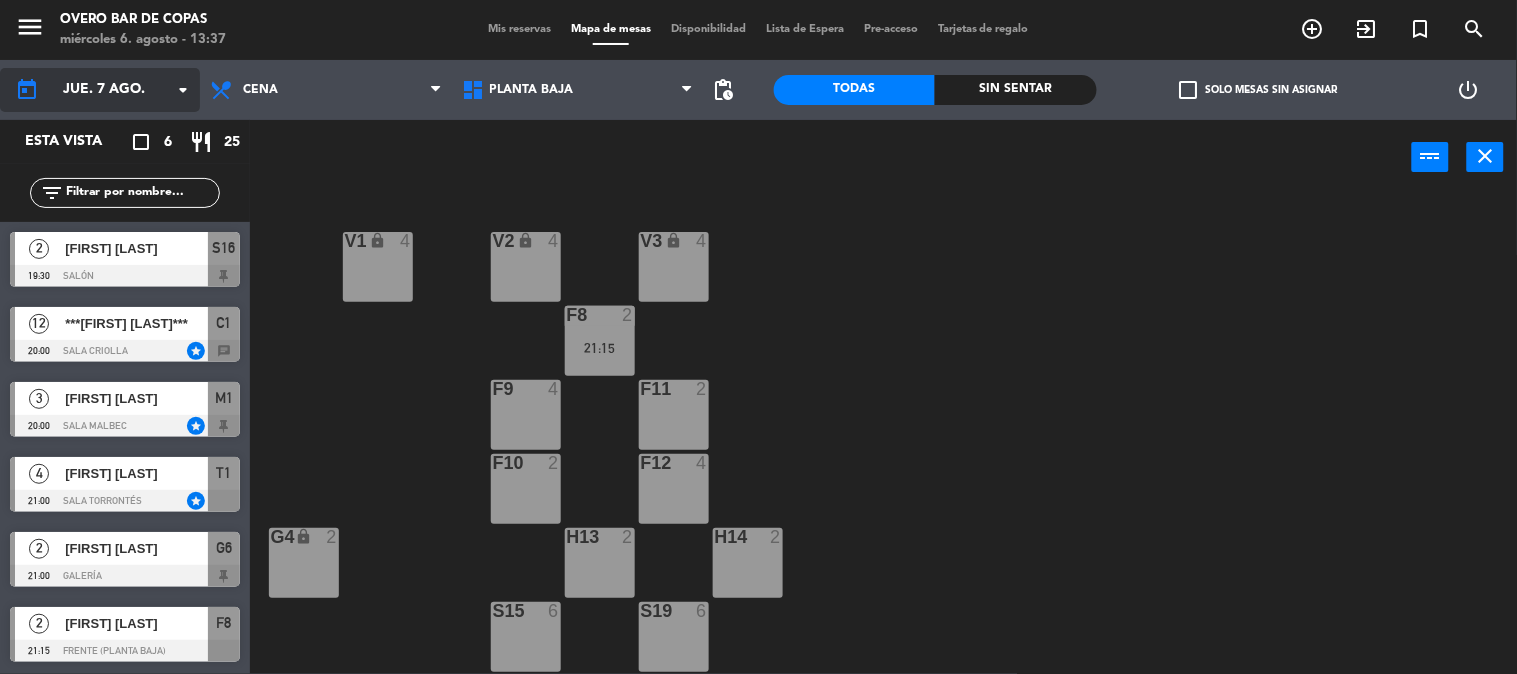 type 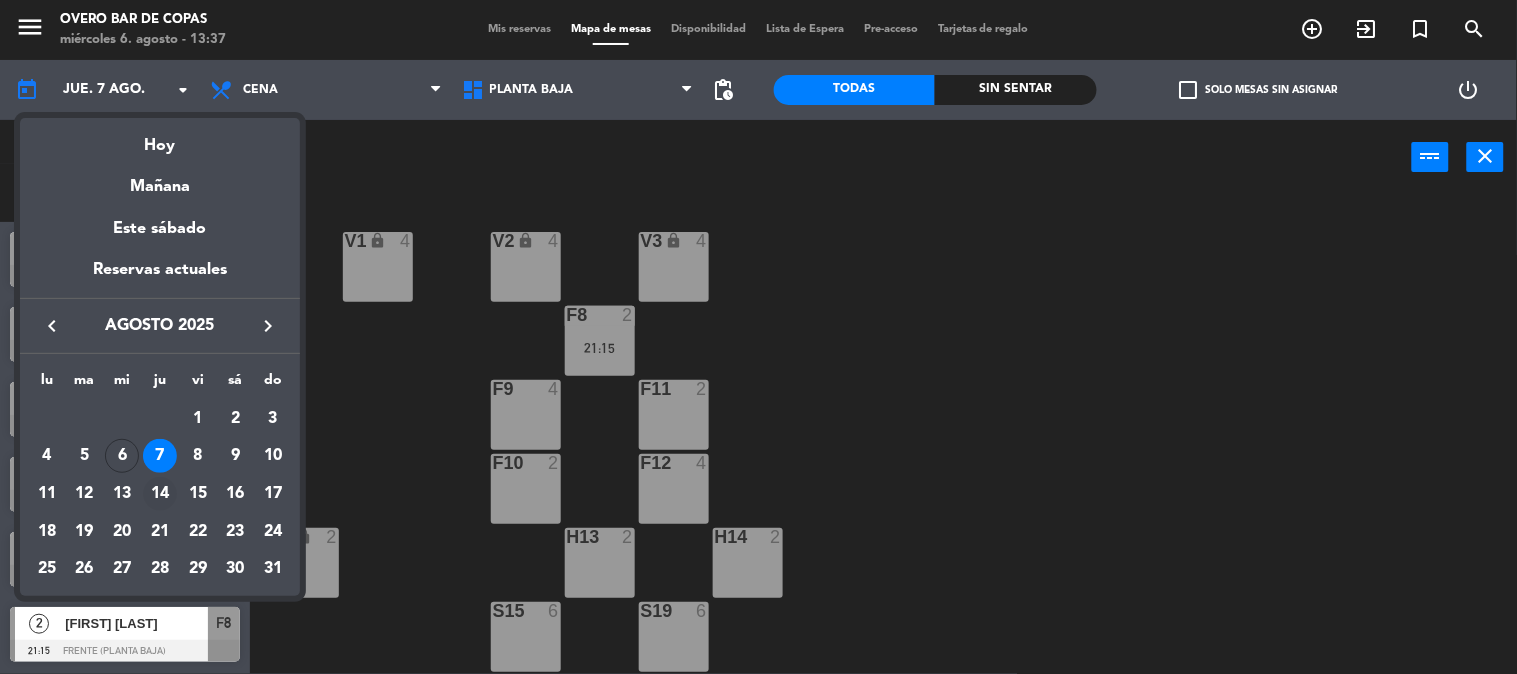click on "14" at bounding box center (160, 494) 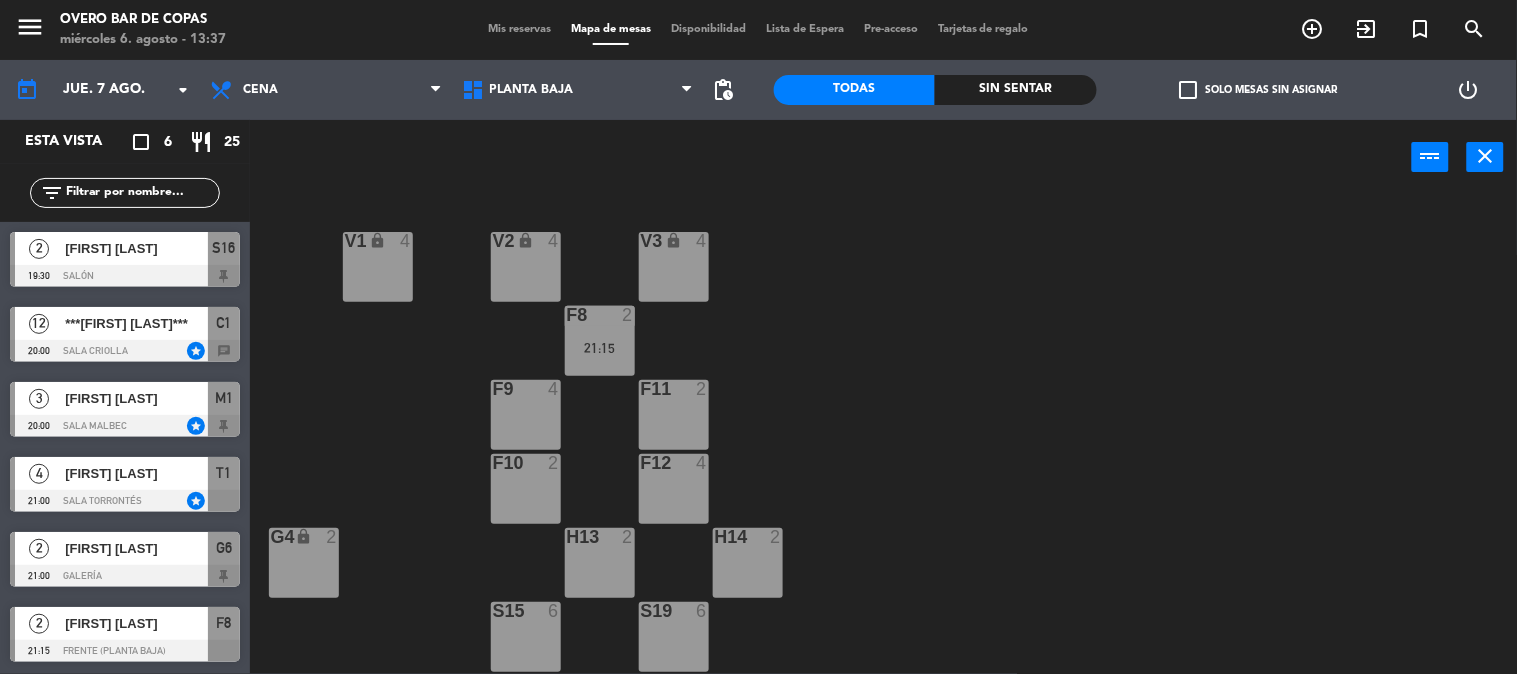 type on "jue. 14 ago." 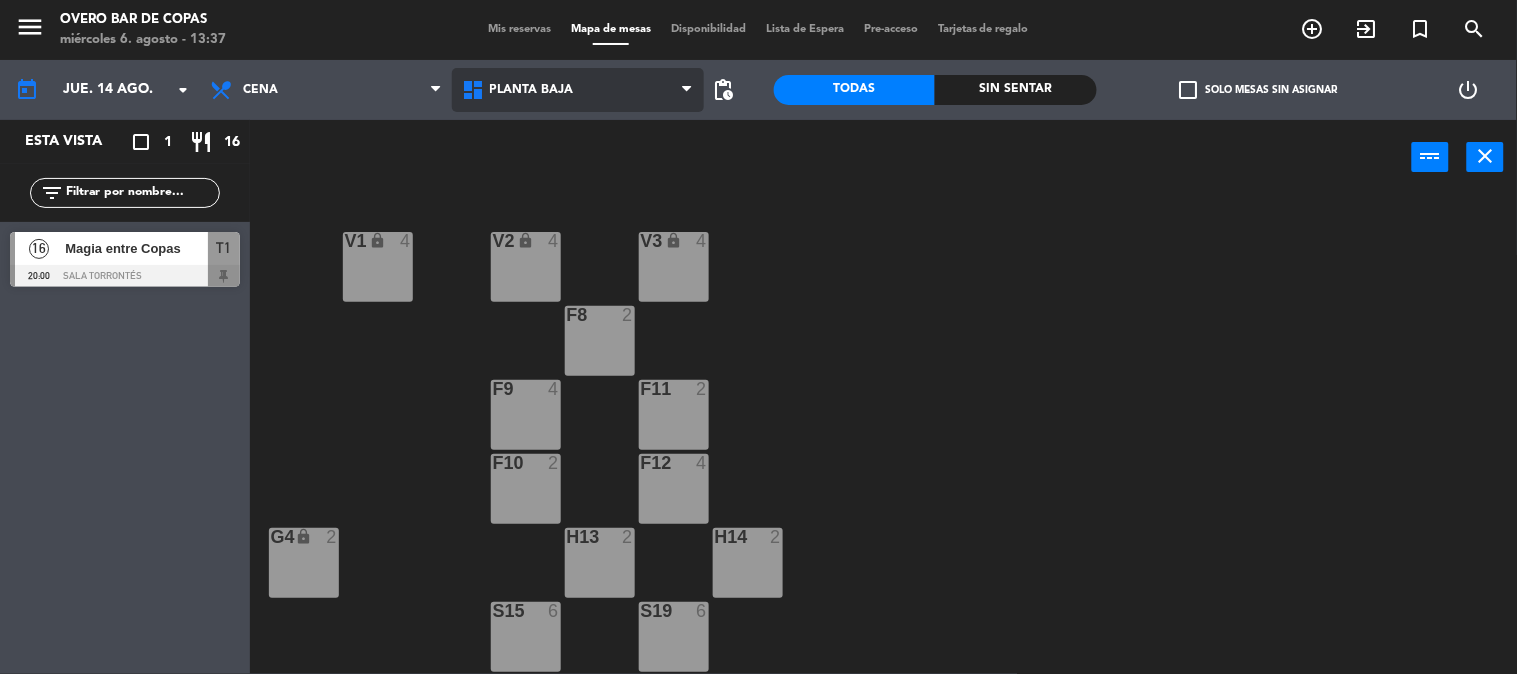 click on "Planta Baja" at bounding box center [578, 90] 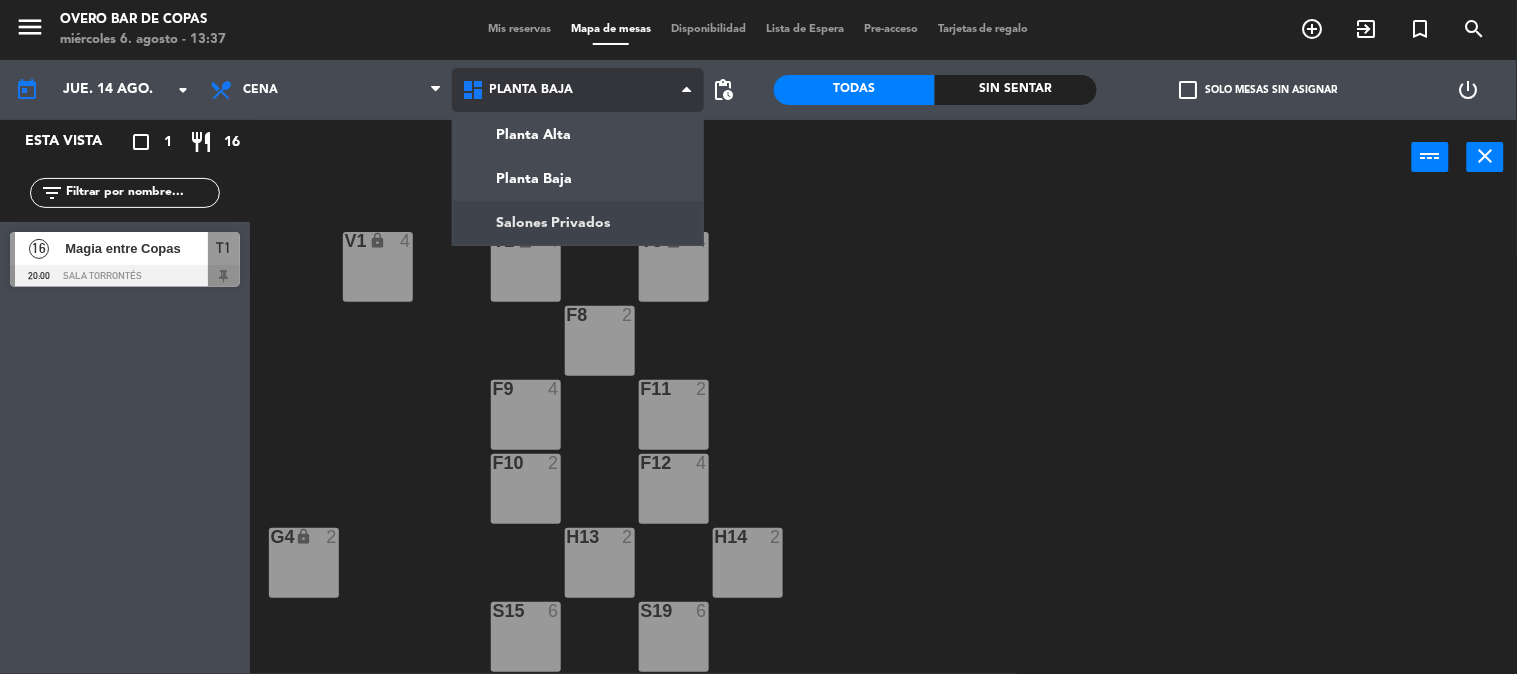click on "menu  Overo Bar de Copas   miércoles 6. agosto - 13:37   Mis reservas   Mapa de mesas   Disponibilidad   Lista de Espera   Pre-acceso   Tarjetas de regalo  add_circle_outline exit_to_app turned_in_not search today    jue. 14 ago. arrow_drop_down  Almuerzo  Cena  Cena  Almuerzo  Cena  Planta Alta   Planta Baja   Salones Privados   Planta Baja   Planta Alta   Planta Baja   Salones Privados  pending_actions  Todas  Sin sentar  check_box_outline_blank   Solo mesas sin asignar   power_settings_new   Esta vista   crop_square  1  restaurant  16 filter_list  16   Magia entre  Copas   20:00   Sala Torrontés  T1 power_input close V1 lock  4  V2 lock  4  V3 lock  4  F8  2  F9  4  F11  2  F10  2  F12  4  G4 lock  2  H13  2  H14  2  S15  6  S19  6  G5 lock  4  S16 lock  2  S20 lock  2  G6 lock  4  S17 lock  2  S21 lock  2  S22  6  S18  6  G7 lock  2  B23  2  B24 lock  2" 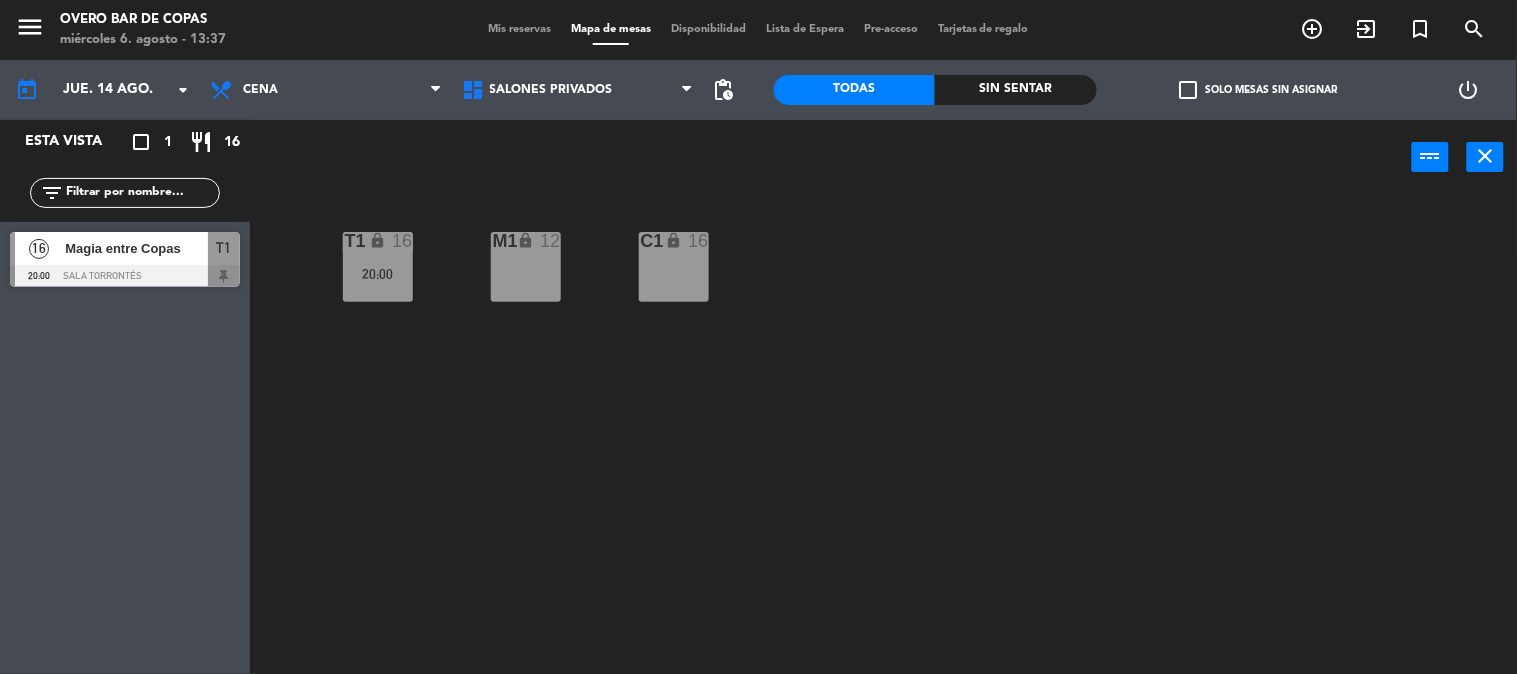 click on "M1 lock  12" at bounding box center (526, 267) 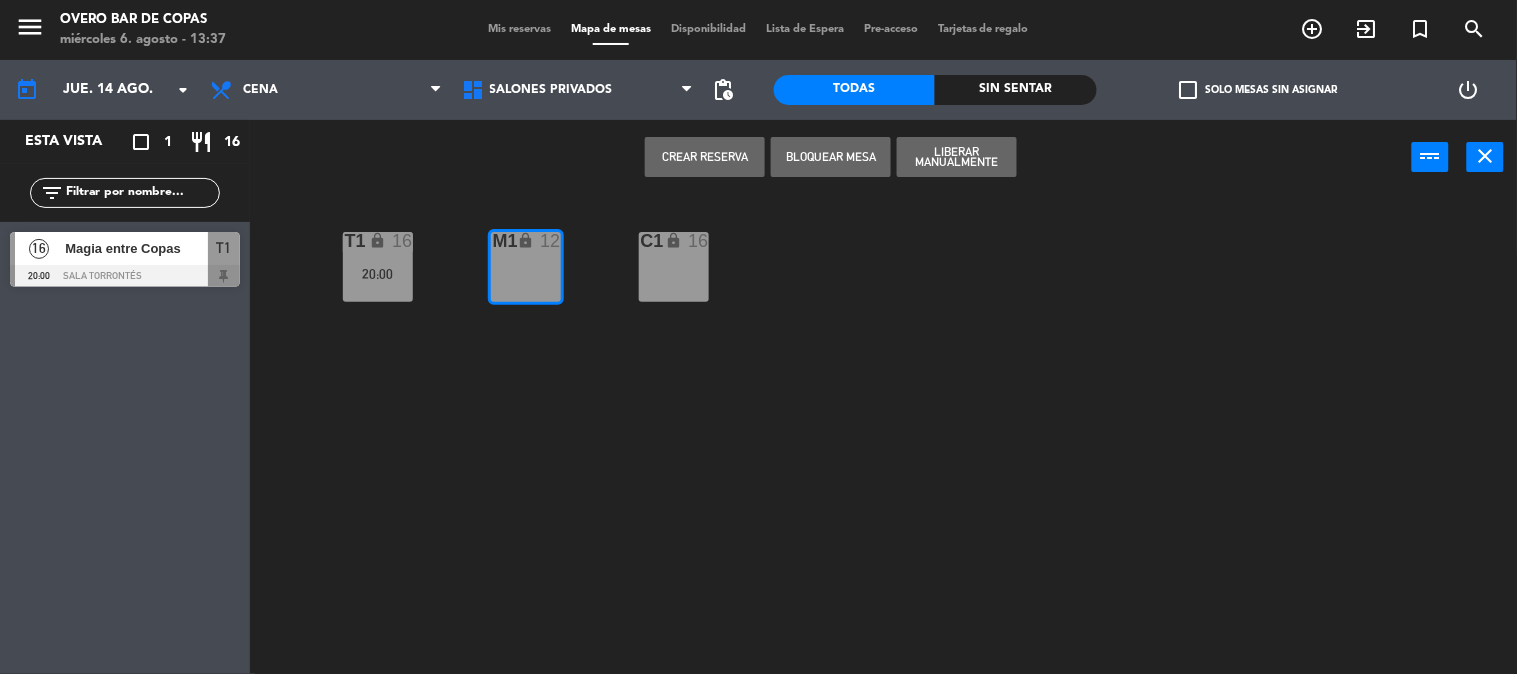 click on "Crear Reserva" at bounding box center (705, 157) 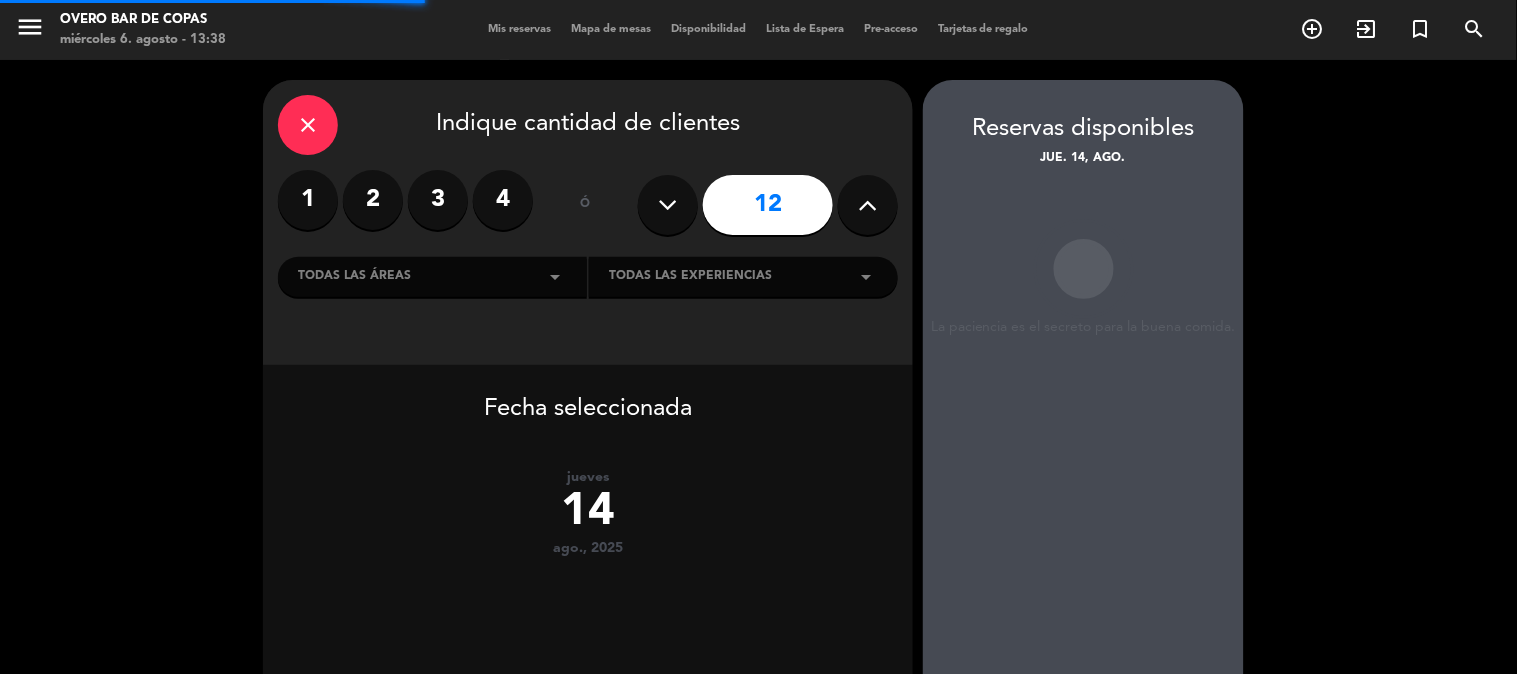 click on "4" at bounding box center (503, 200) 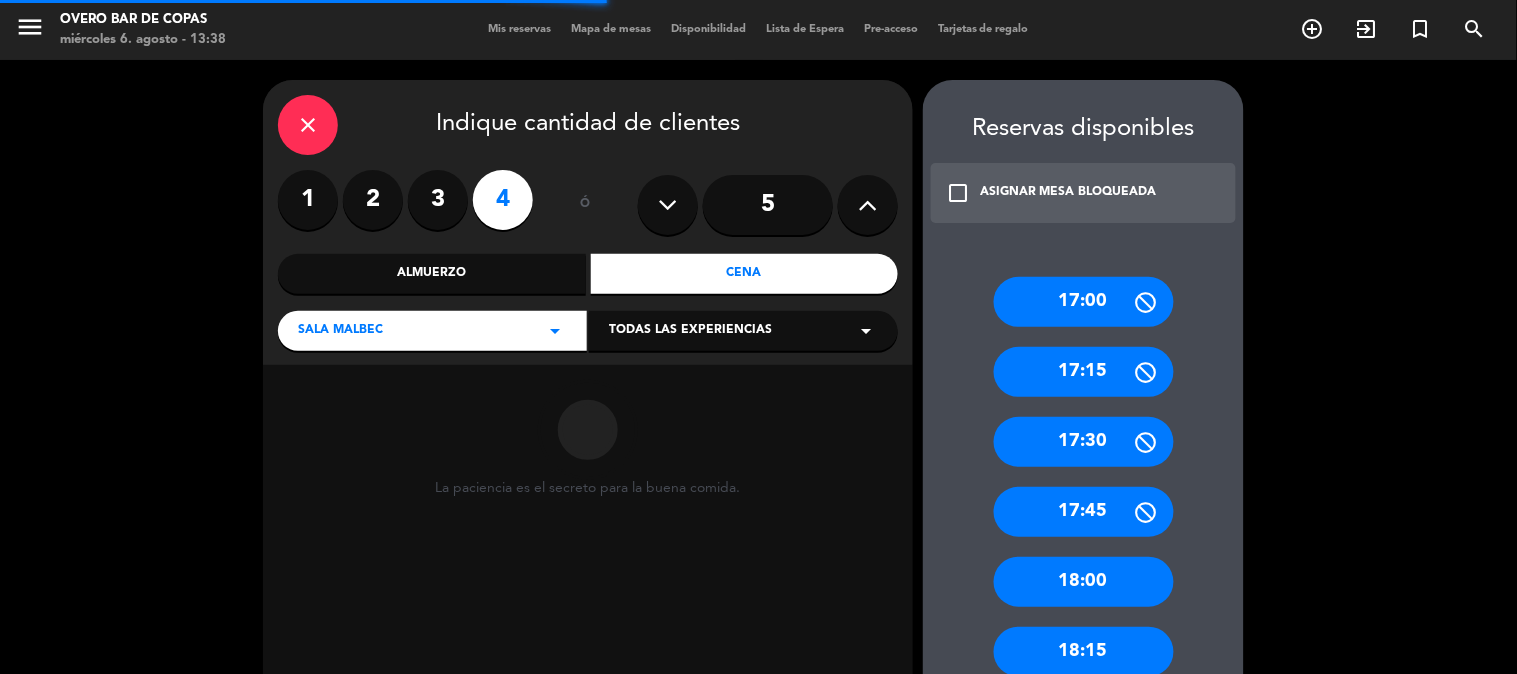 click at bounding box center (868, 205) 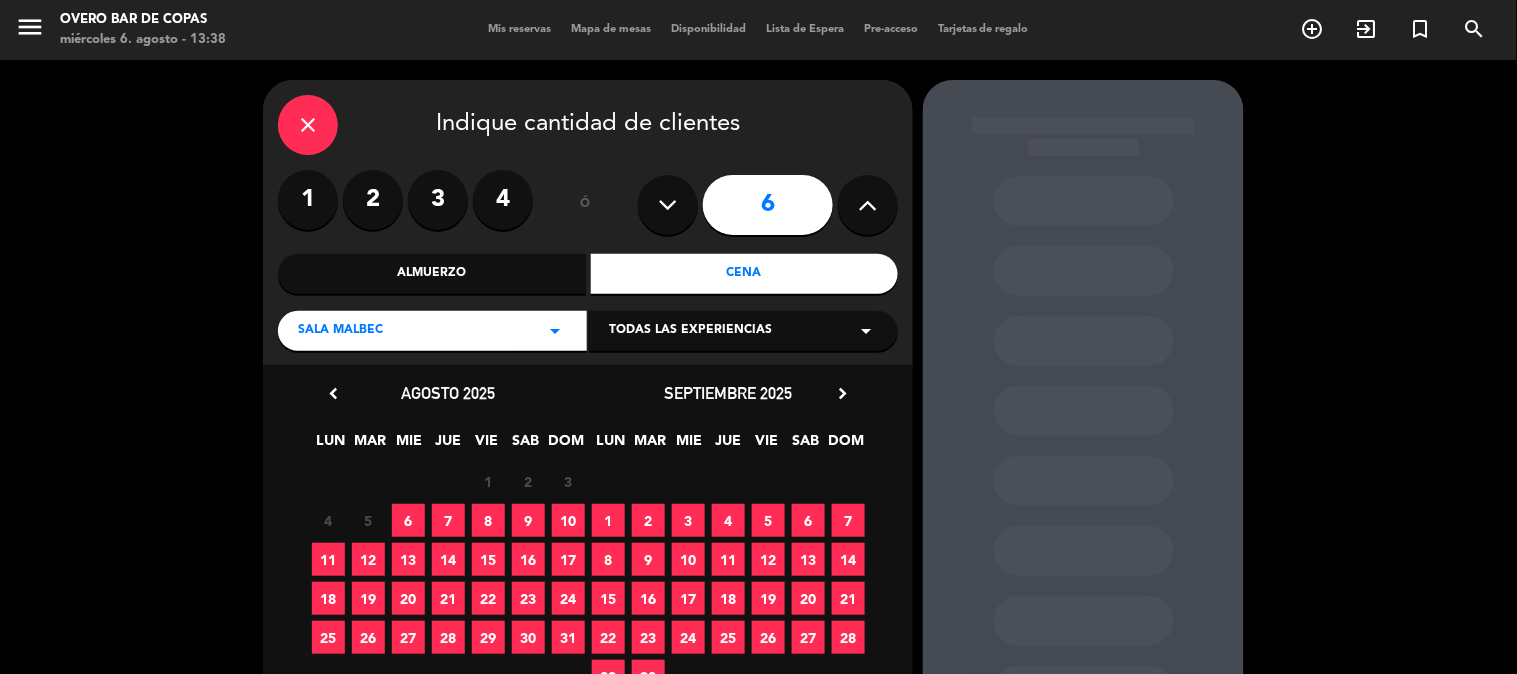 drag, startPoint x: 455, startPoint y: 562, endPoint x: 447, endPoint y: 571, distance: 12.0415945 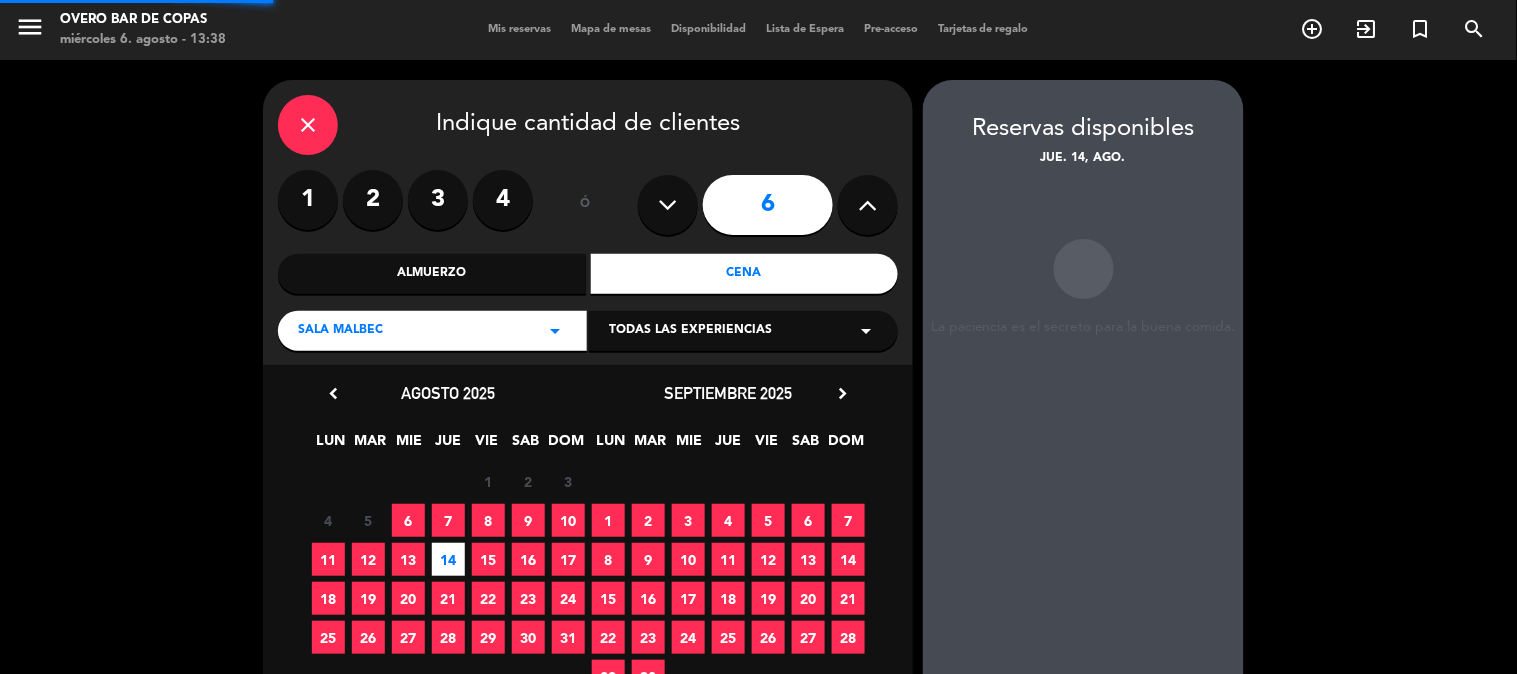scroll, scrollTop: 80, scrollLeft: 0, axis: vertical 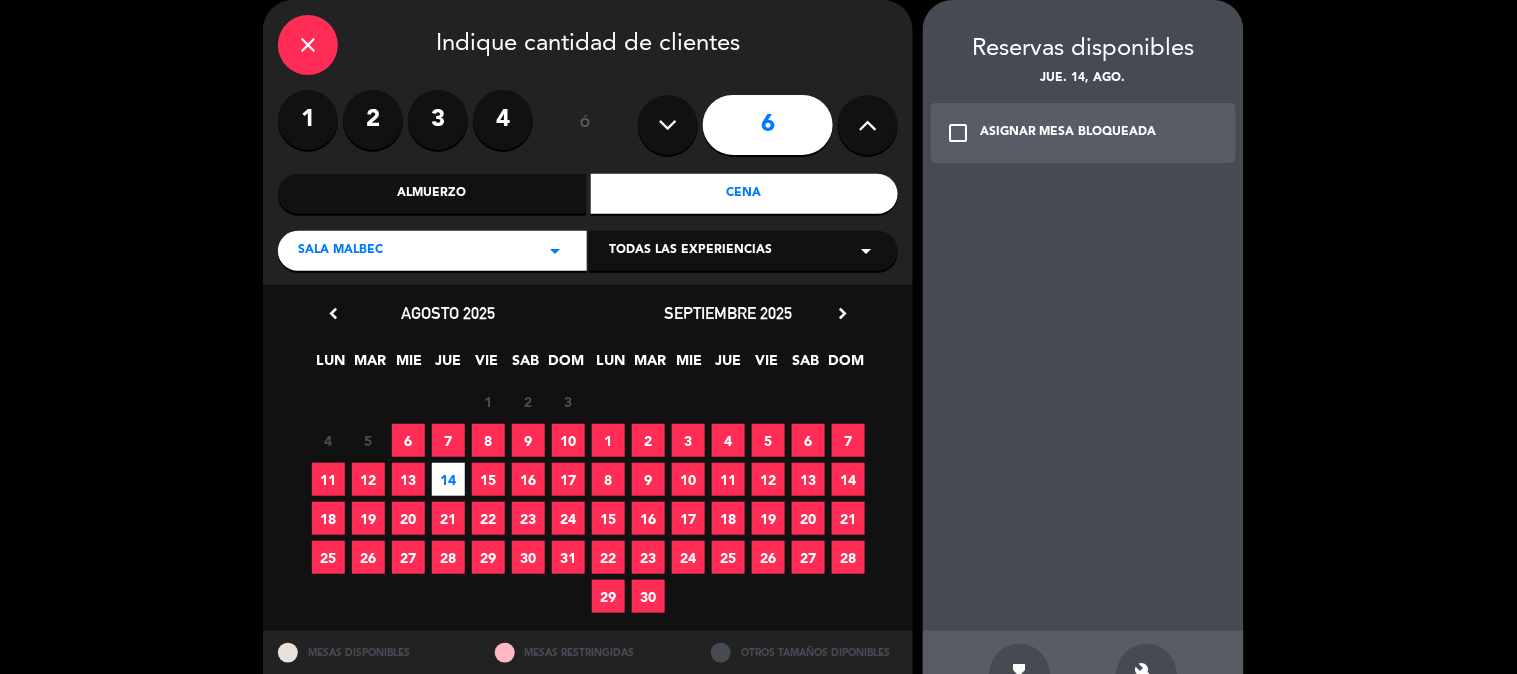 click on "ASIGNAR MESA BLOQUEADA" at bounding box center (1068, 133) 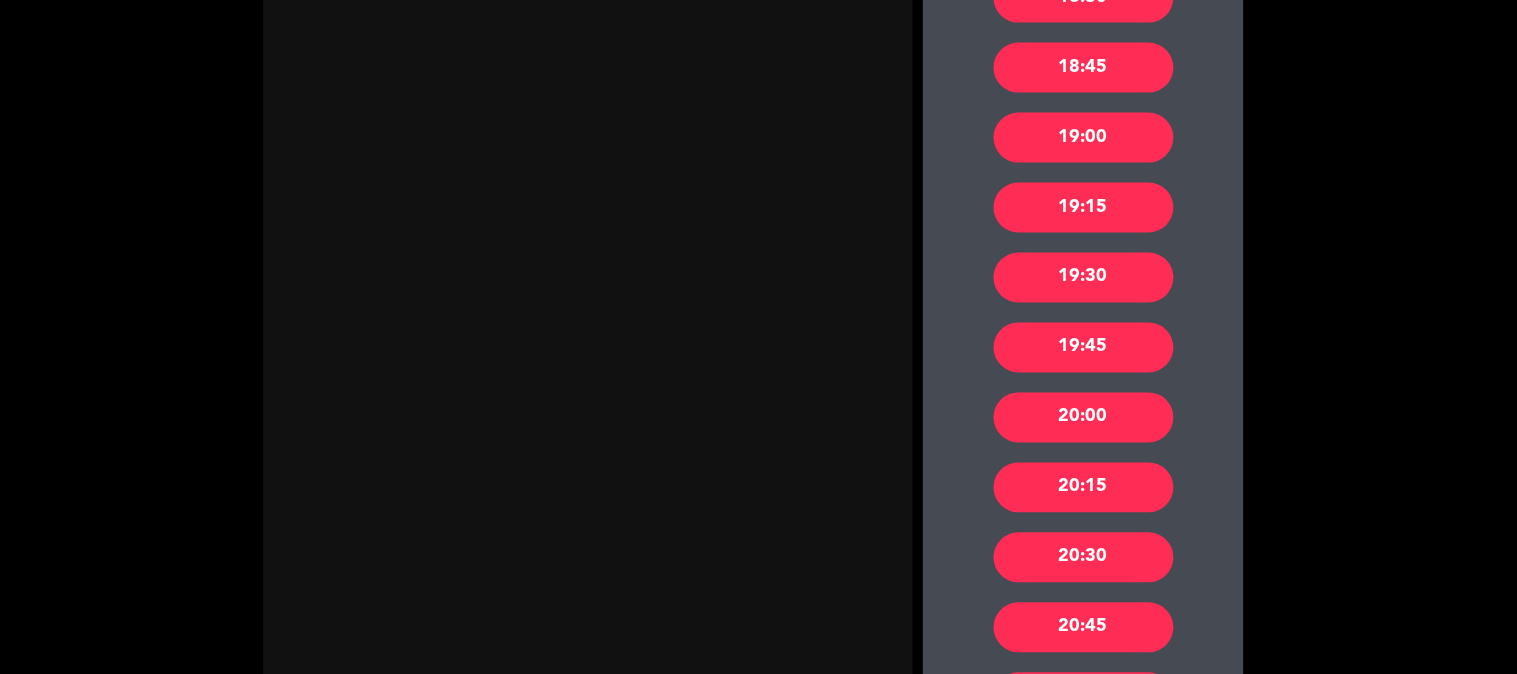 scroll, scrollTop: 745, scrollLeft: 0, axis: vertical 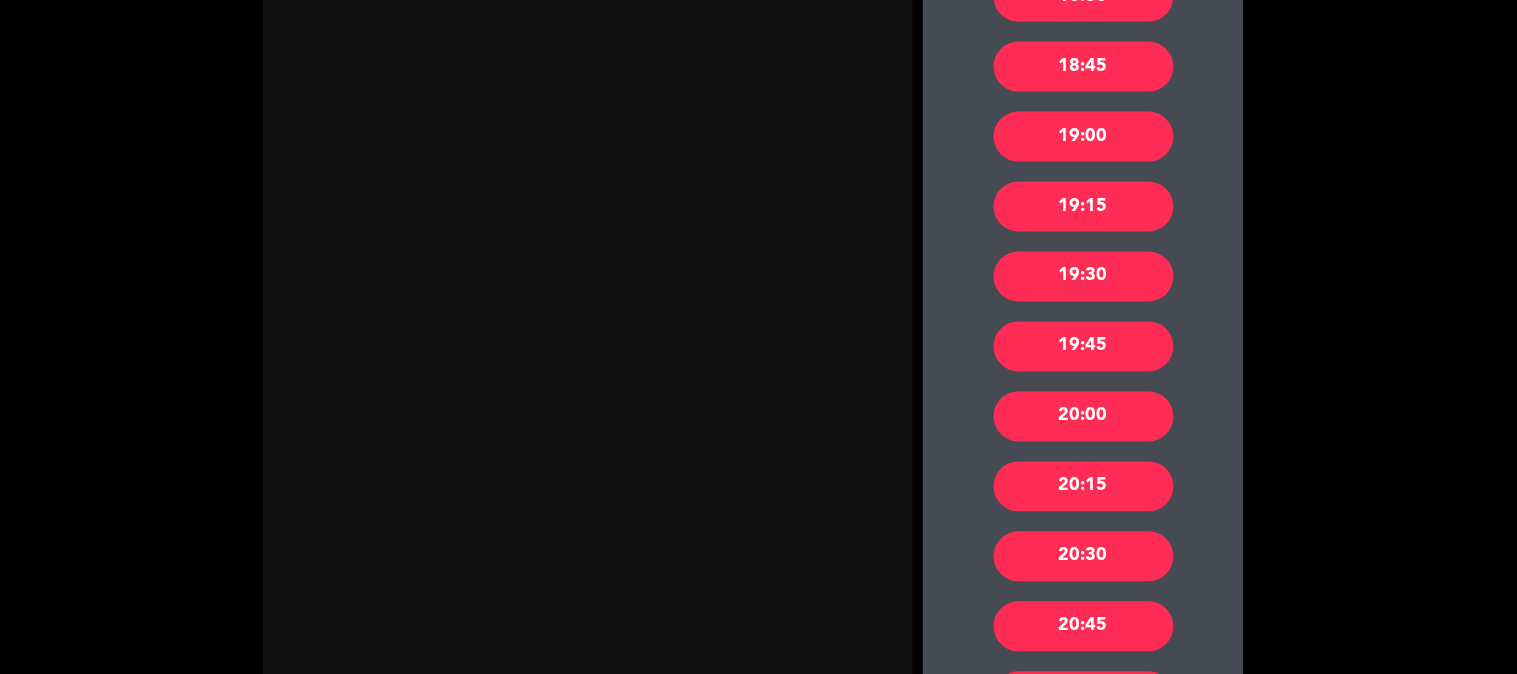 click on "20:30" at bounding box center [1084, 557] 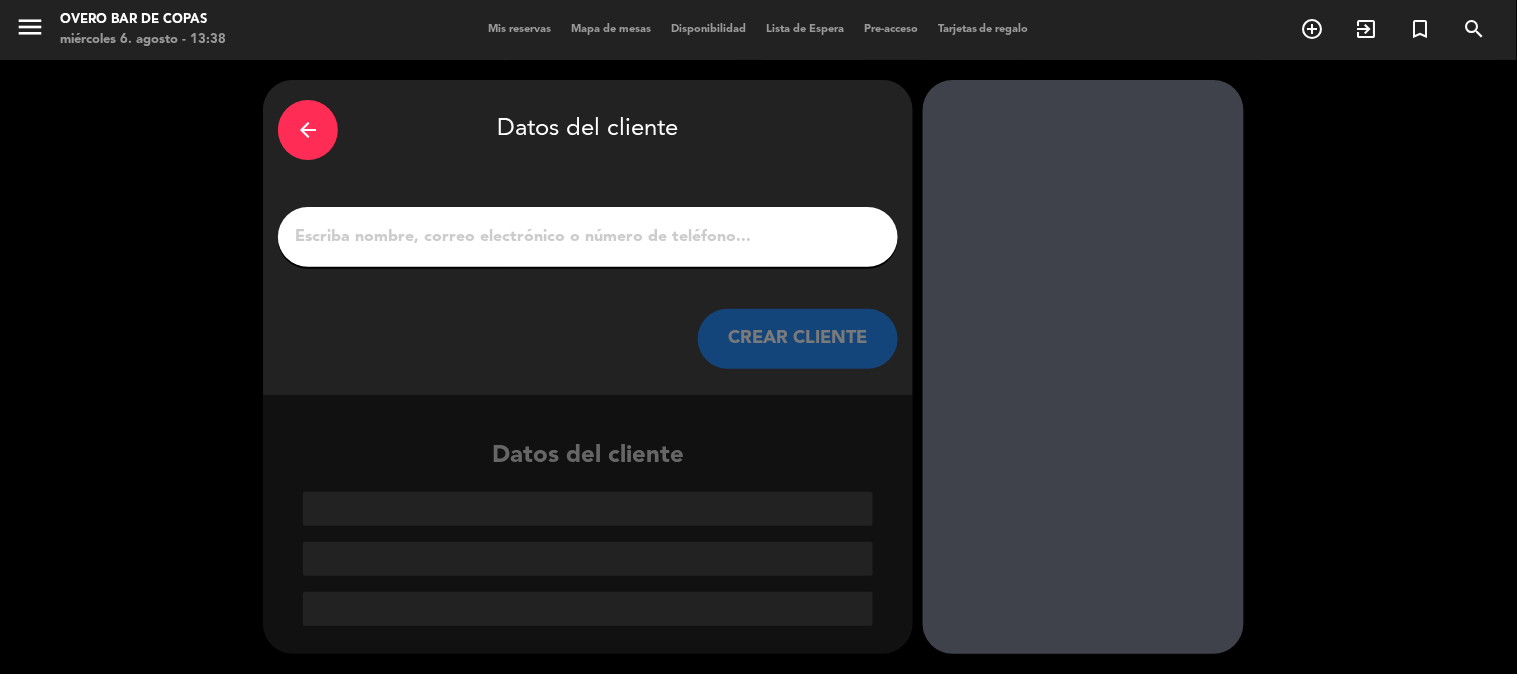 click on "1" at bounding box center [588, 237] 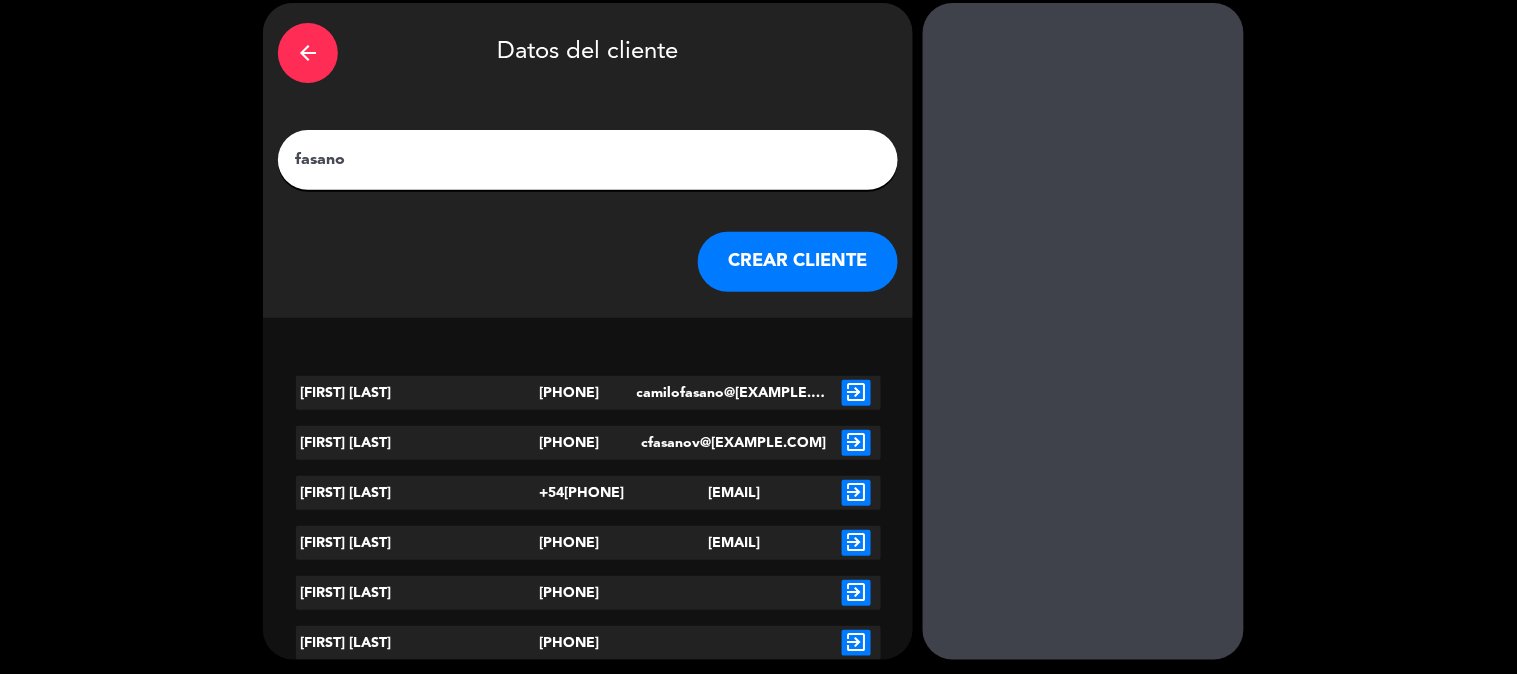 scroll, scrollTop: 82, scrollLeft: 0, axis: vertical 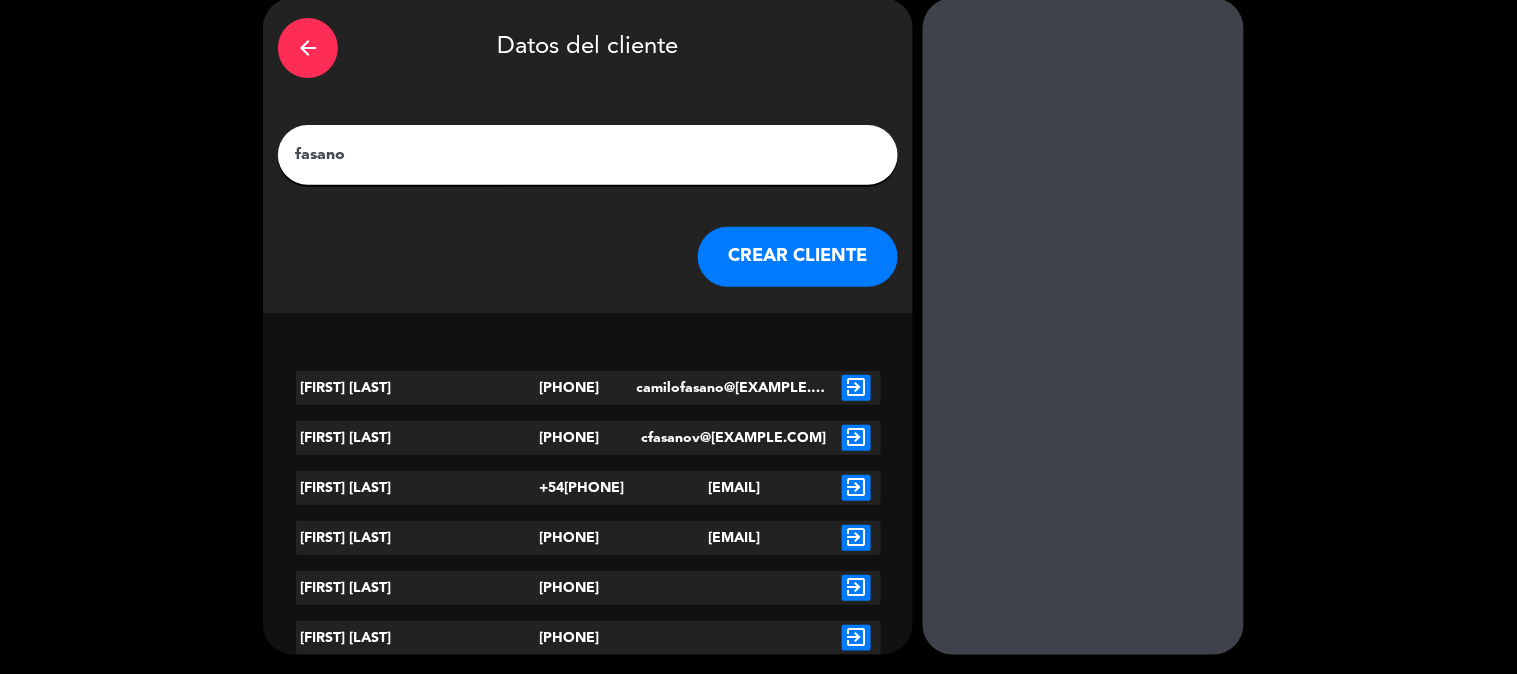 type on "fasano" 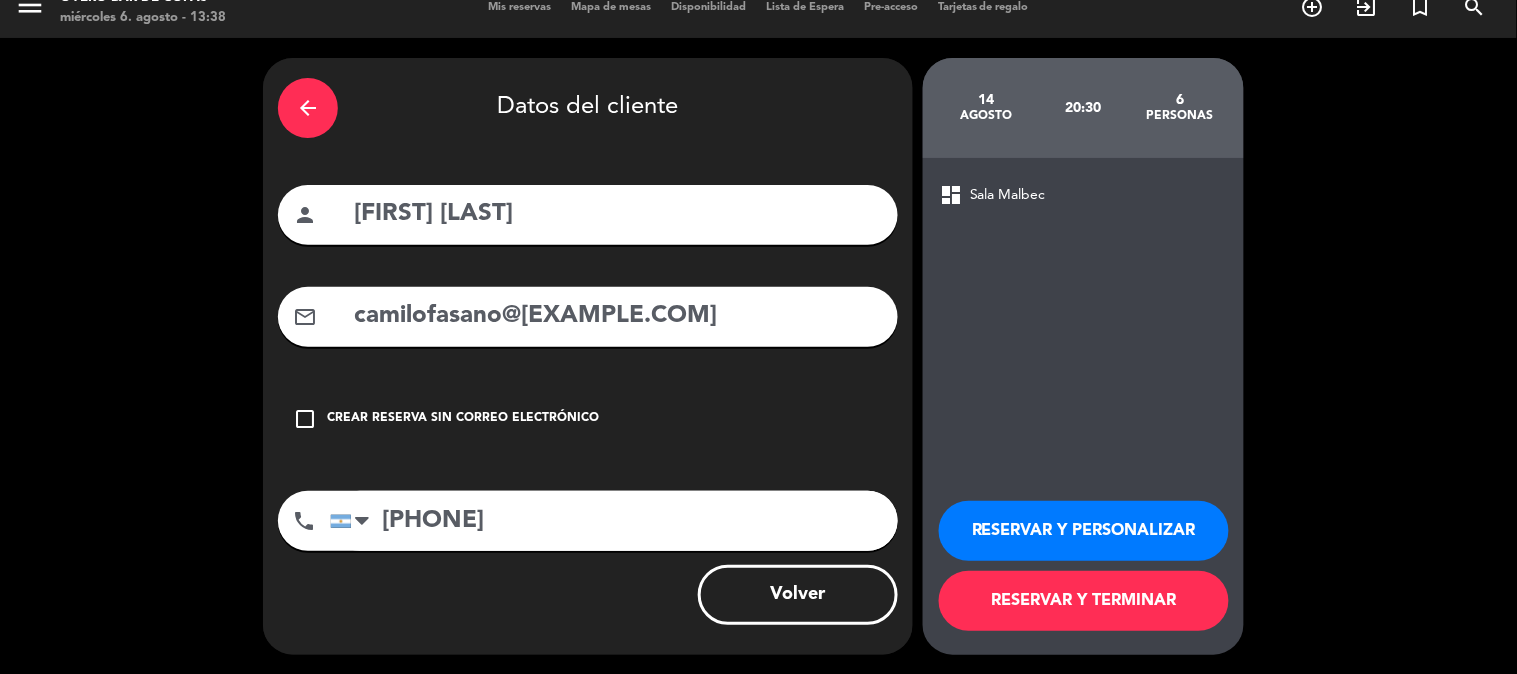 click on "RESERVAR Y TERMINAR" at bounding box center [1084, 601] 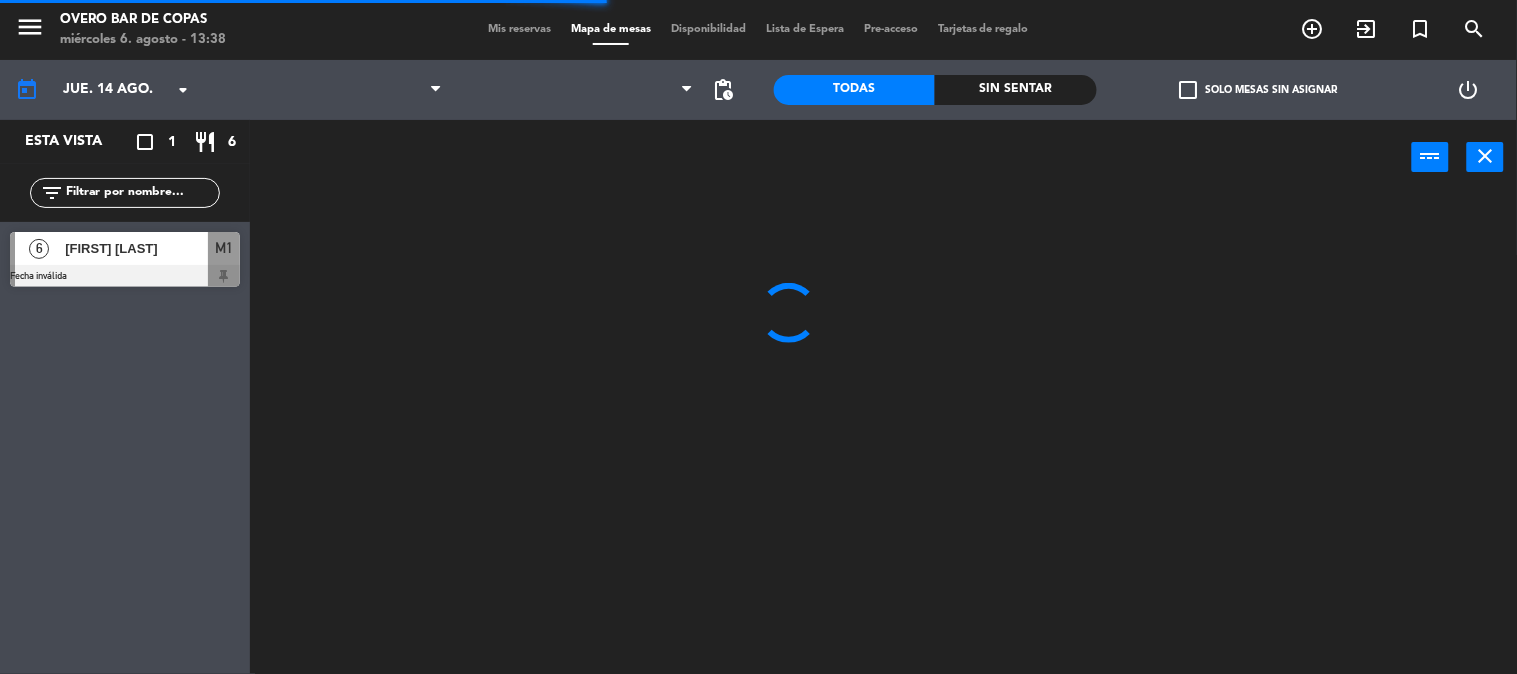 scroll, scrollTop: 0, scrollLeft: 0, axis: both 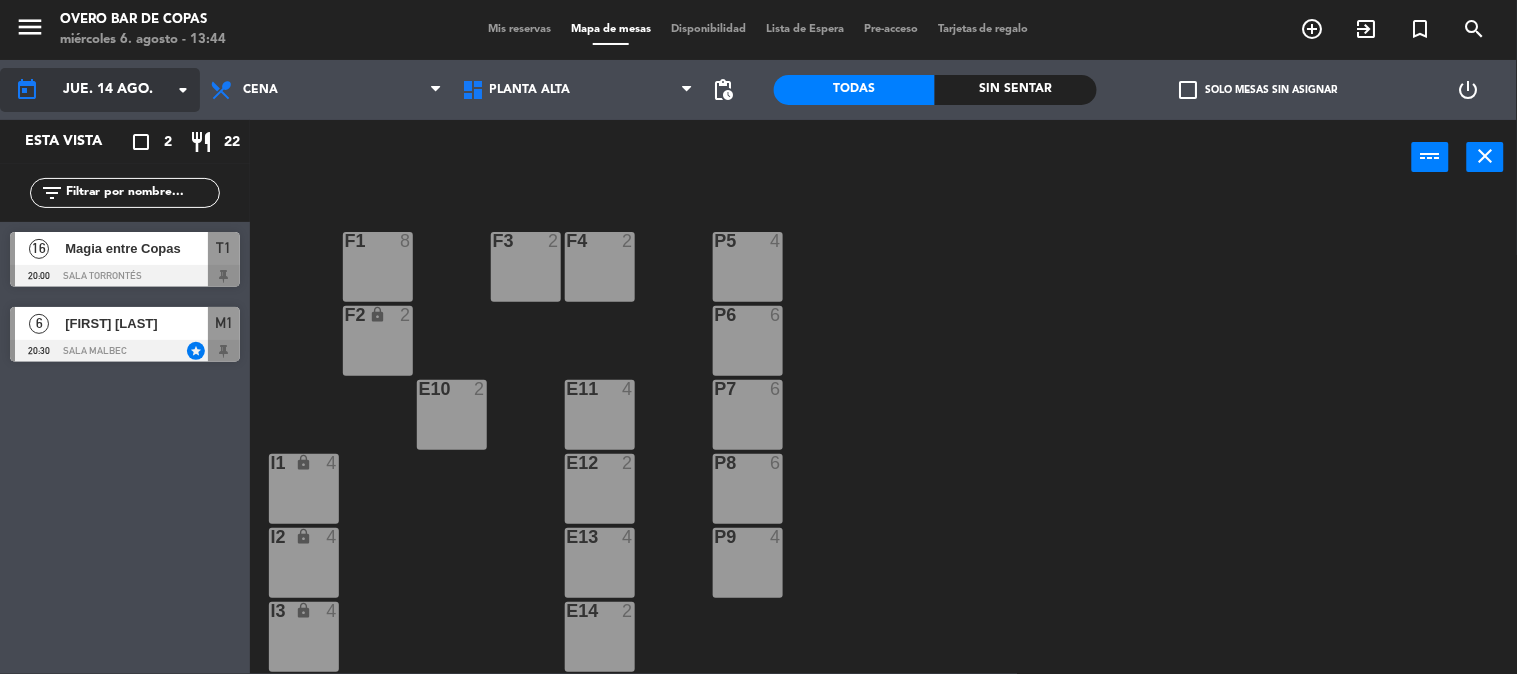 click on "jue. 14 ago." 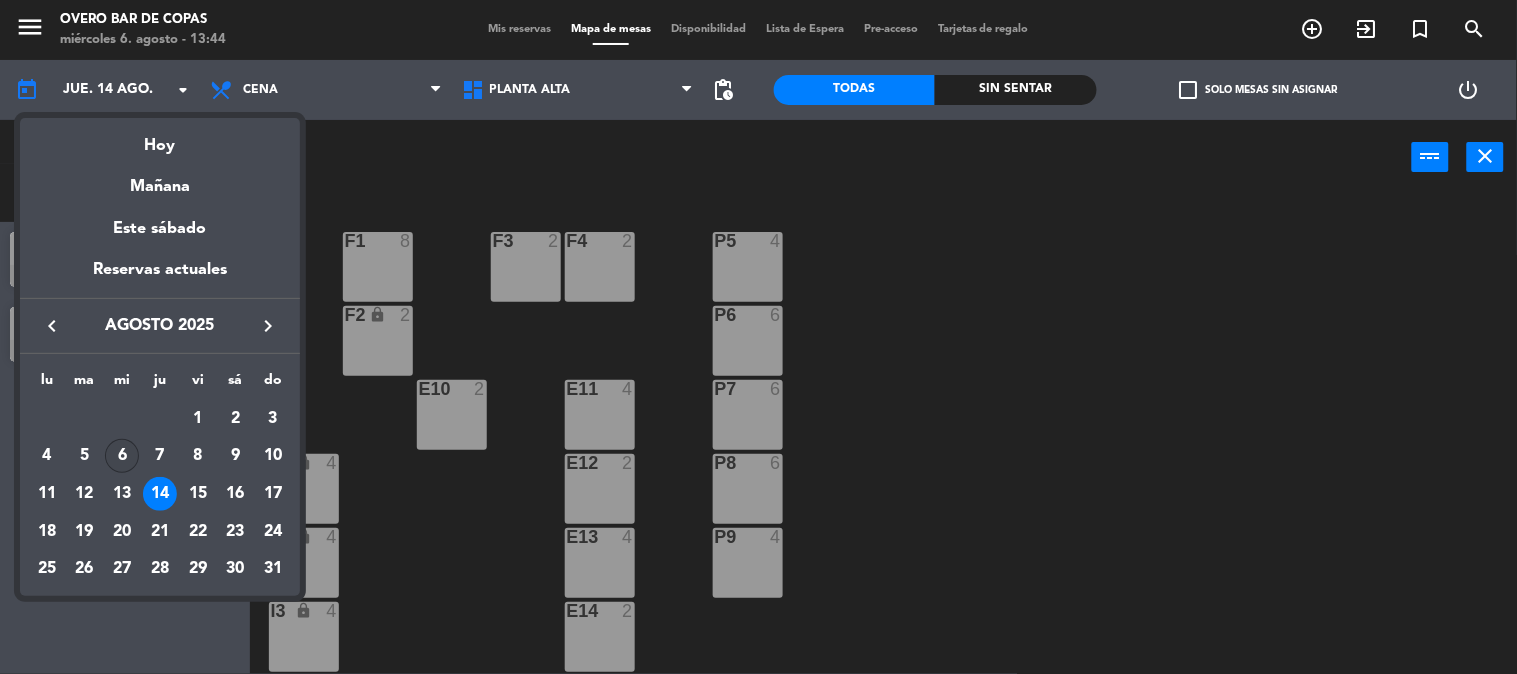click on "6" at bounding box center [122, 456] 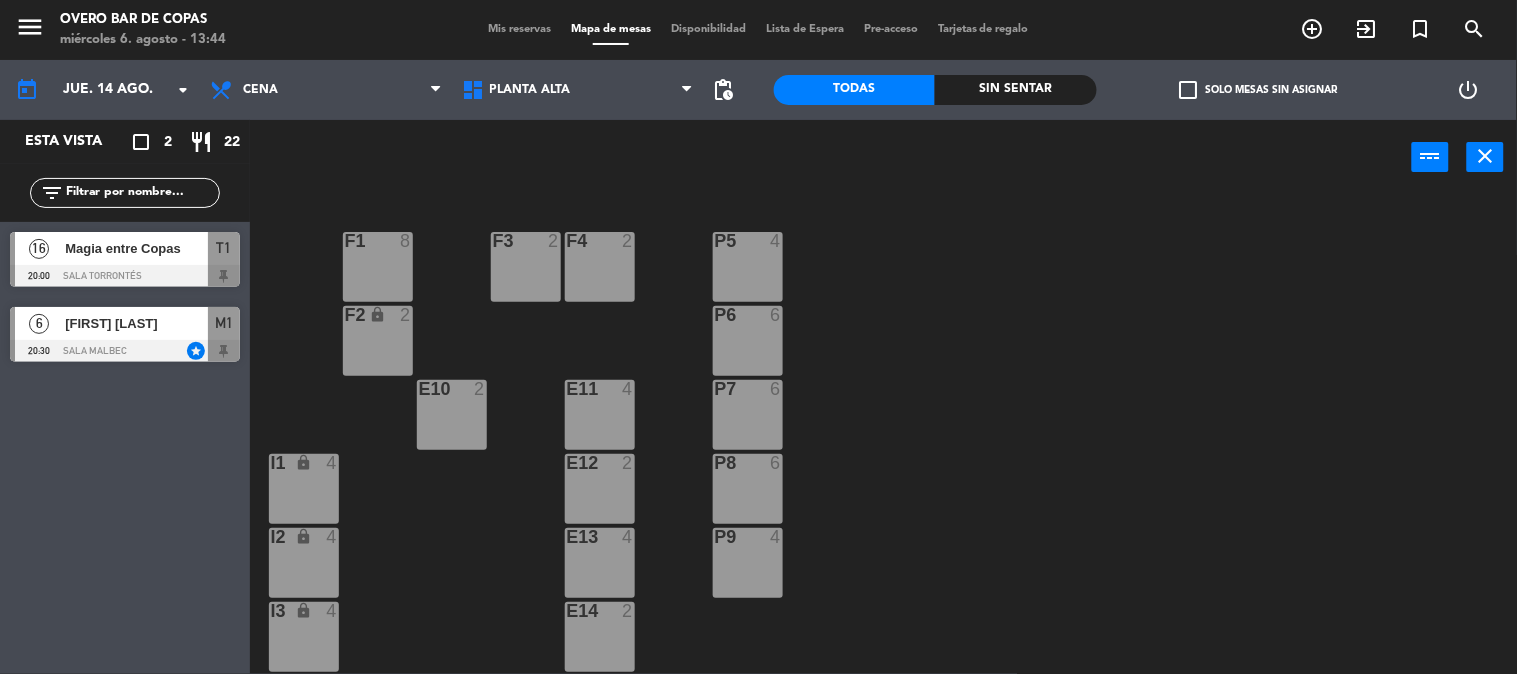 type on "mié. 6 ago." 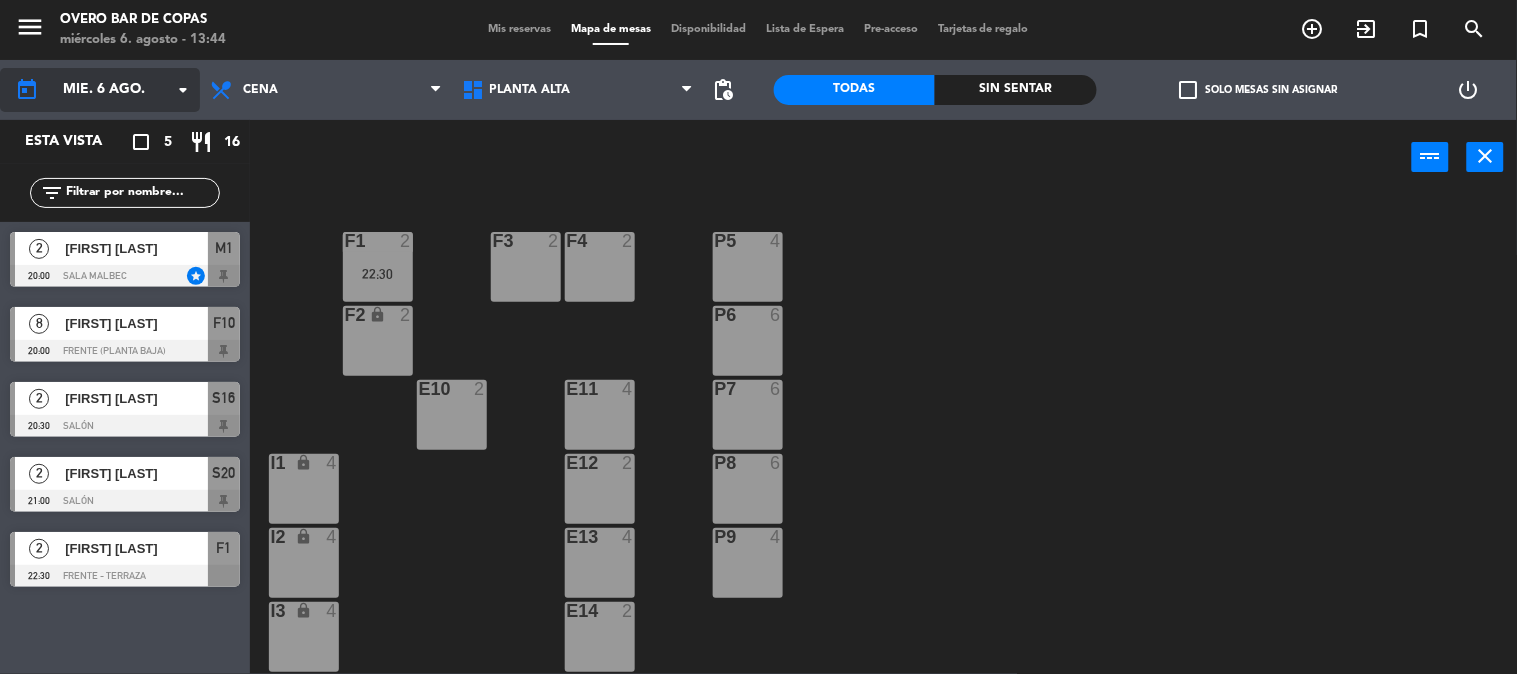 click on "mié. 6 ago." 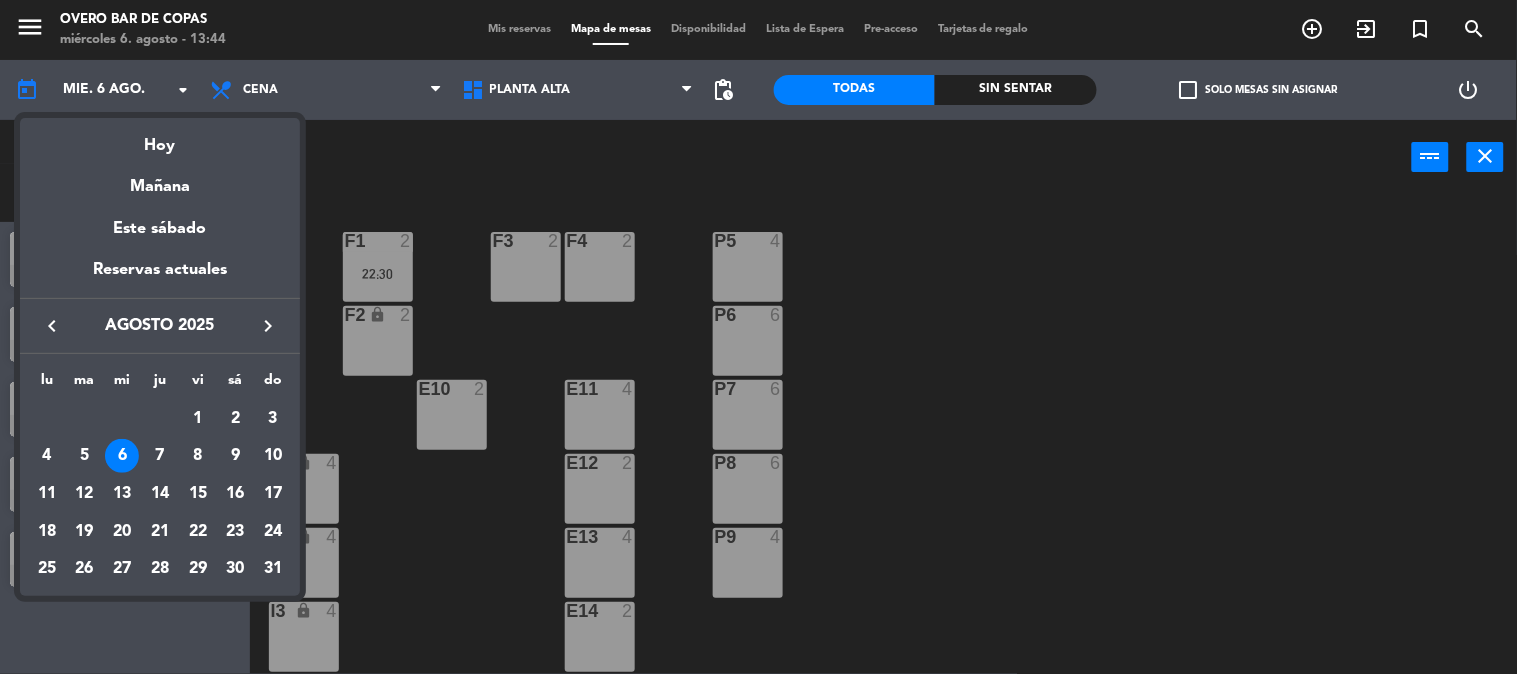 click at bounding box center [758, 337] 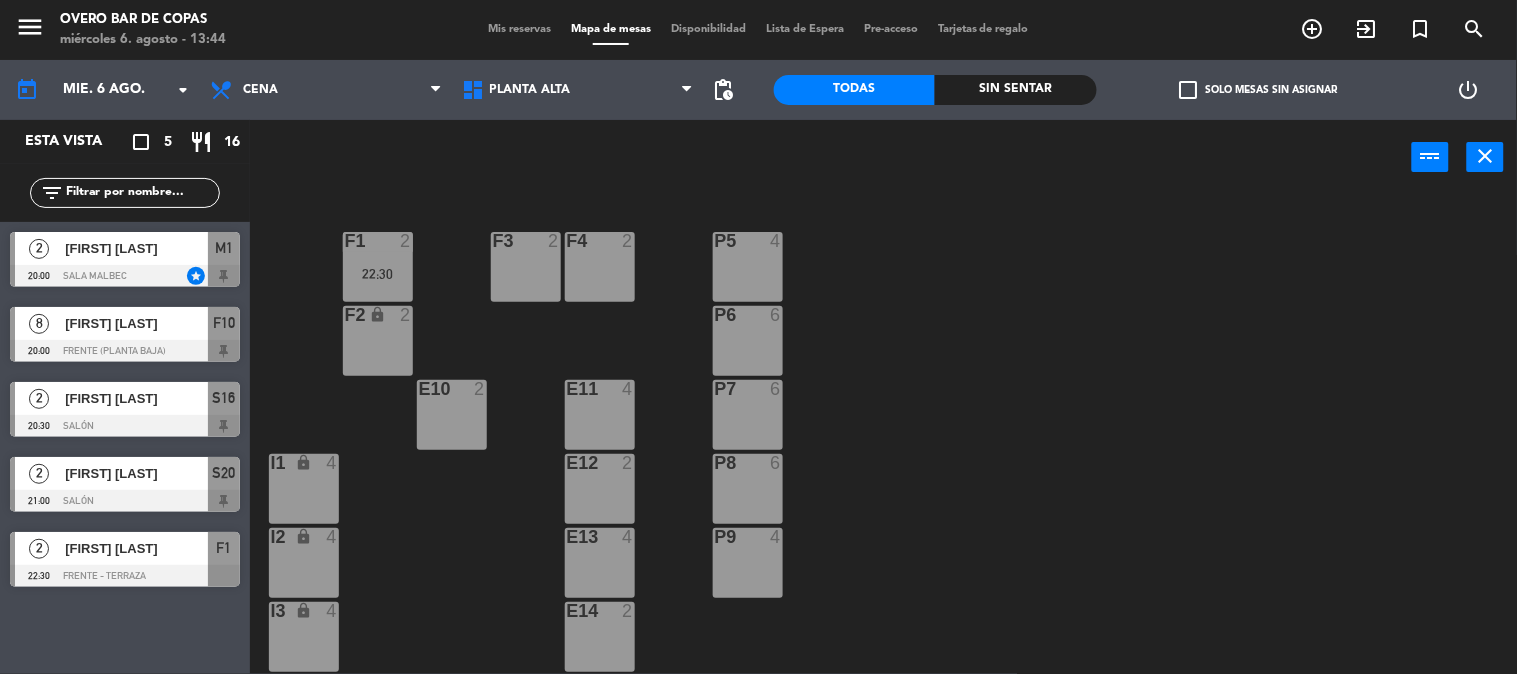 click on "P5  4  F1  2   22:30  F3  2  F4  2  P6  6  F2 lock  2  P7  6  E10  2  E11  4  P8  6  E12  2  I1 lock  4  P9  4  E13  4  I2 lock  4  E14  2  I3 lock  4  E16  2  E15 lock  4  I4 lock  4  T17  4  T18  4" 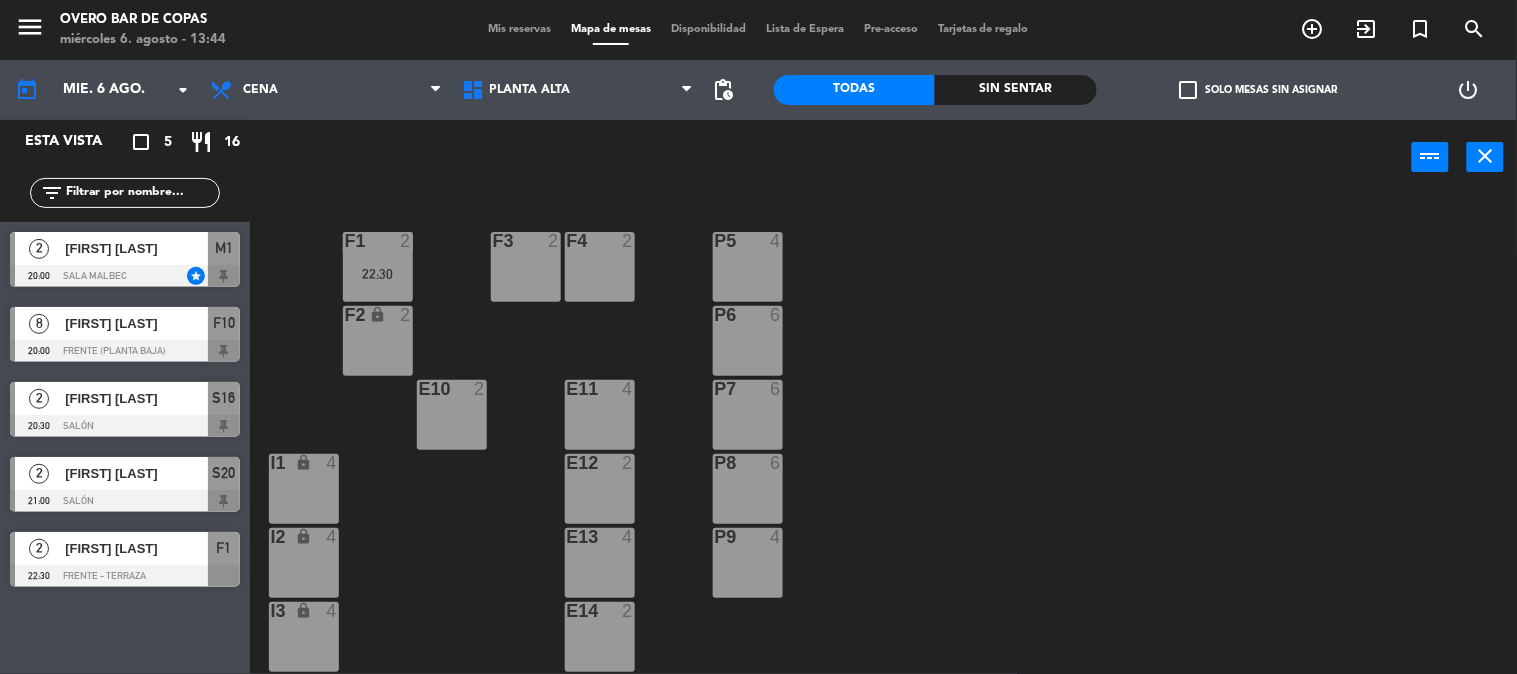 drag, startPoint x: 141, startPoint y: 110, endPoint x: 140, endPoint y: 128, distance: 18.027756 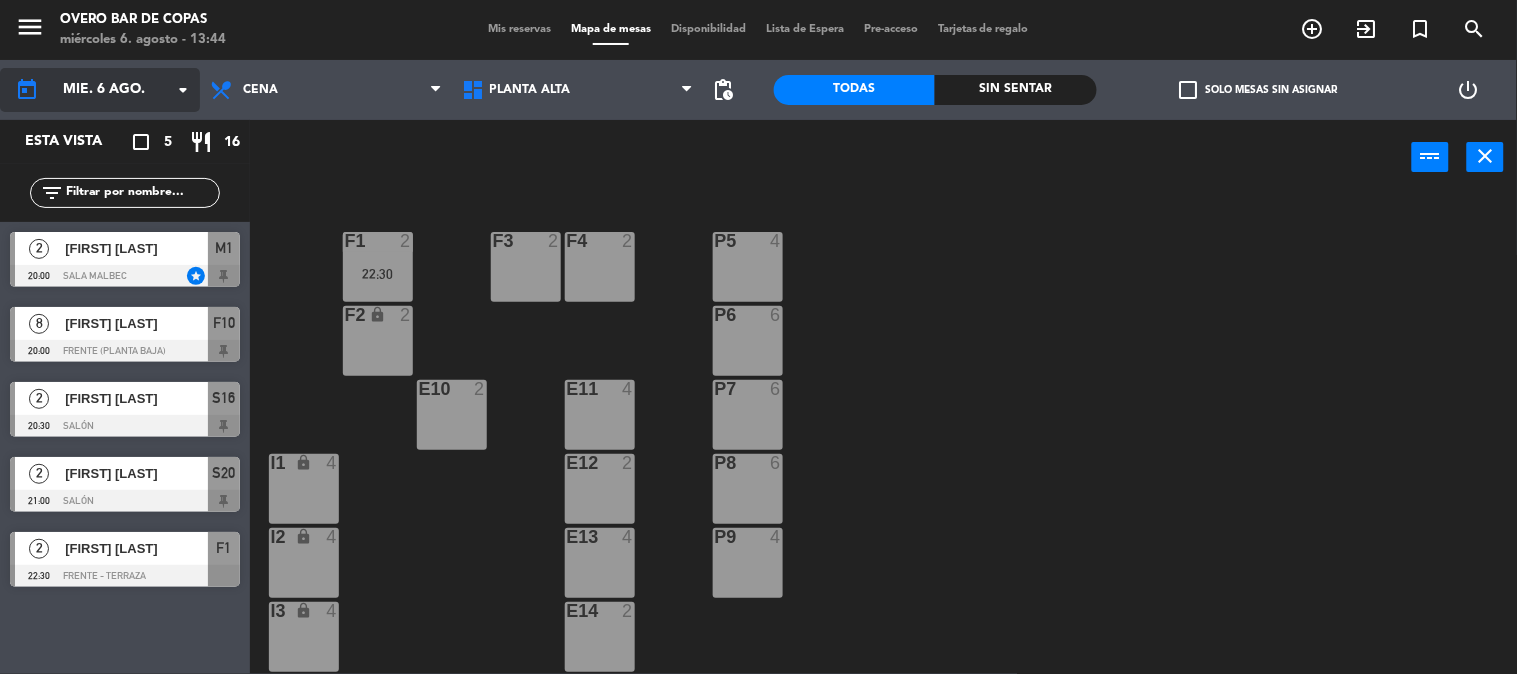 click on "mié. 6 ago." 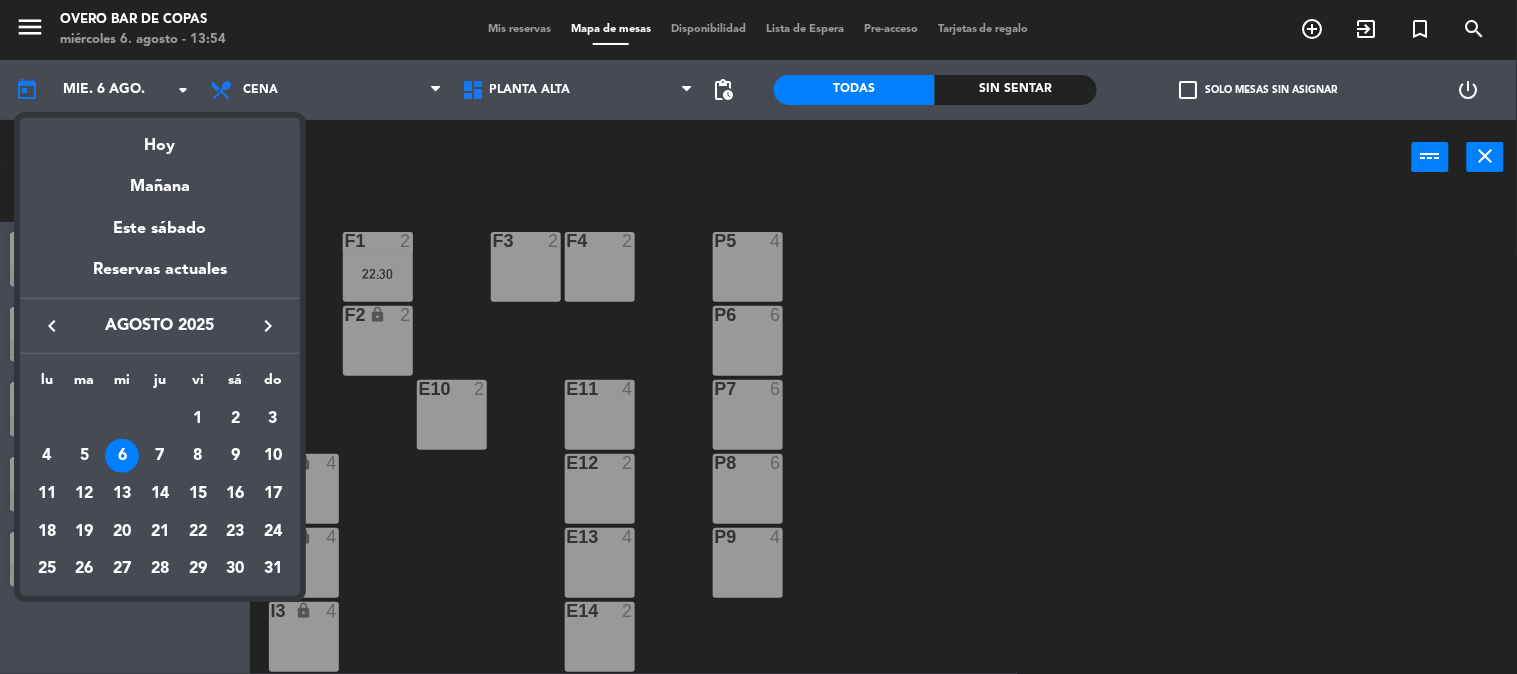 click at bounding box center [758, 337] 